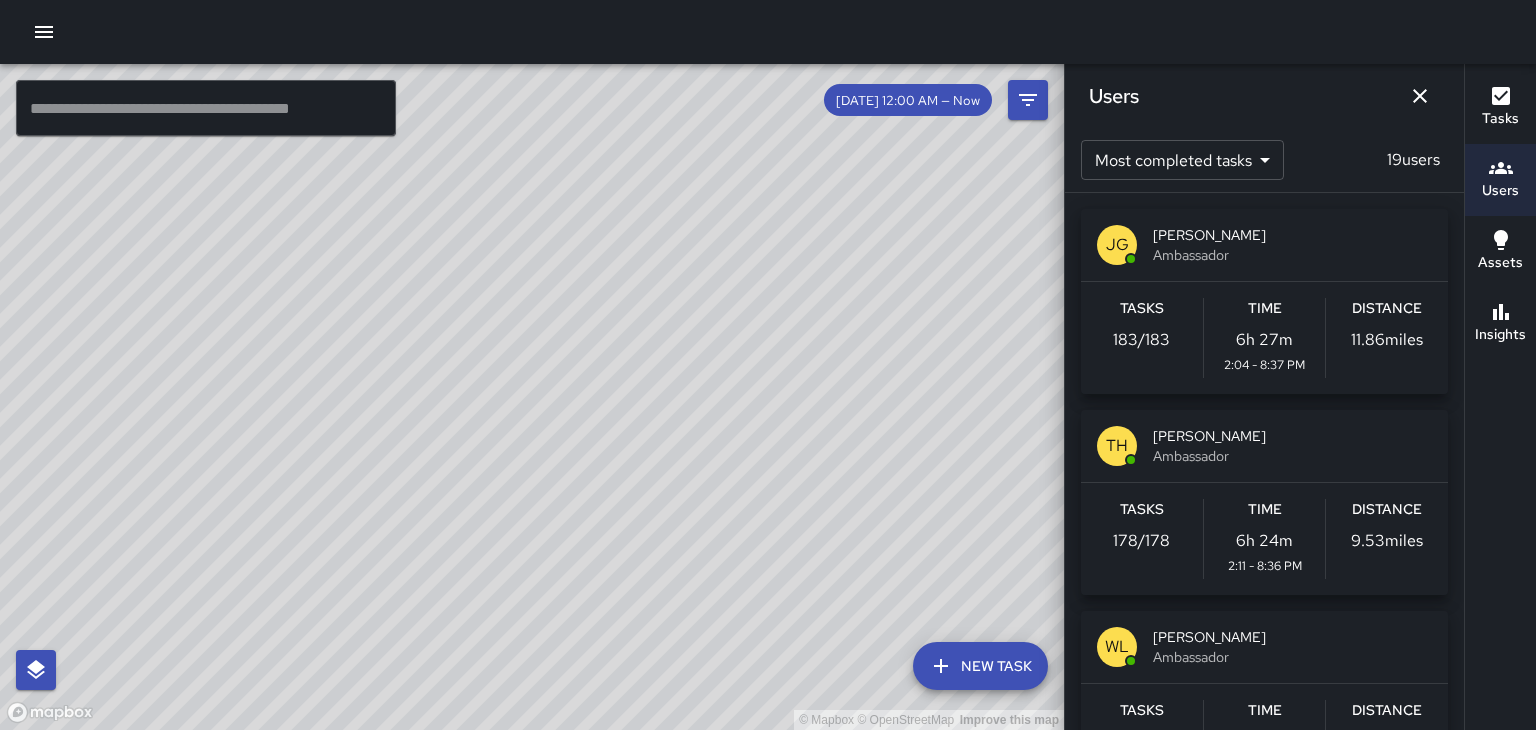 scroll, scrollTop: 0, scrollLeft: 0, axis: both 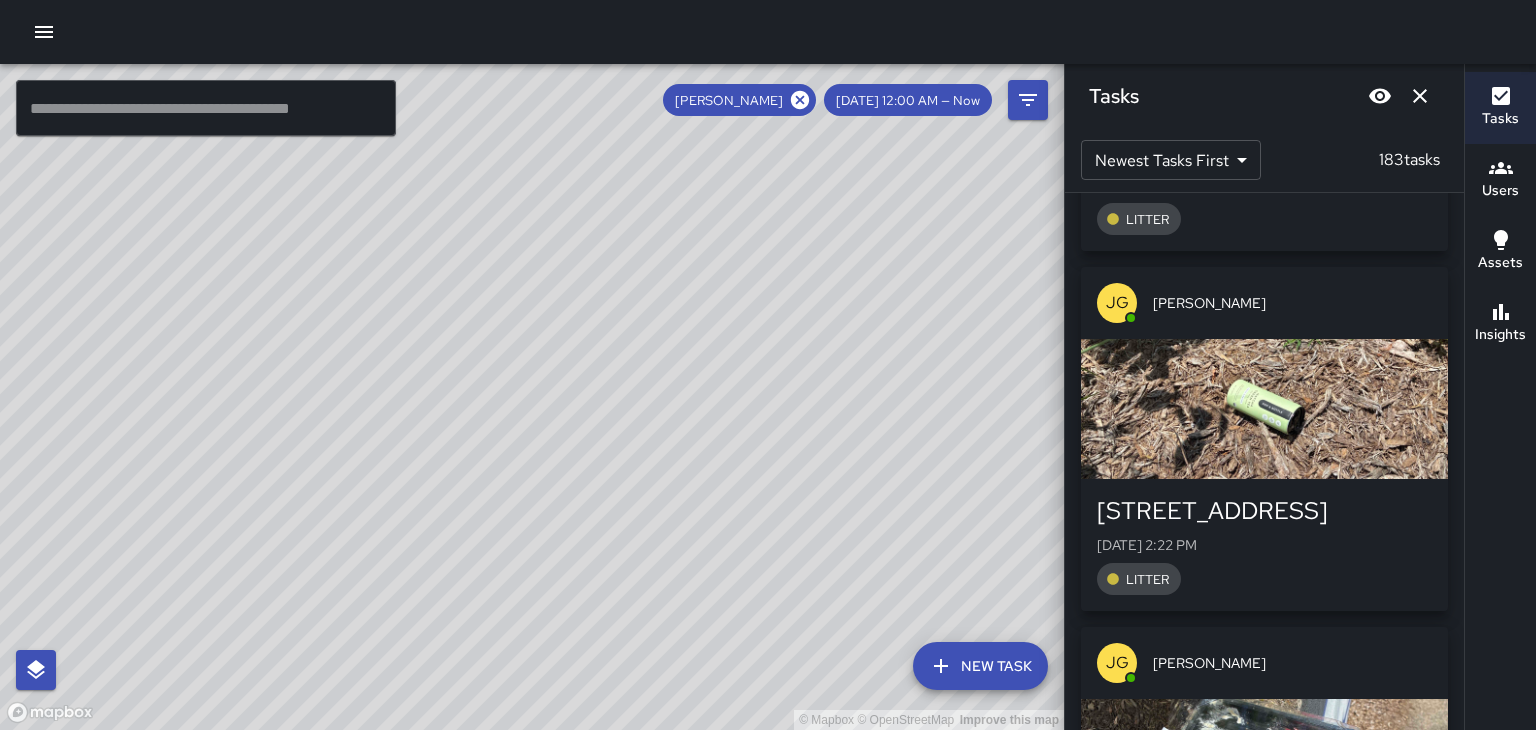 click 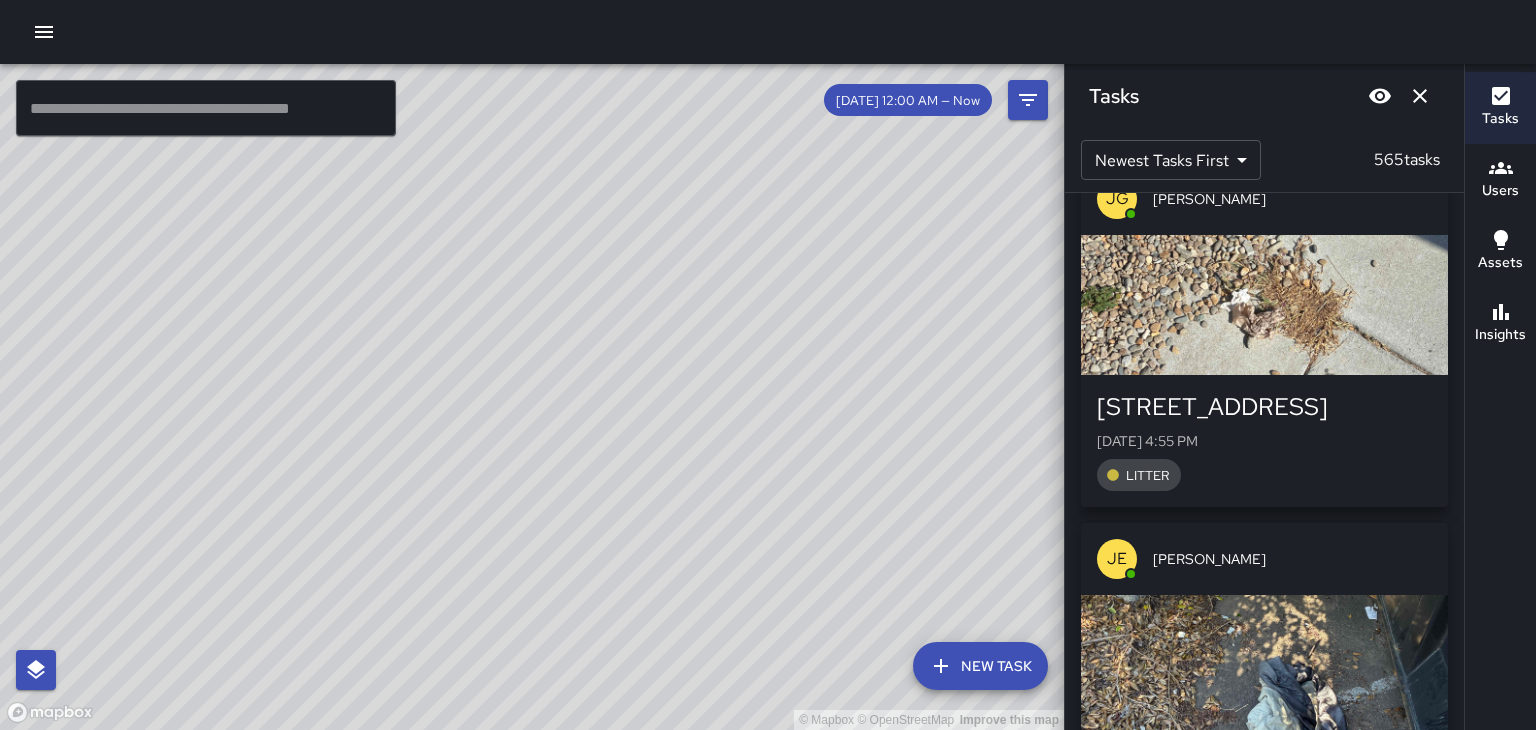 scroll, scrollTop: 176527, scrollLeft: 0, axis: vertical 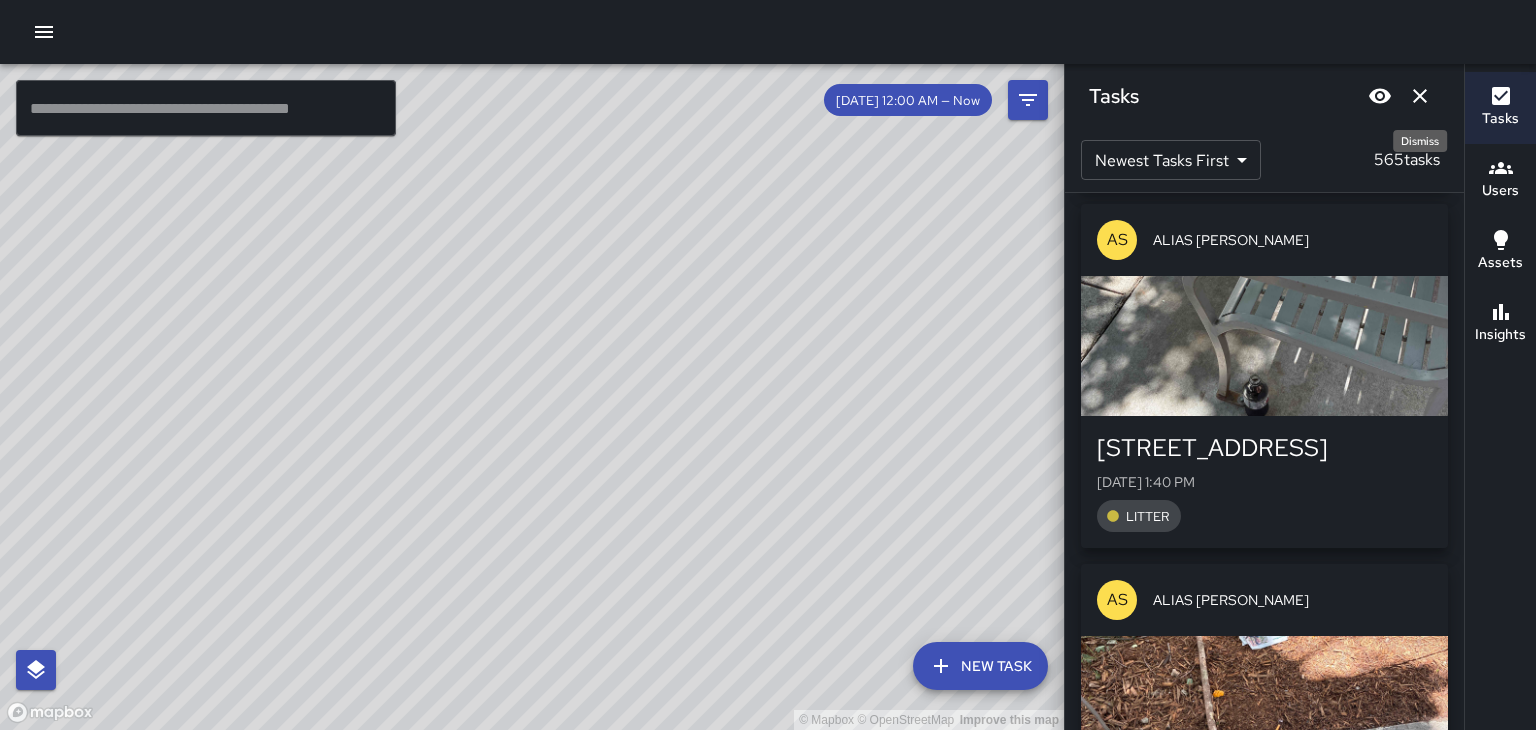click 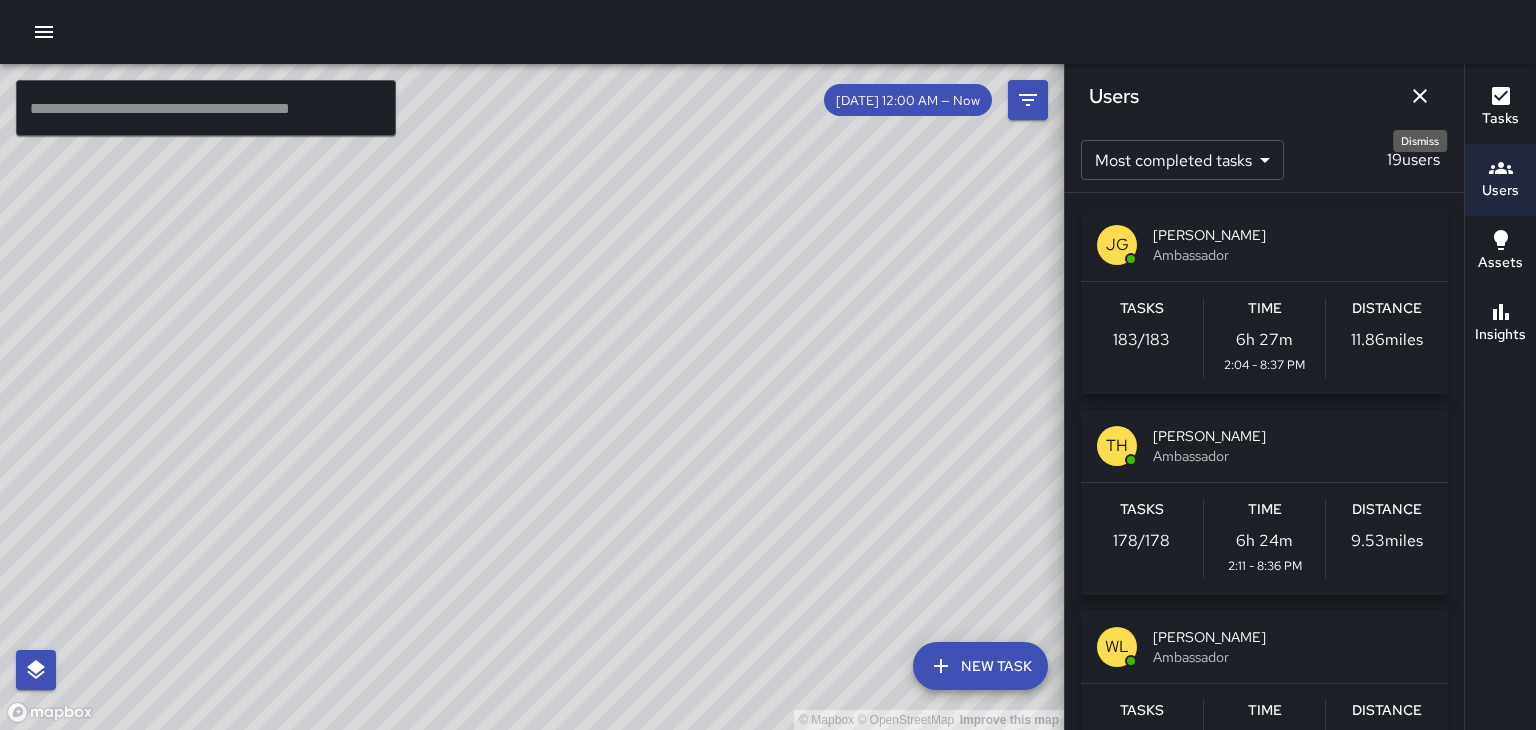 click 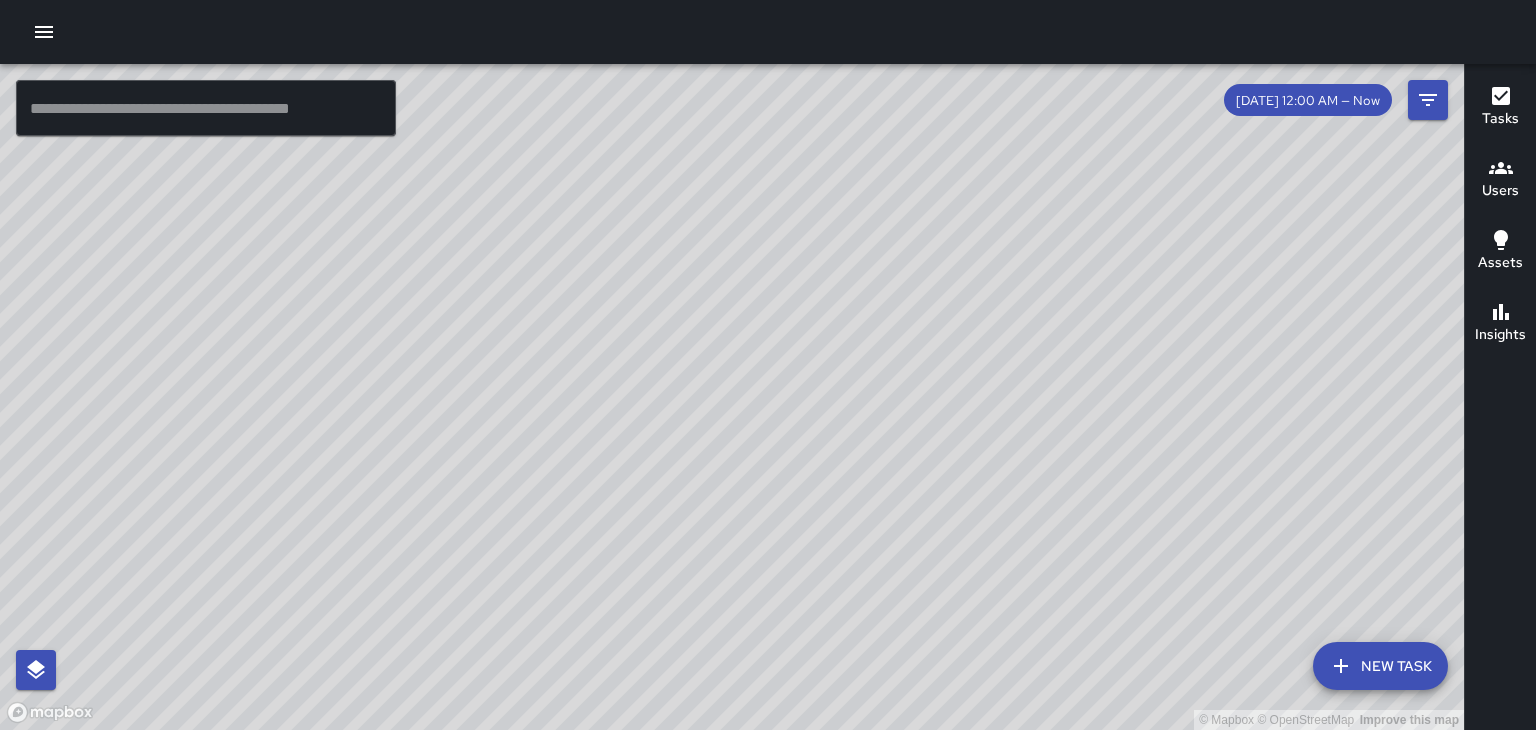 click 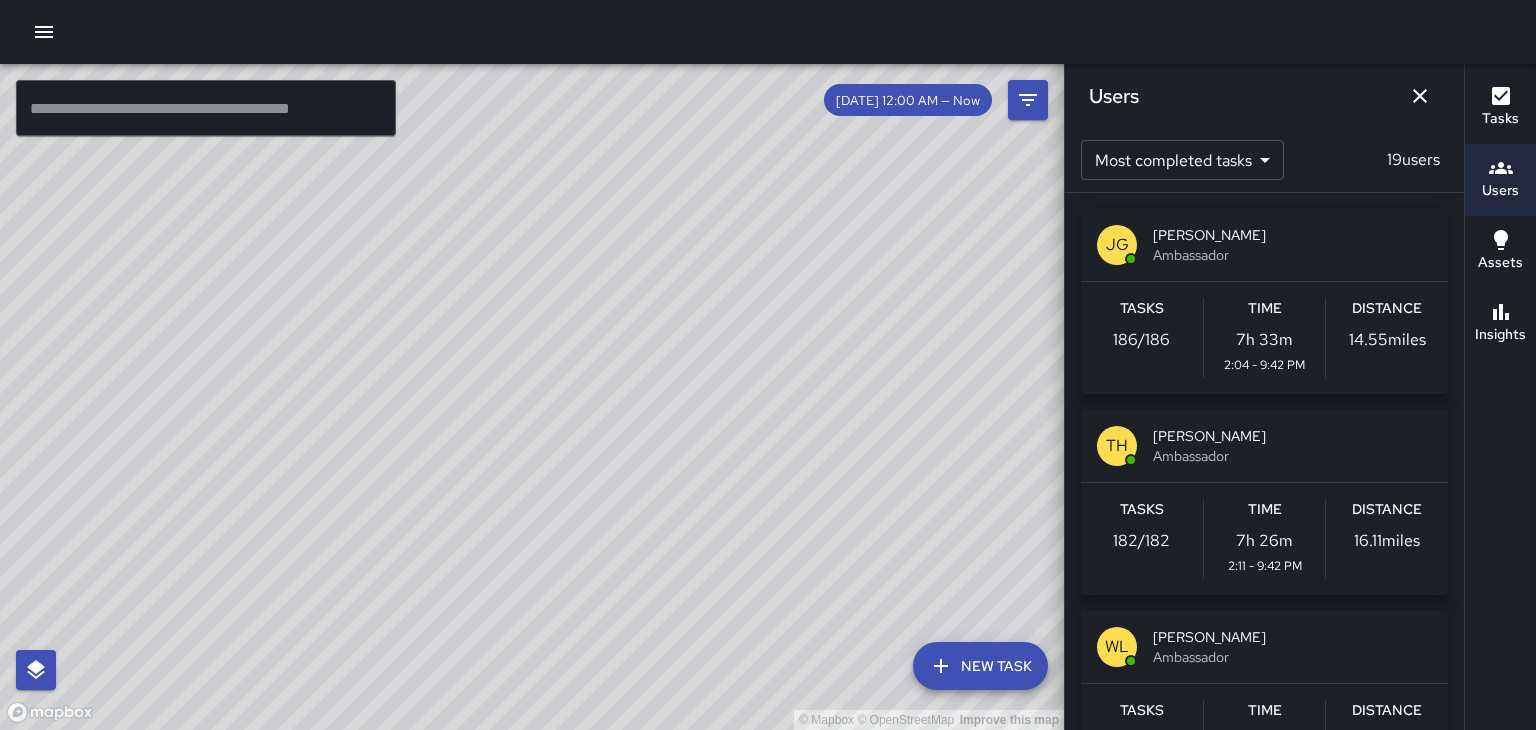 click on "[PERSON_NAME]" at bounding box center [1292, 235] 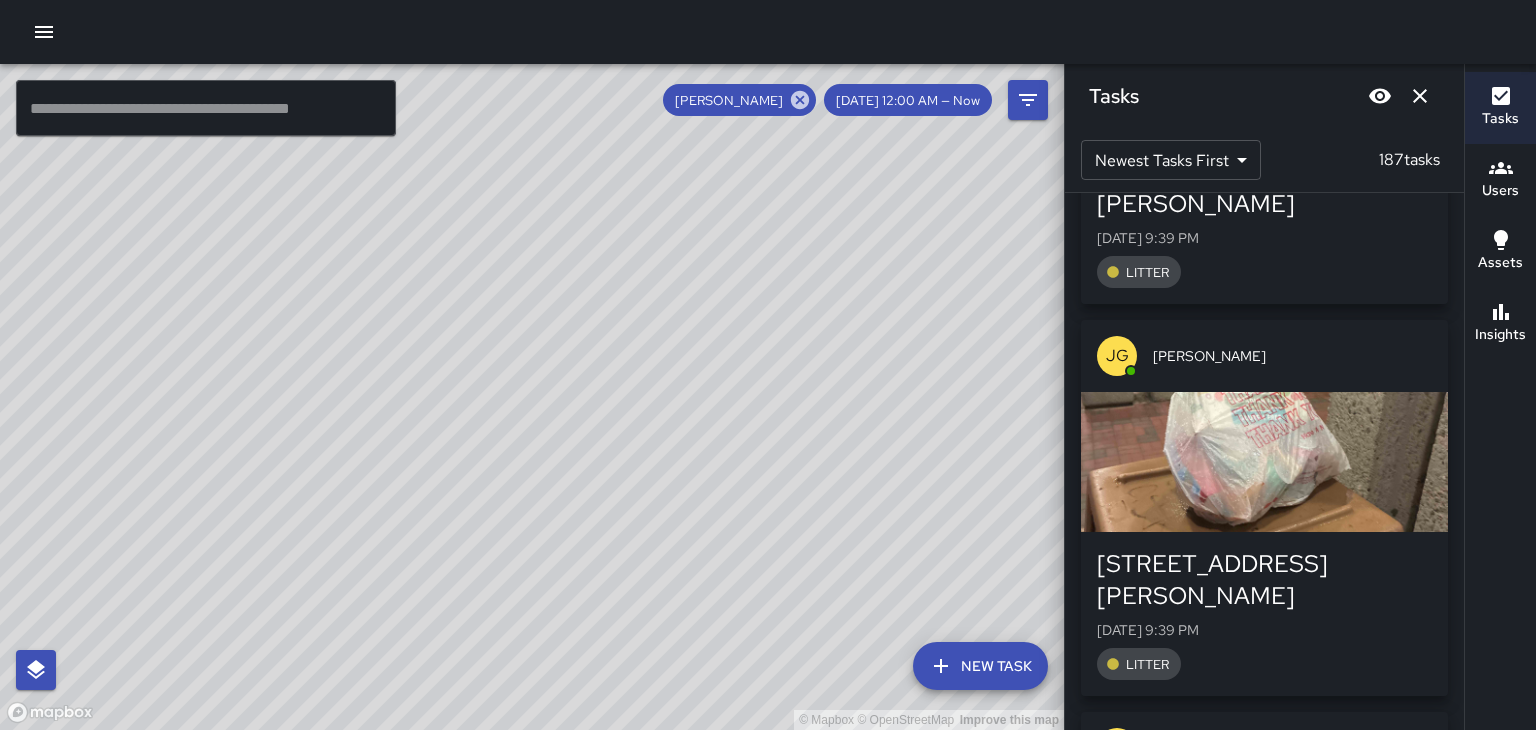 scroll, scrollTop: 999, scrollLeft: 0, axis: vertical 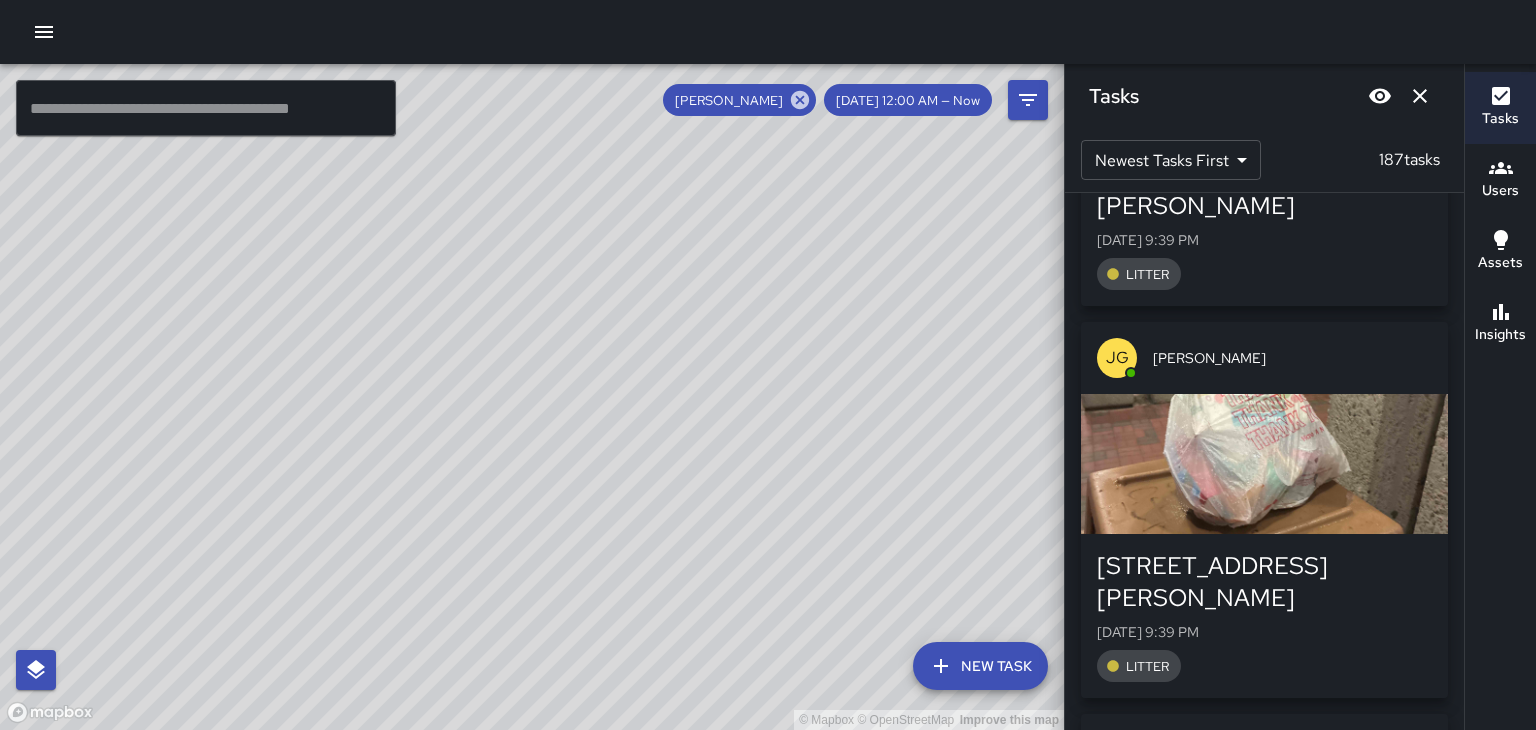 click at bounding box center [1264, 464] 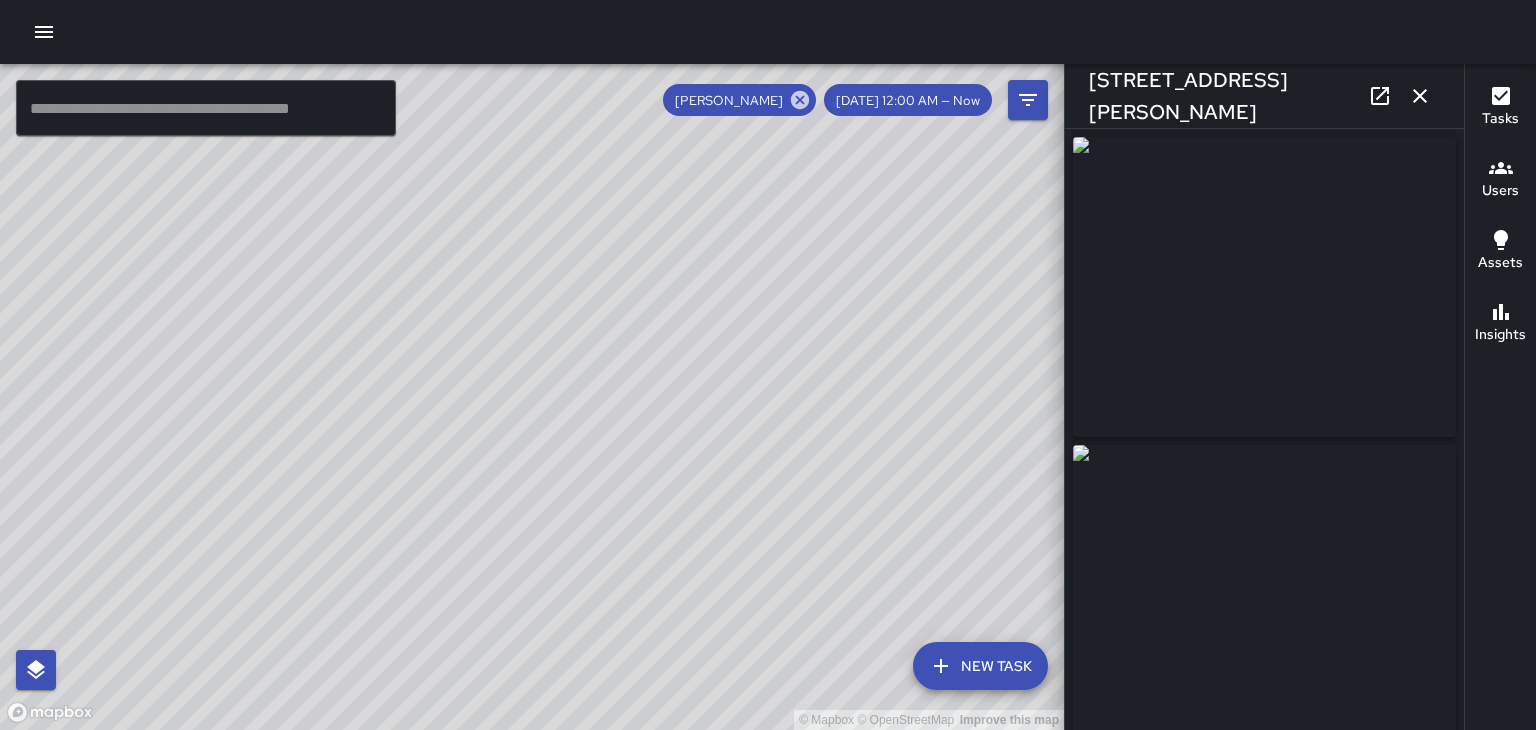 type on "**********" 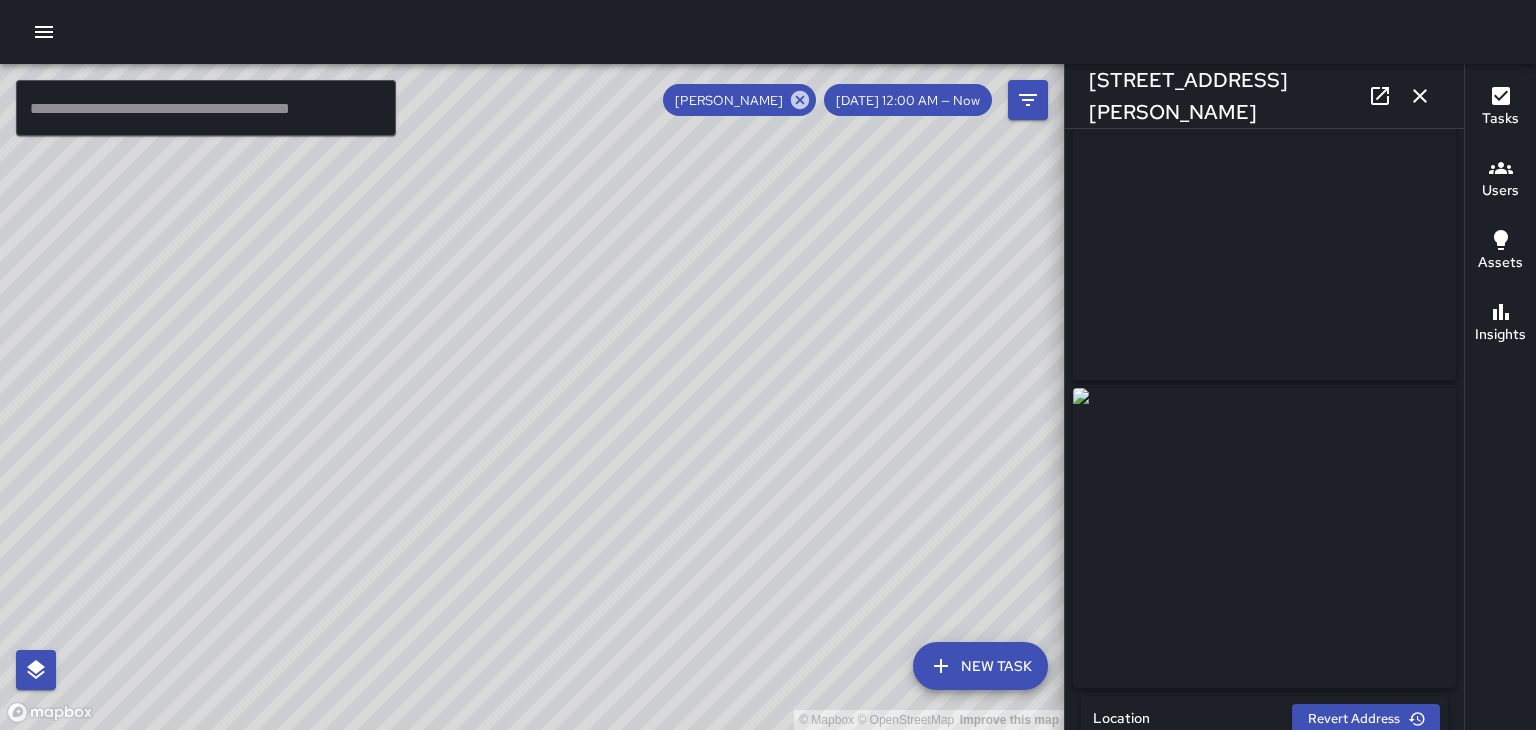 scroll, scrollTop: 48, scrollLeft: 0, axis: vertical 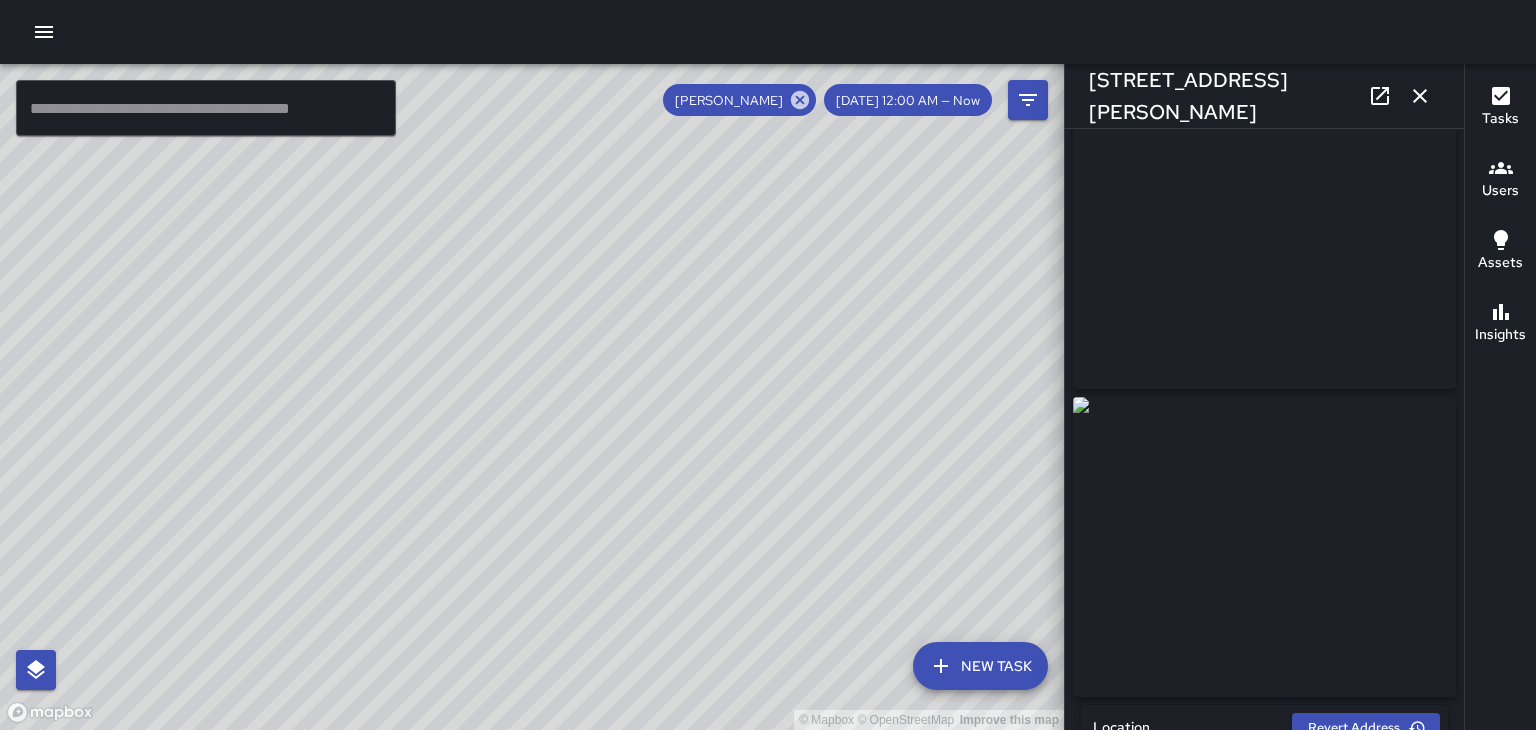 click 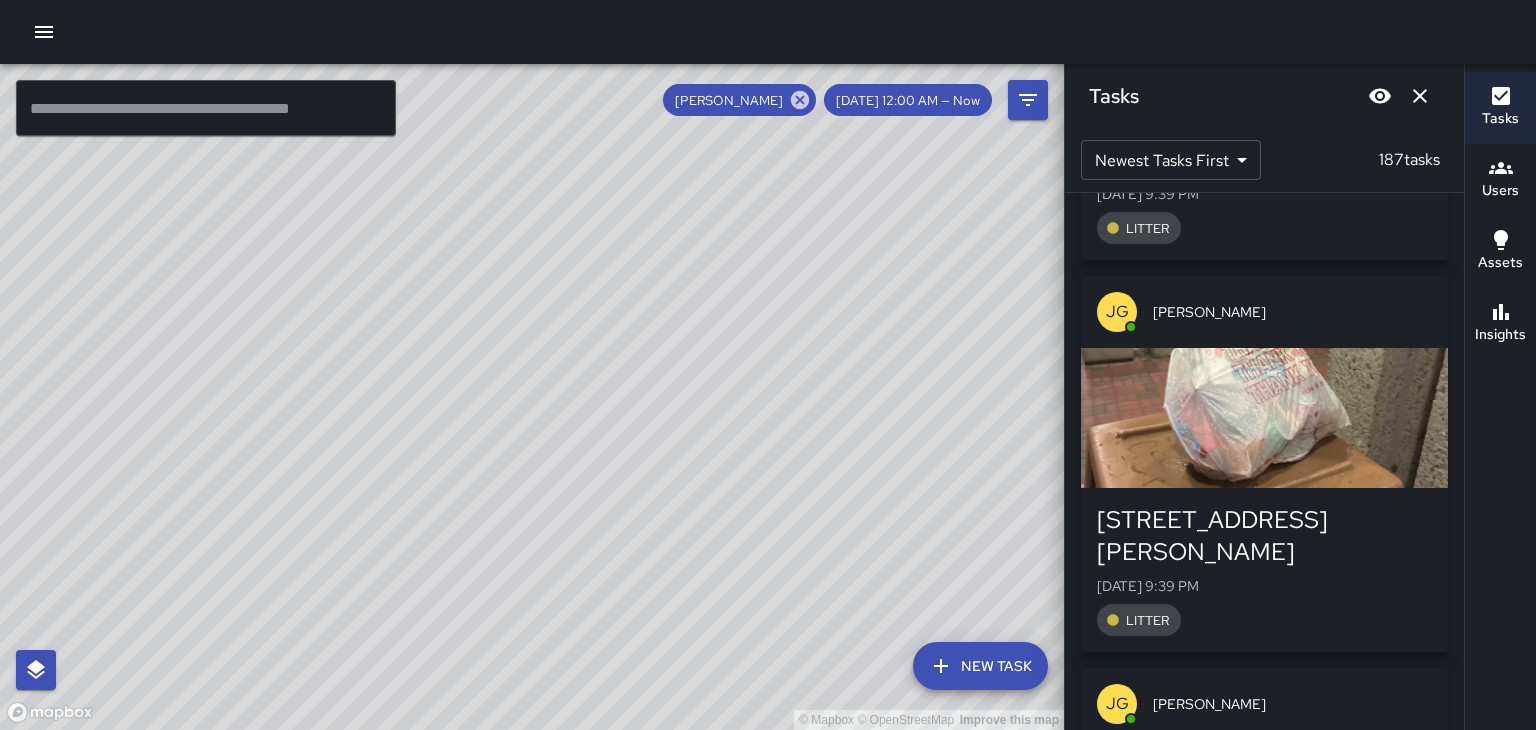 scroll, scrollTop: 1041, scrollLeft: 0, axis: vertical 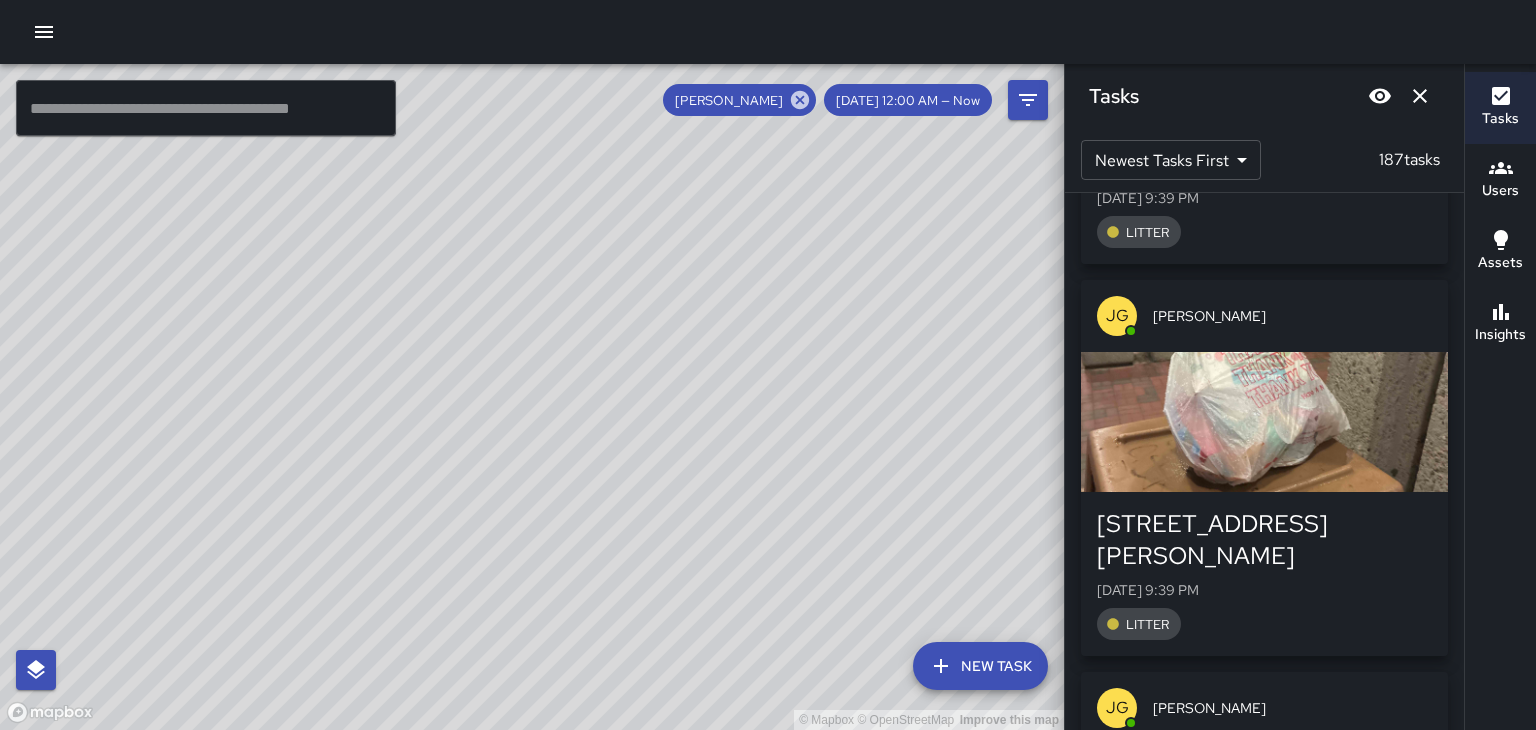 click at bounding box center (1264, 422) 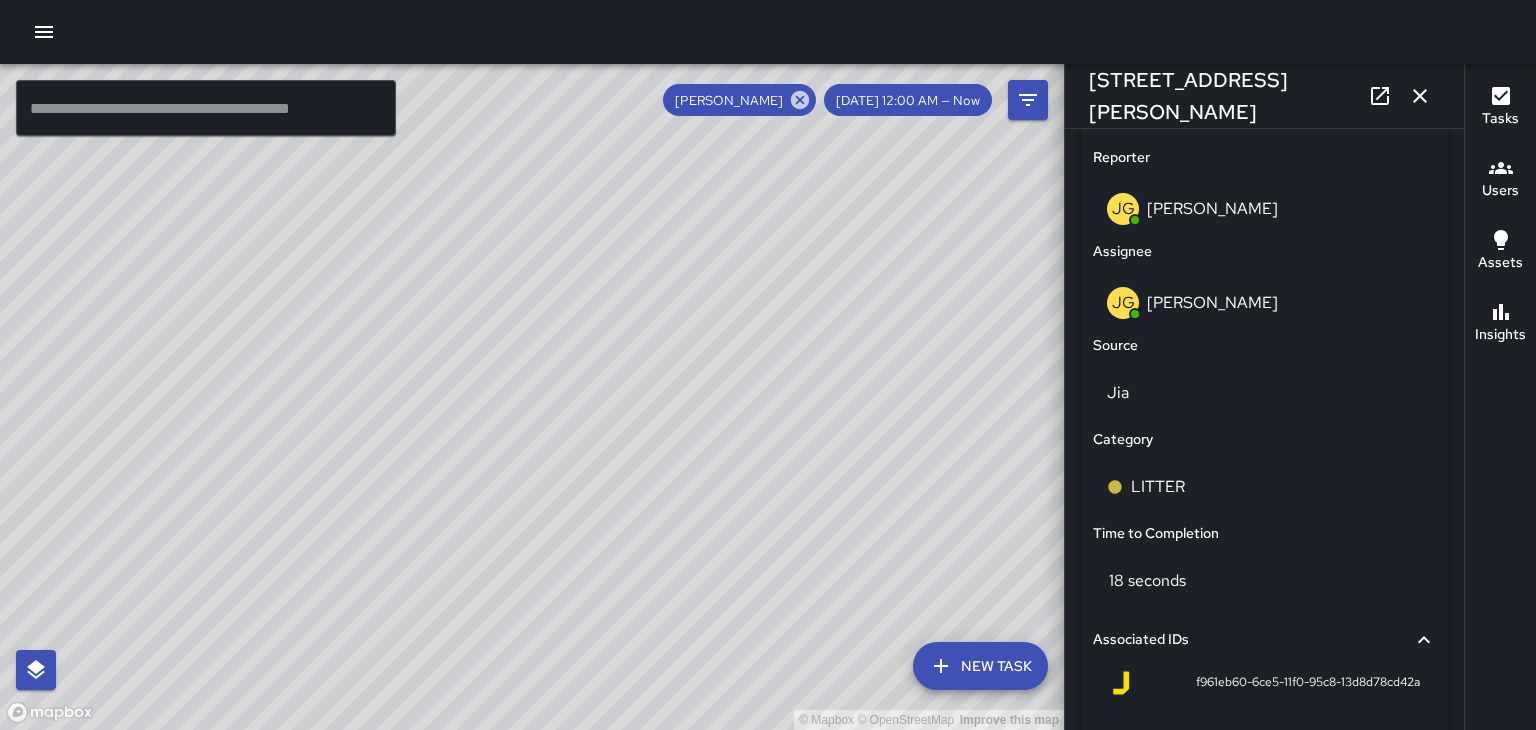 scroll, scrollTop: 1032, scrollLeft: 0, axis: vertical 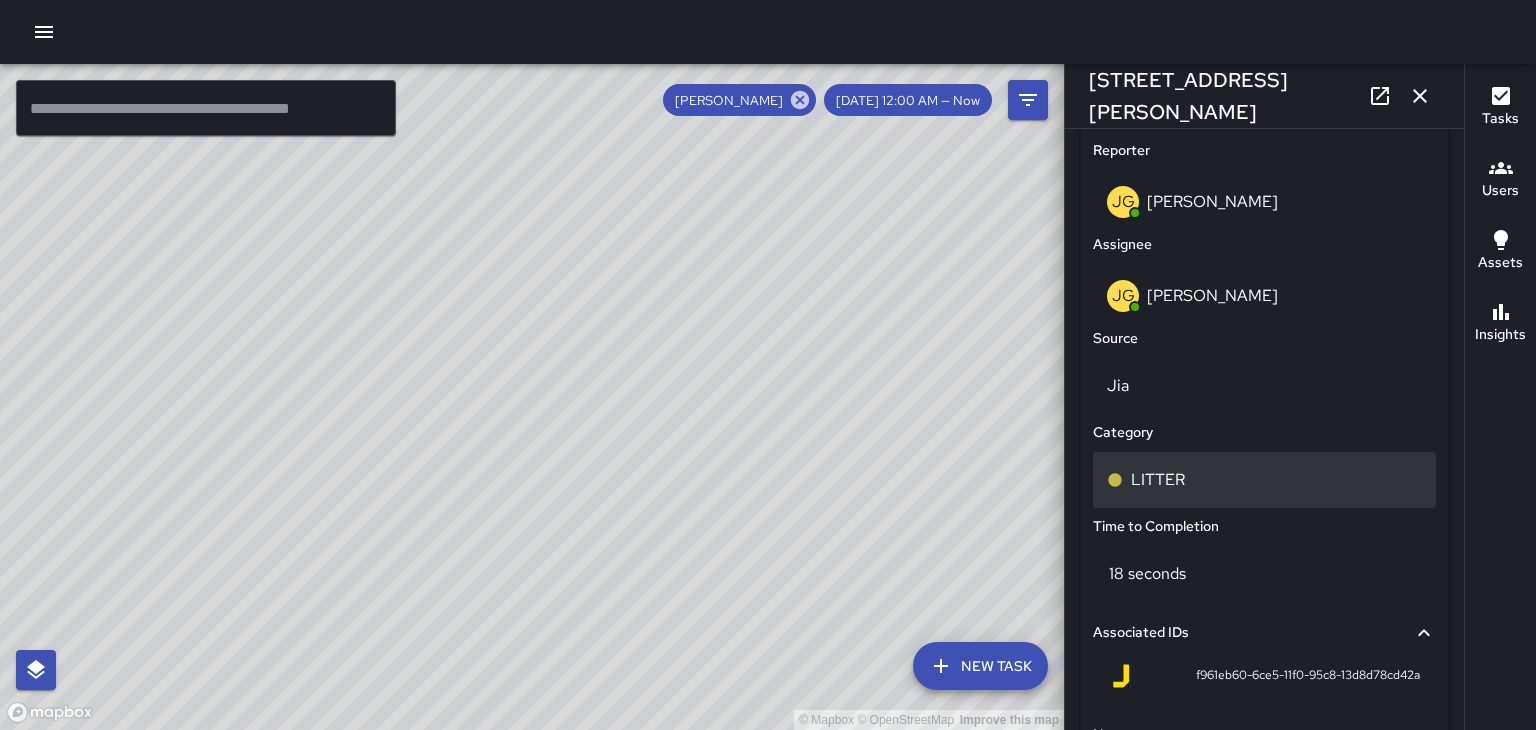 click on "LITTER" at bounding box center [1264, 480] 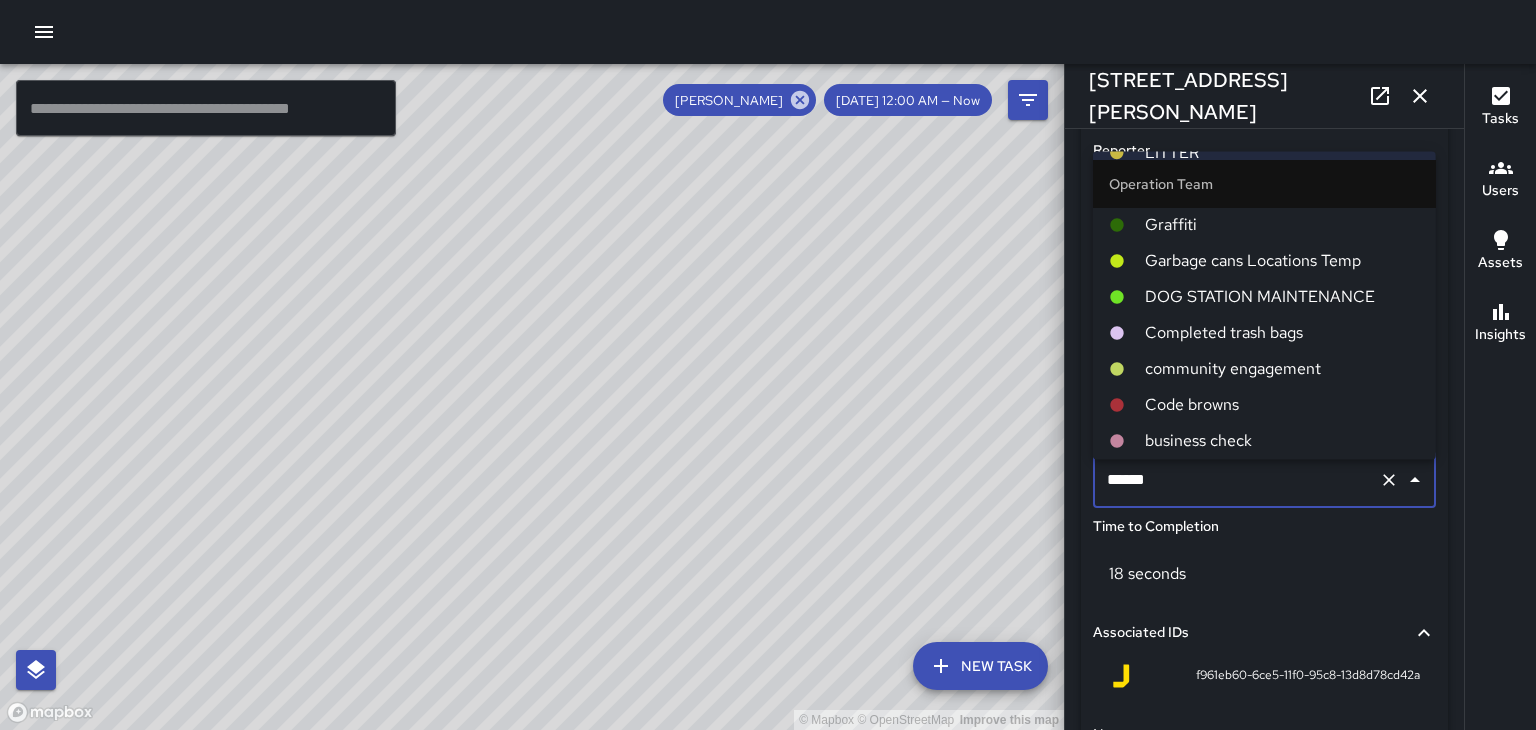 scroll, scrollTop: 370, scrollLeft: 0, axis: vertical 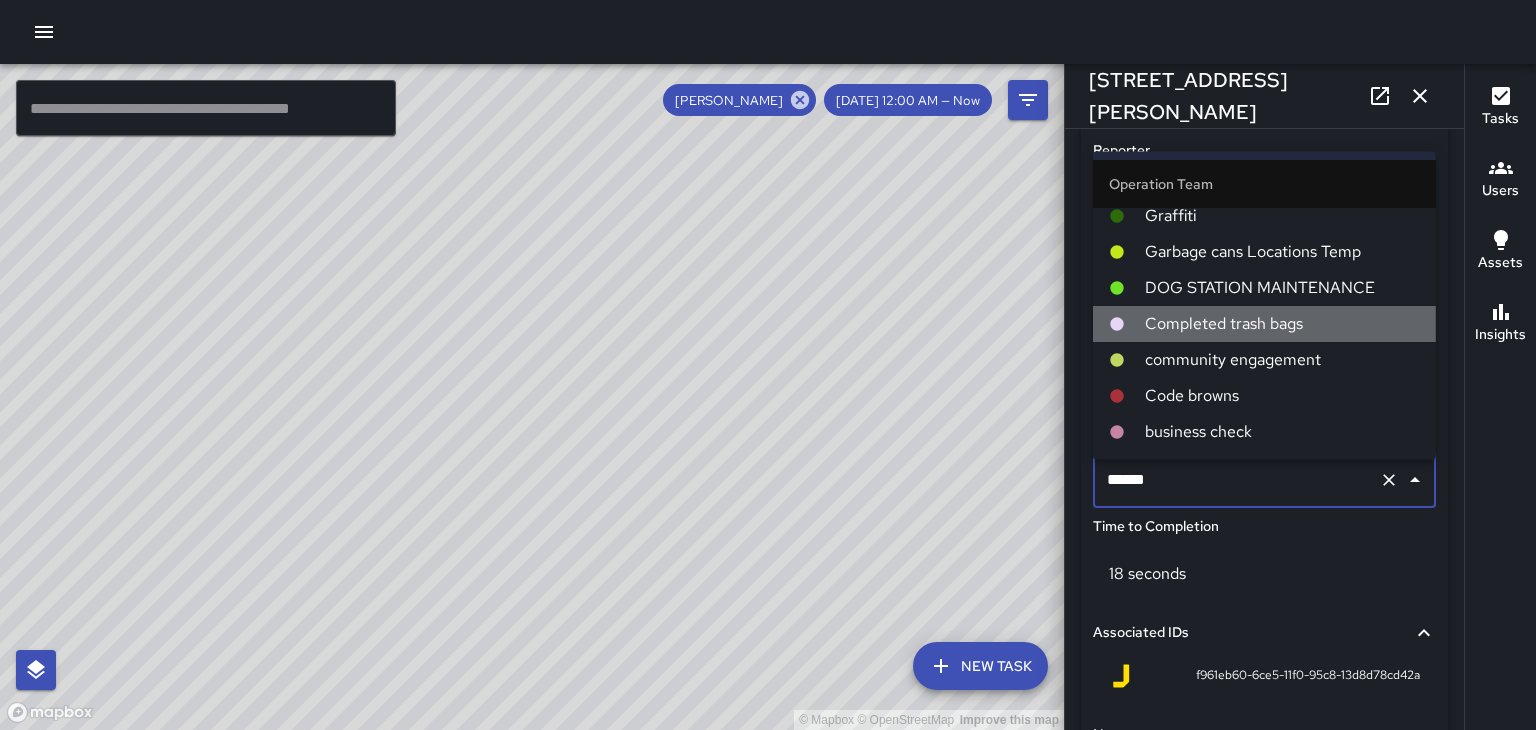 click on "Completed trash bags" at bounding box center (1282, 324) 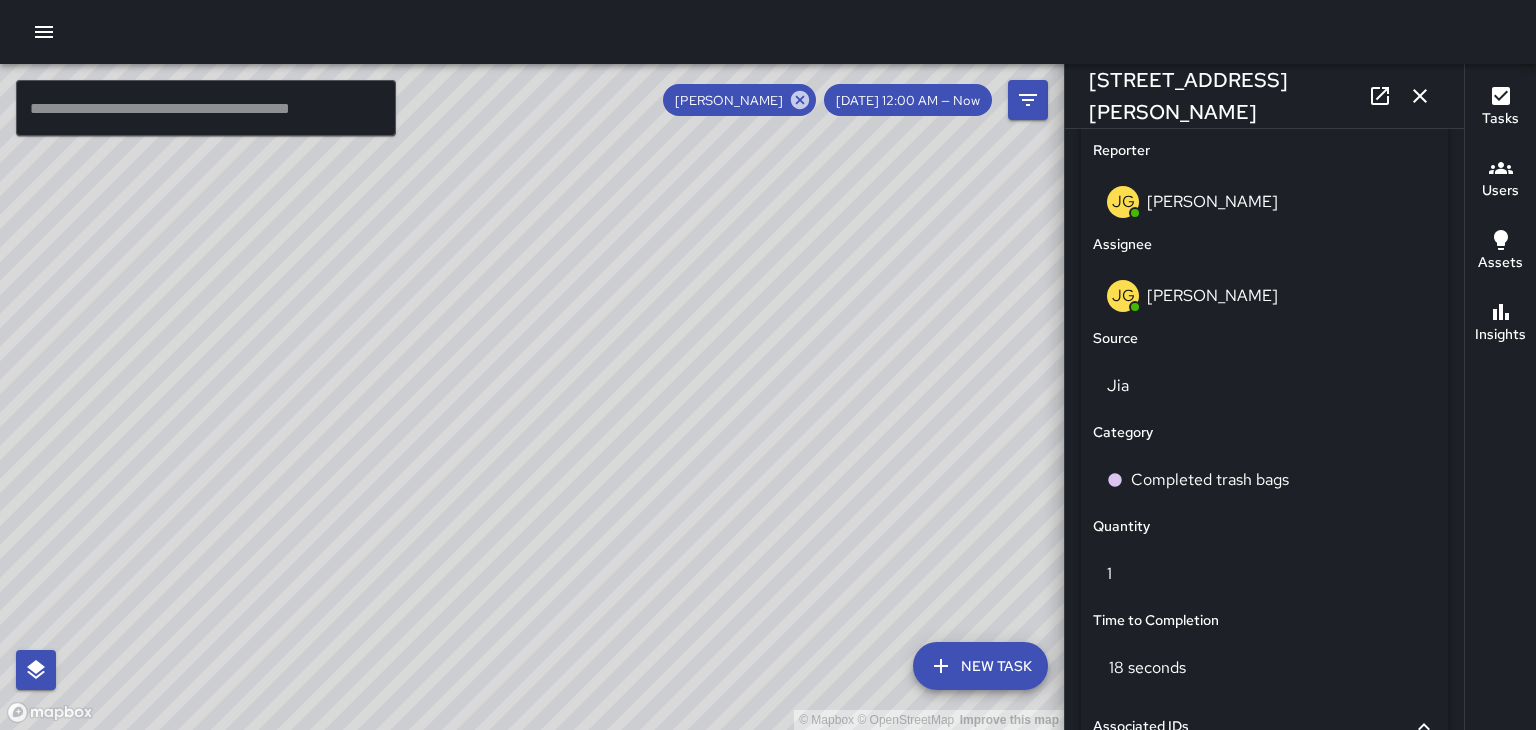 click 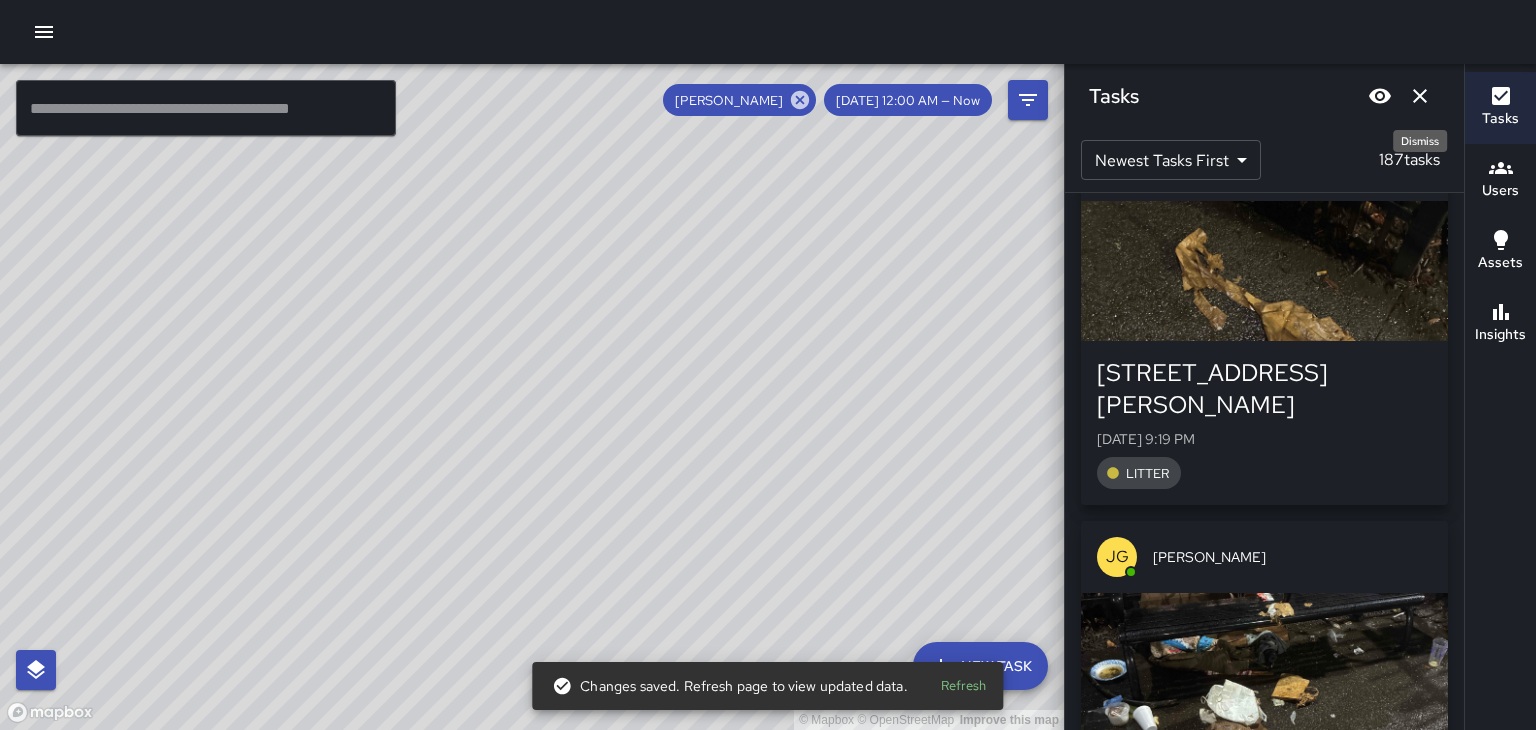 scroll, scrollTop: 2761, scrollLeft: 0, axis: vertical 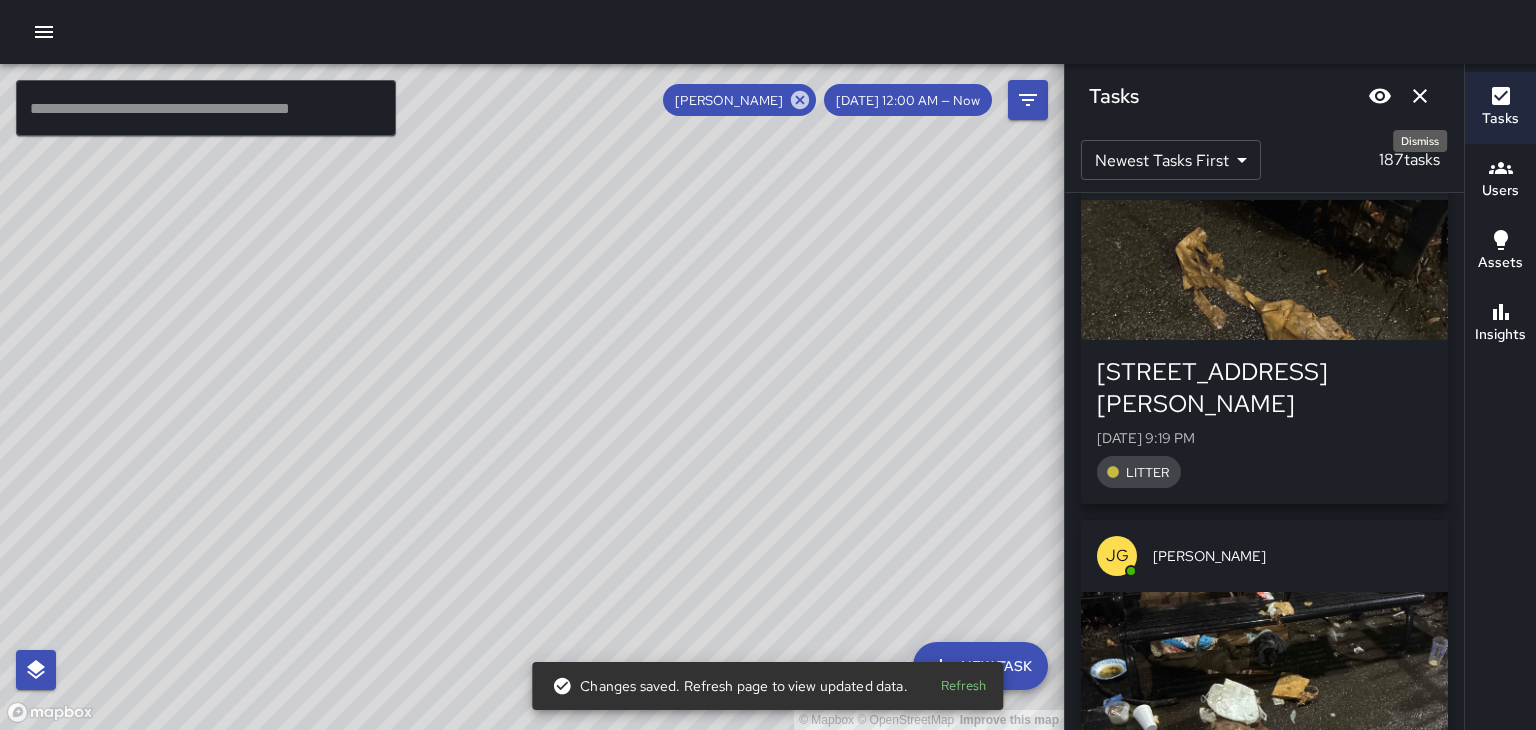 click at bounding box center [1264, 662] 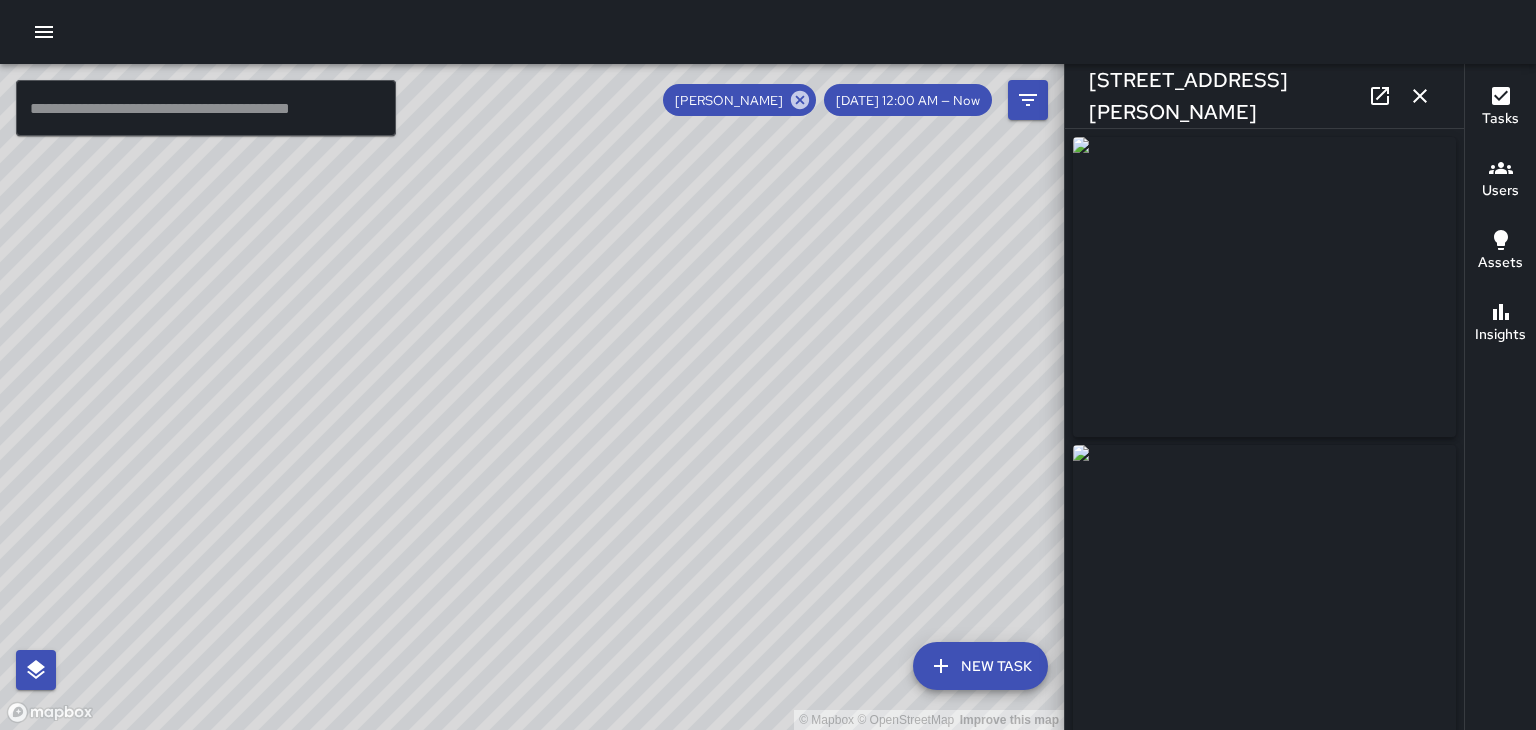 type on "**********" 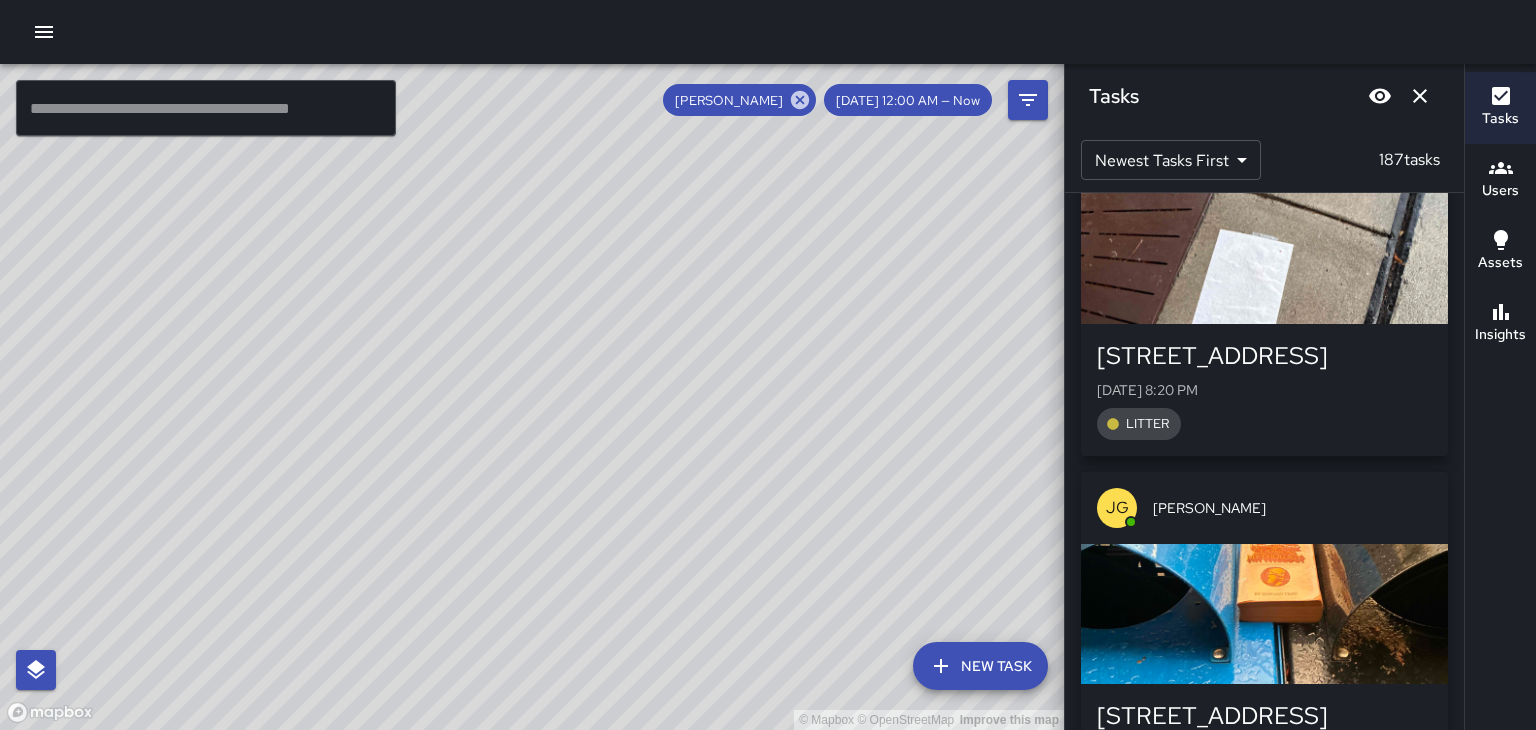 scroll, scrollTop: 17314, scrollLeft: 0, axis: vertical 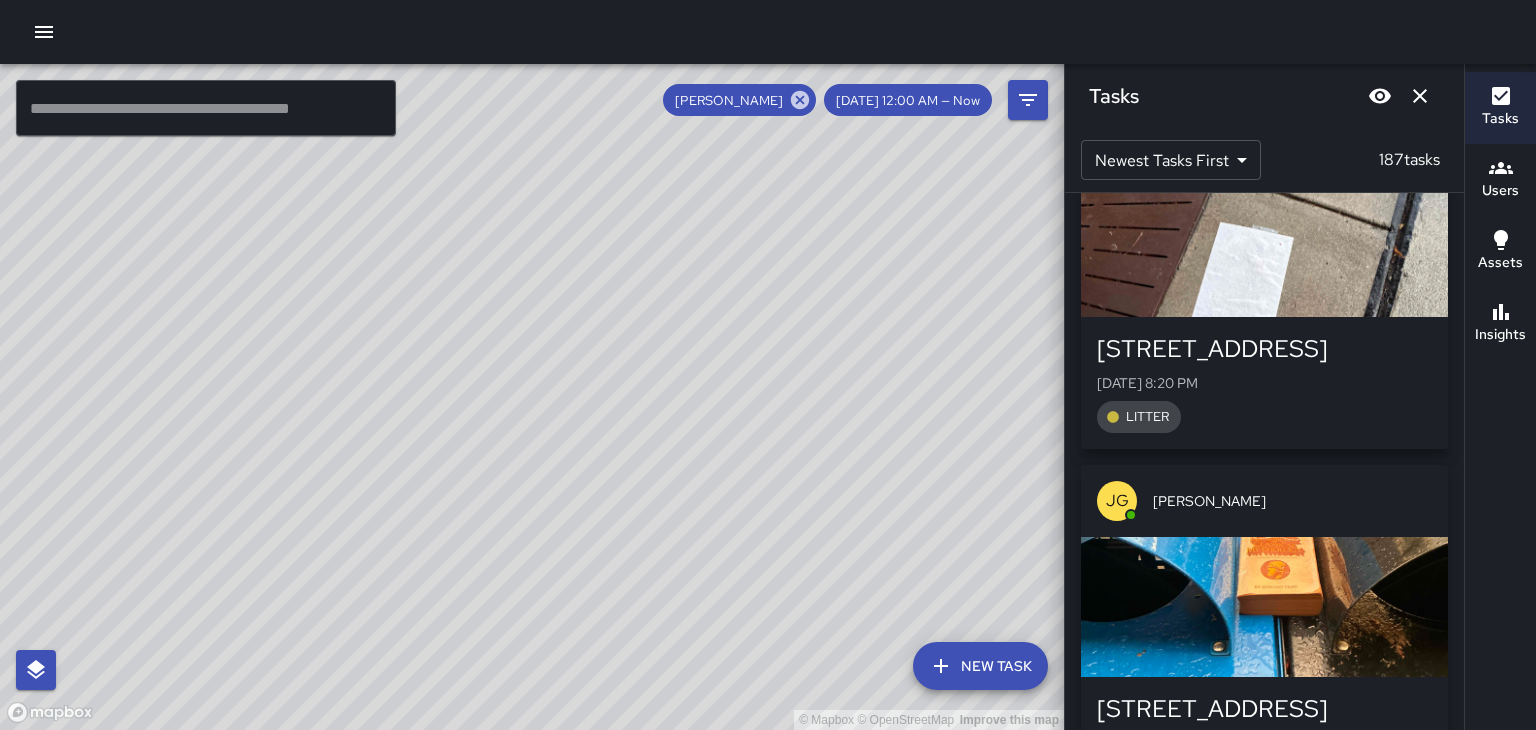 click on "[STREET_ADDRESS]" at bounding box center (1264, 709) 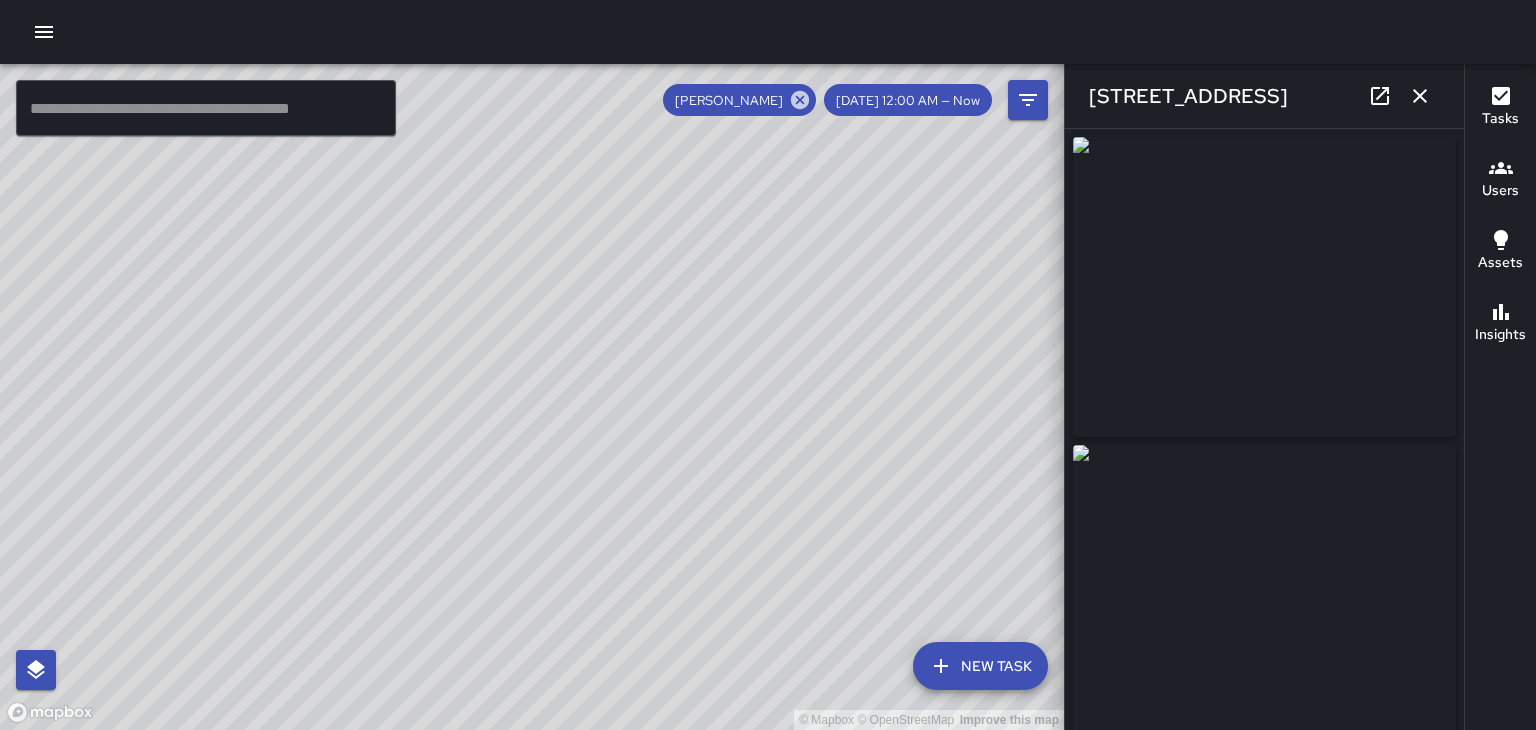 type on "**********" 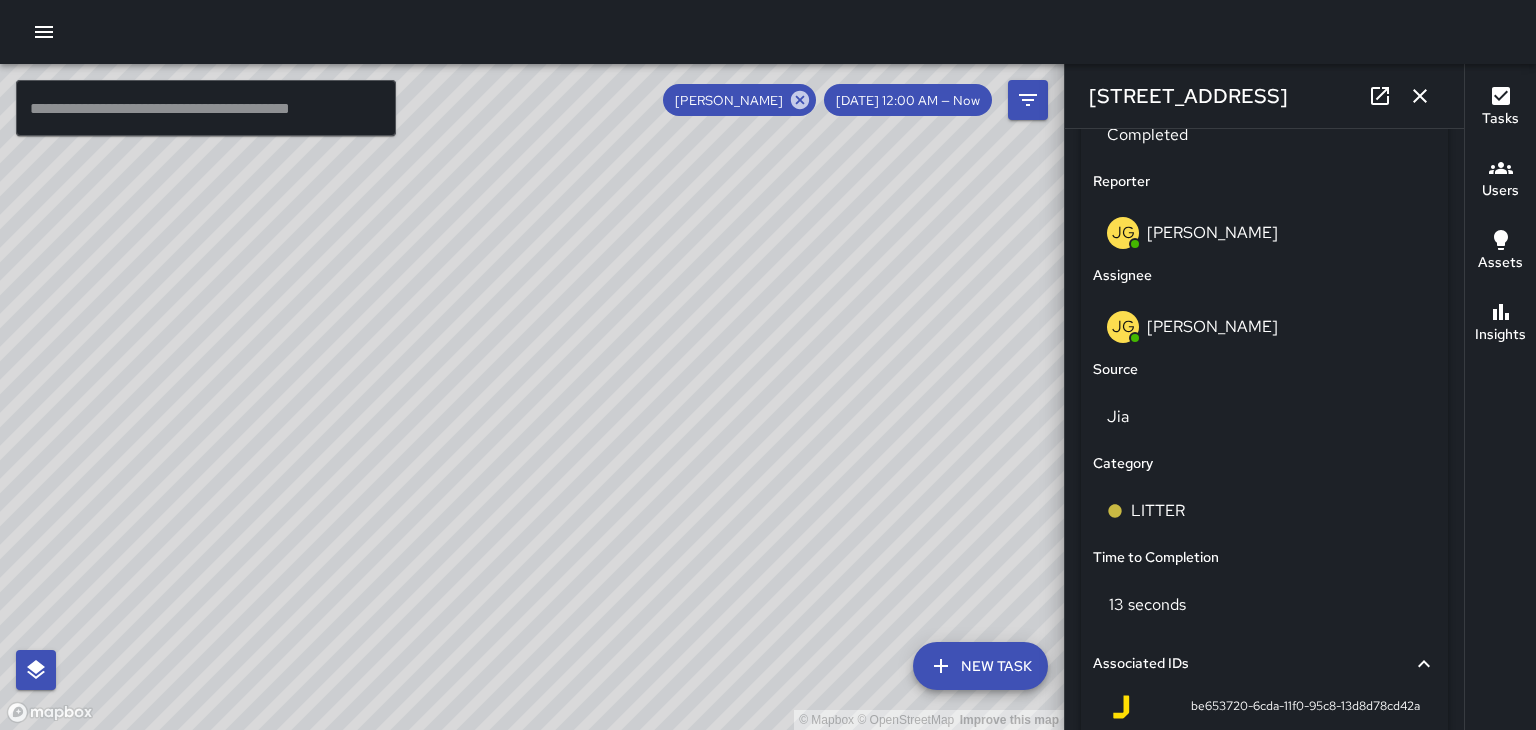 scroll, scrollTop: 1006, scrollLeft: 0, axis: vertical 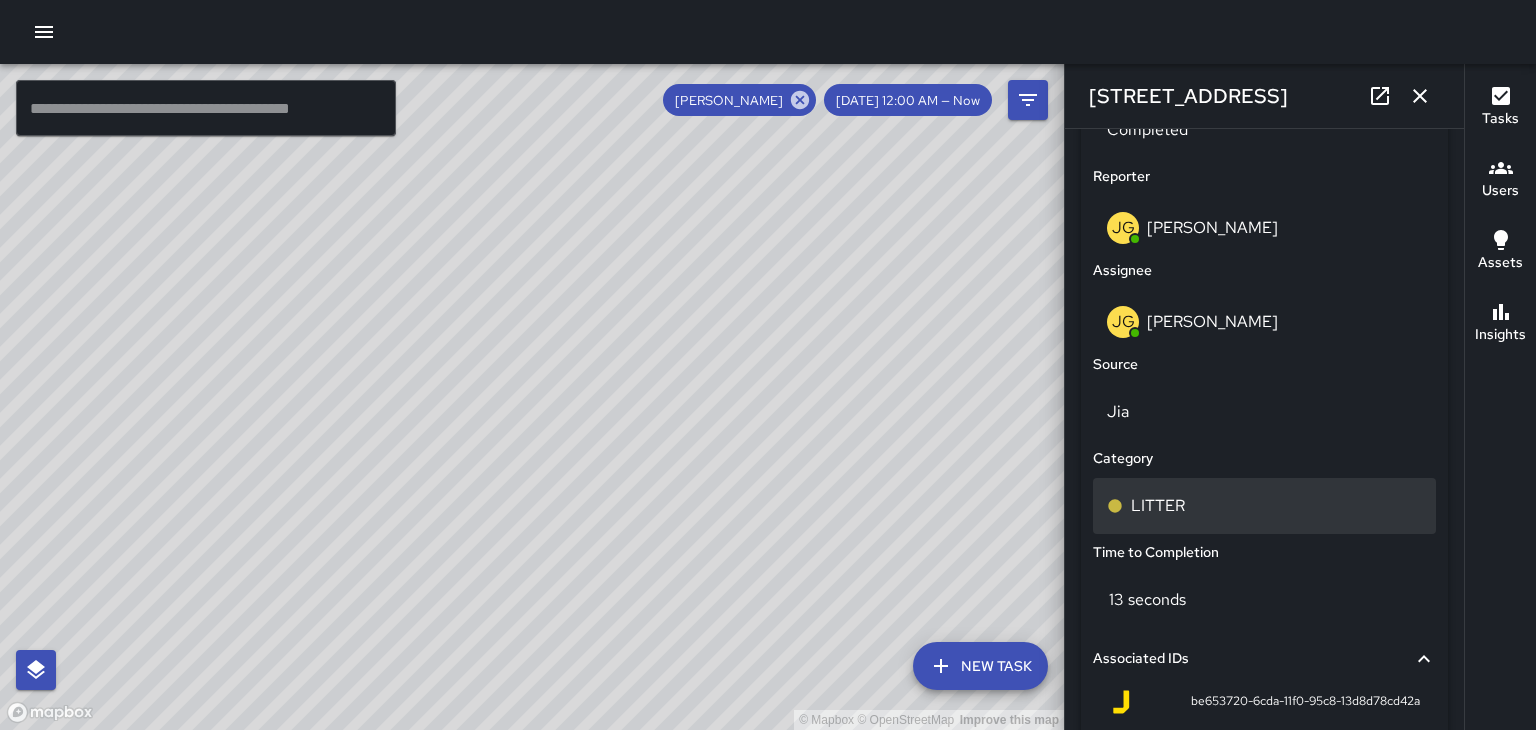 click on "LITTER" at bounding box center [1264, 506] 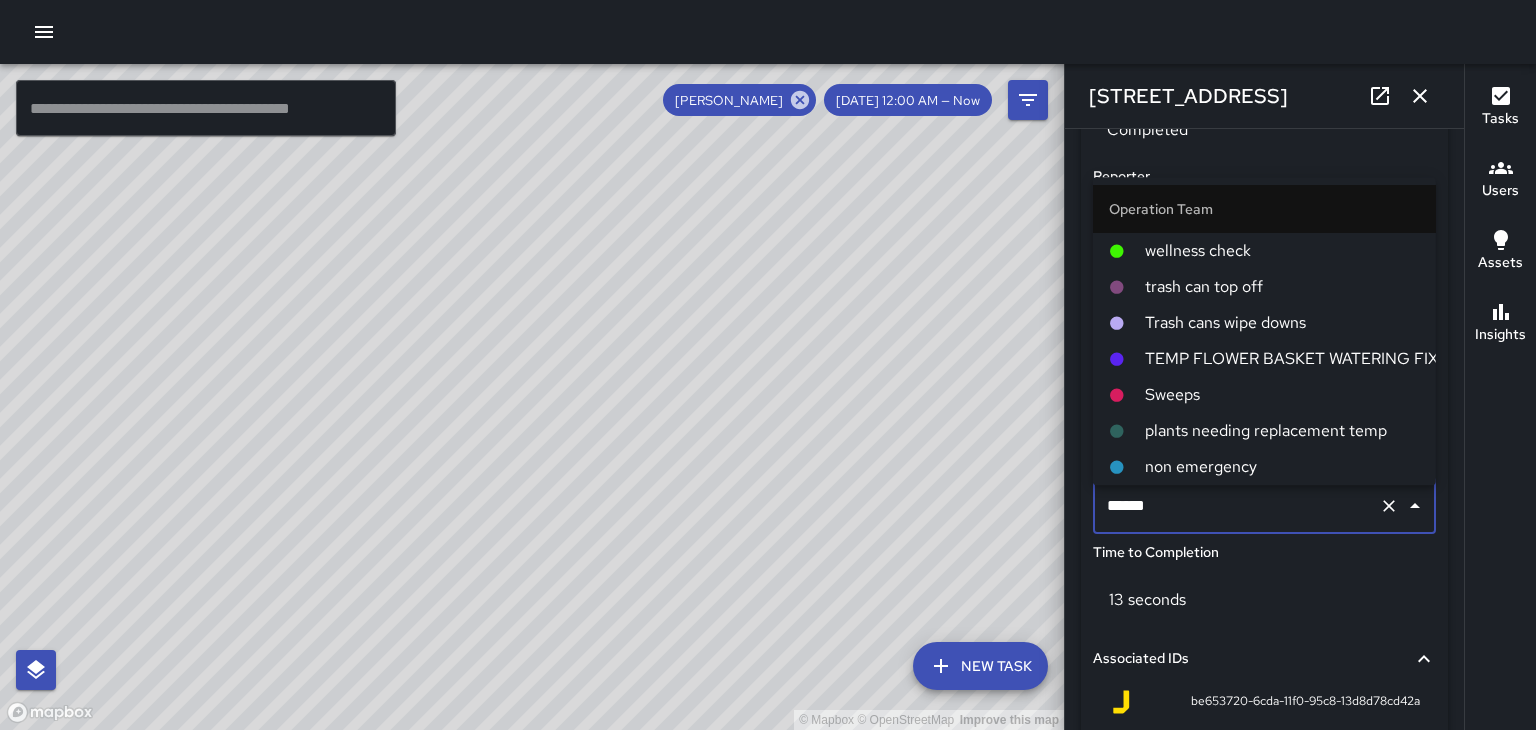 scroll, scrollTop: 72, scrollLeft: 0, axis: vertical 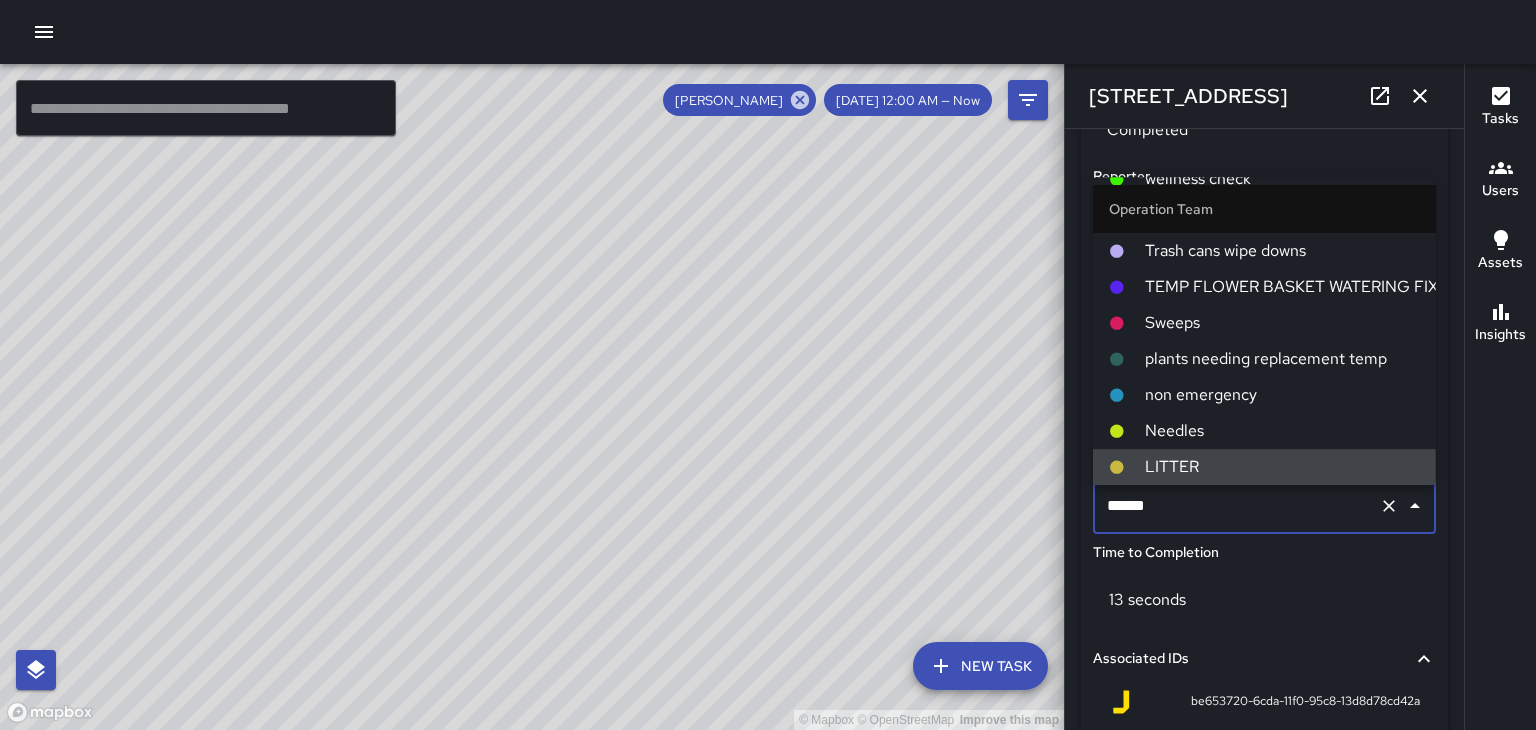 click on "Trash cans wipe downs" at bounding box center (1282, 251) 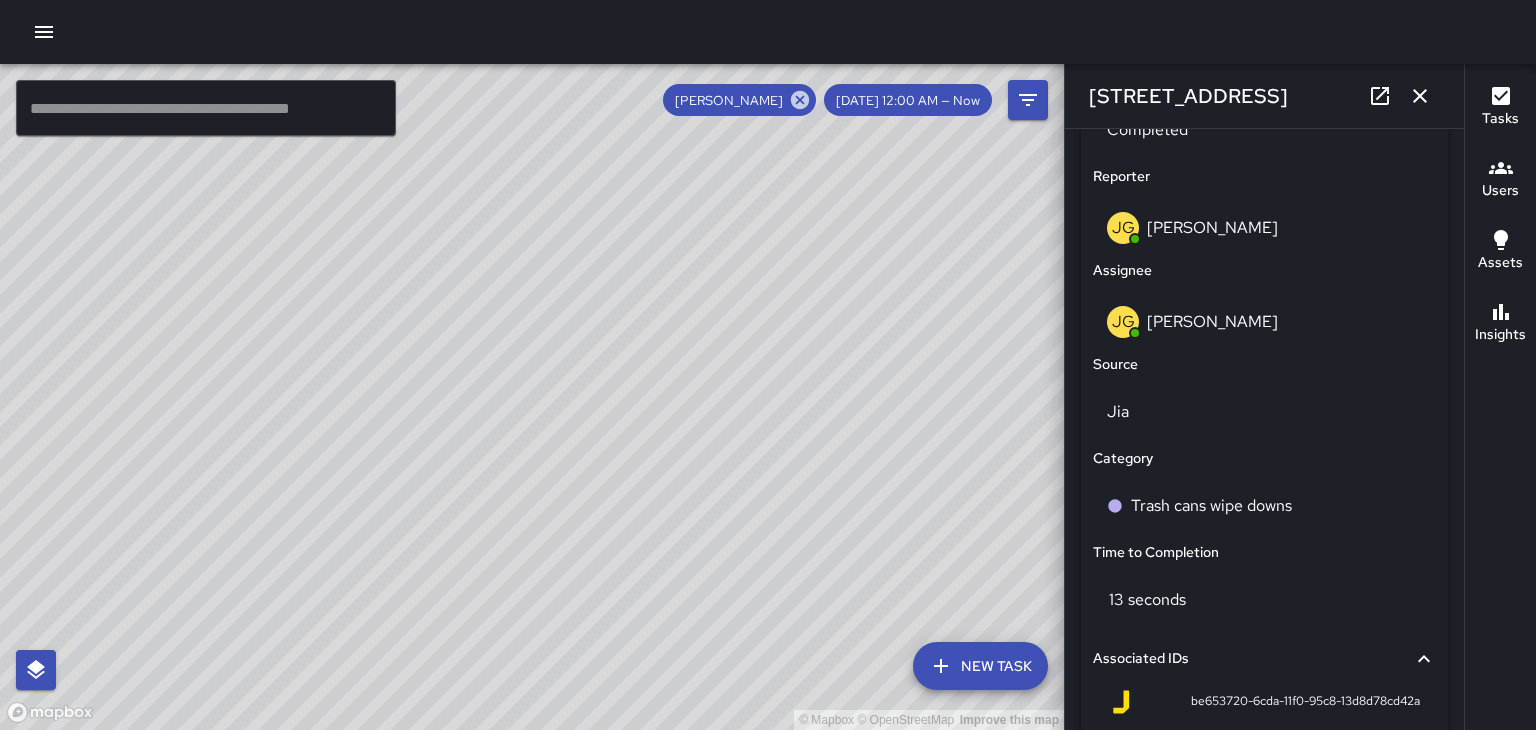 click 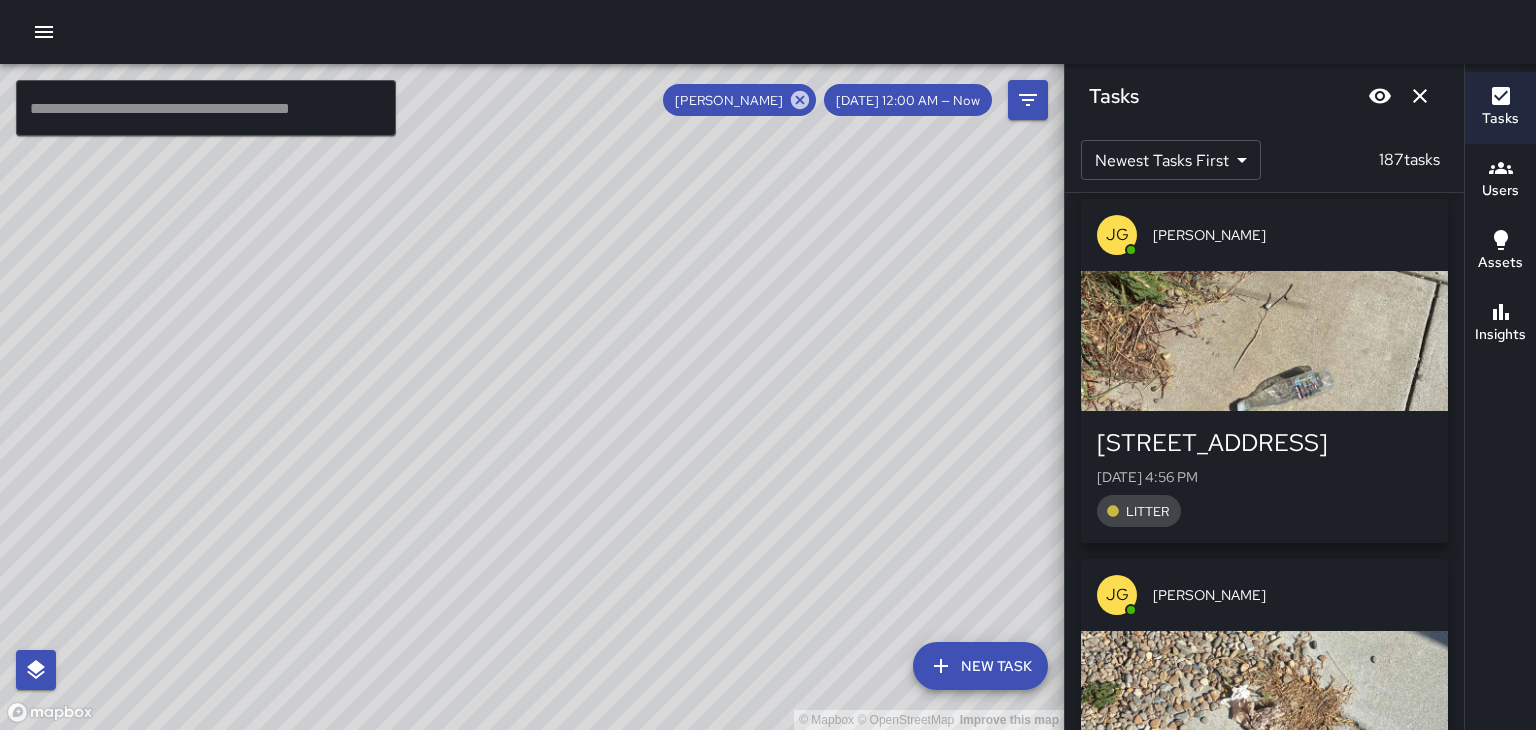scroll, scrollTop: 25504, scrollLeft: 0, axis: vertical 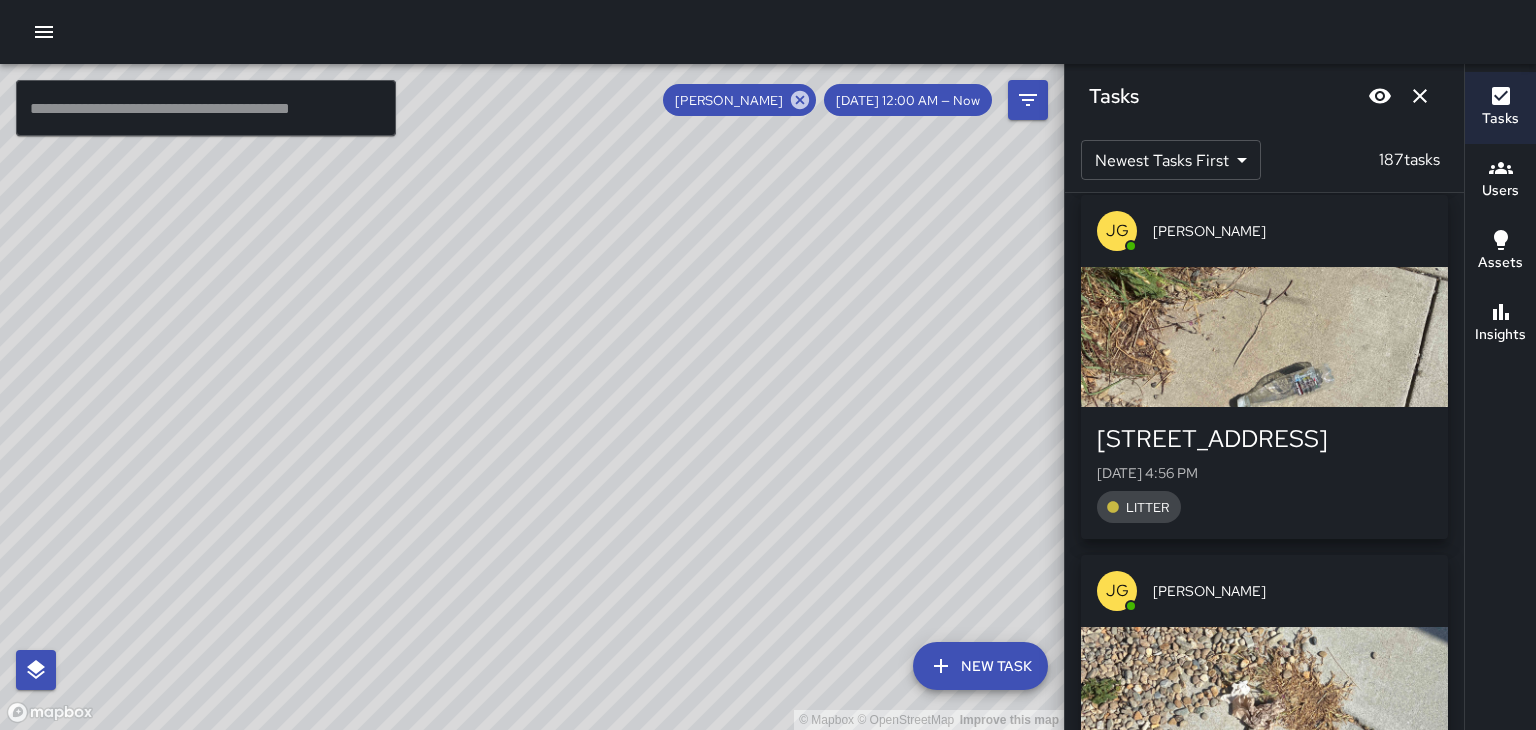 click at bounding box center [1264, 697] 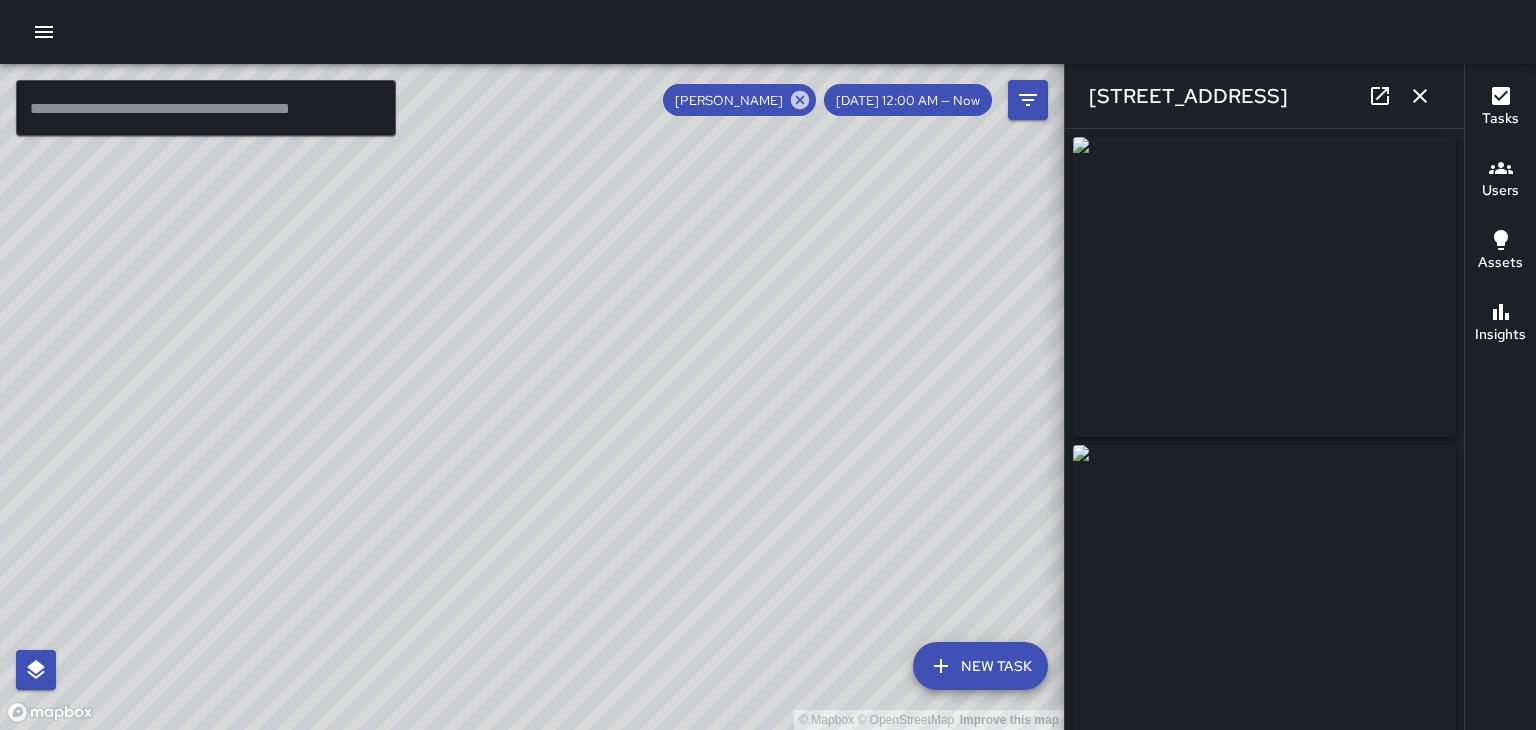 type on "**********" 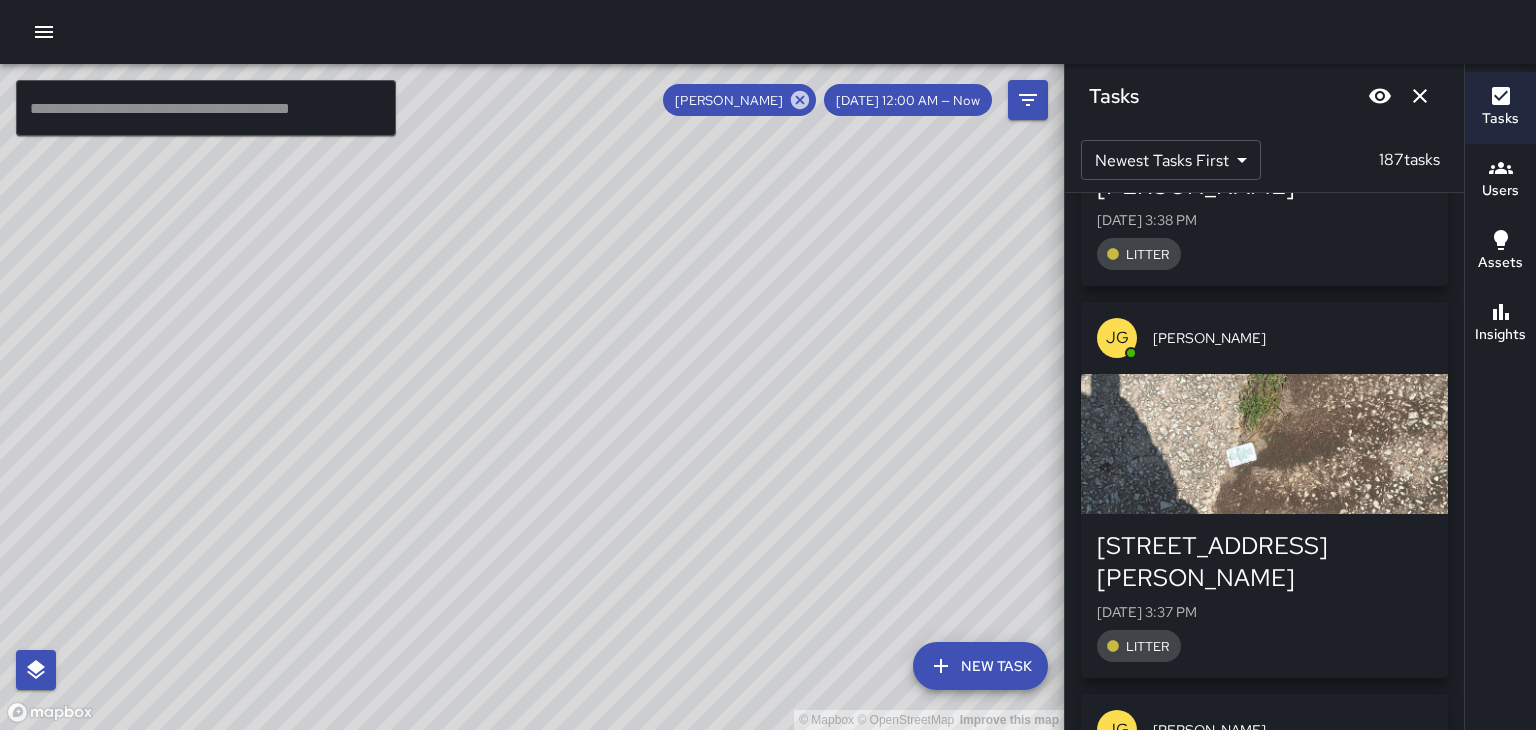 scroll, scrollTop: 43889, scrollLeft: 0, axis: vertical 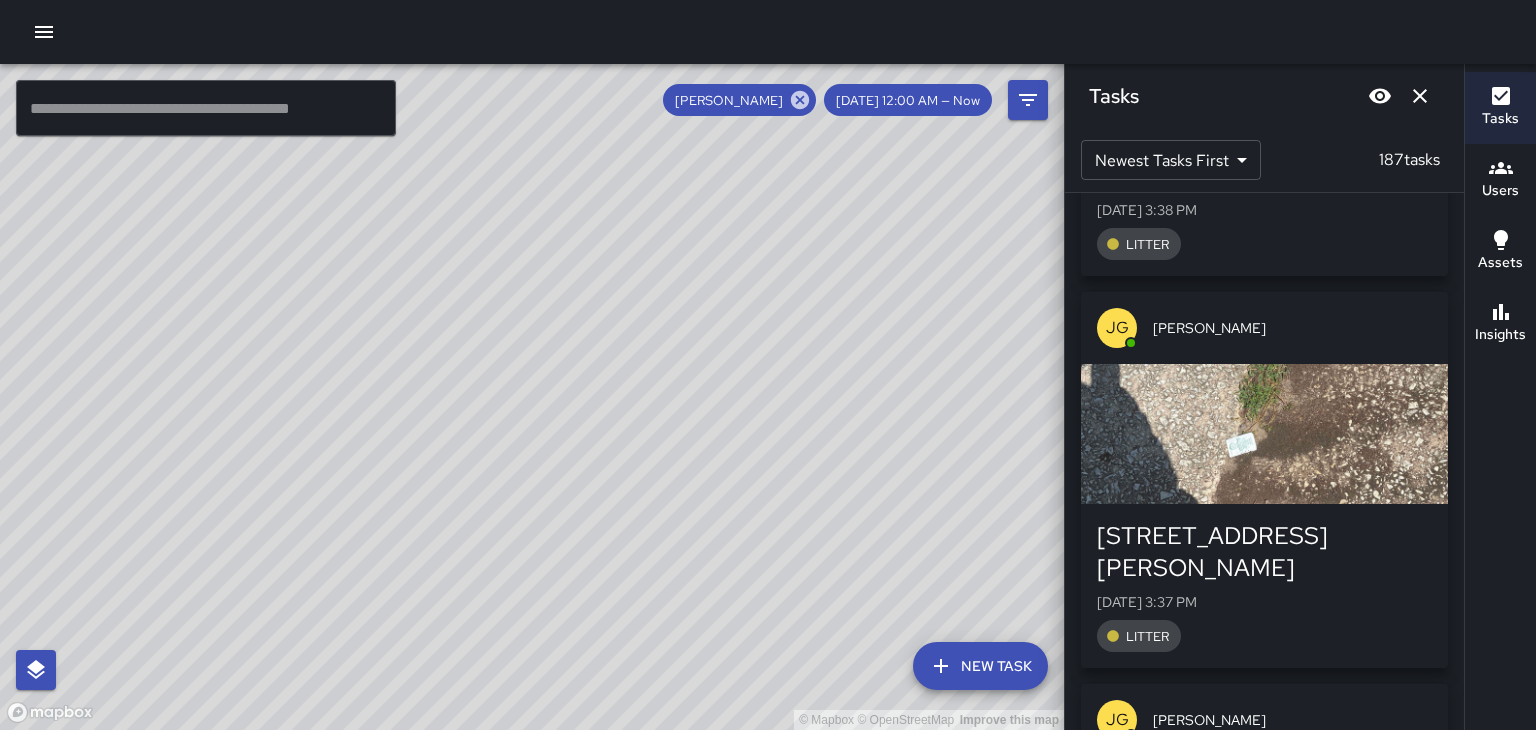 click on "[STREET_ADDRESS][PERSON_NAME][DATE] 3:37 PM LITTER" at bounding box center [1264, 1370] 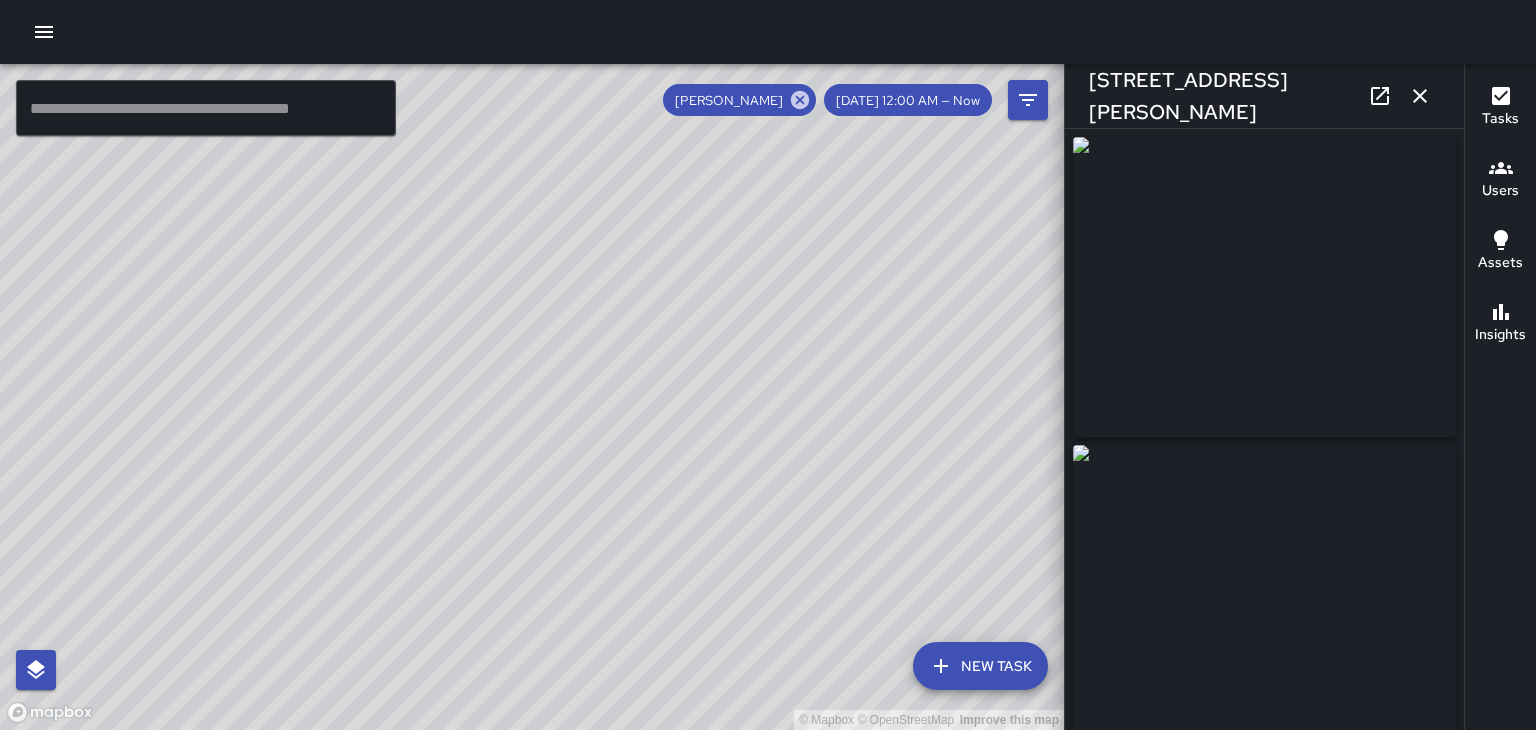 click 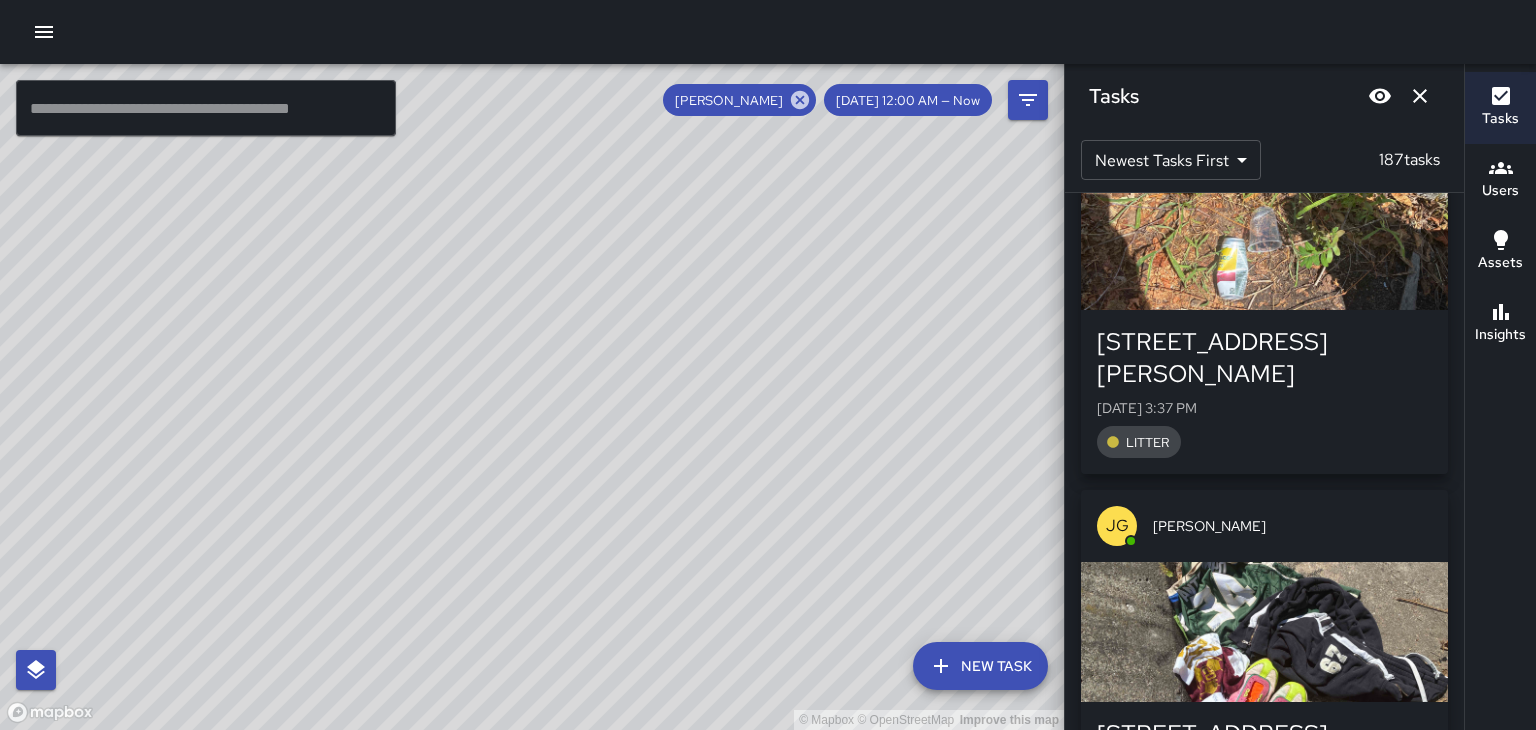 scroll, scrollTop: 44476, scrollLeft: 0, axis: vertical 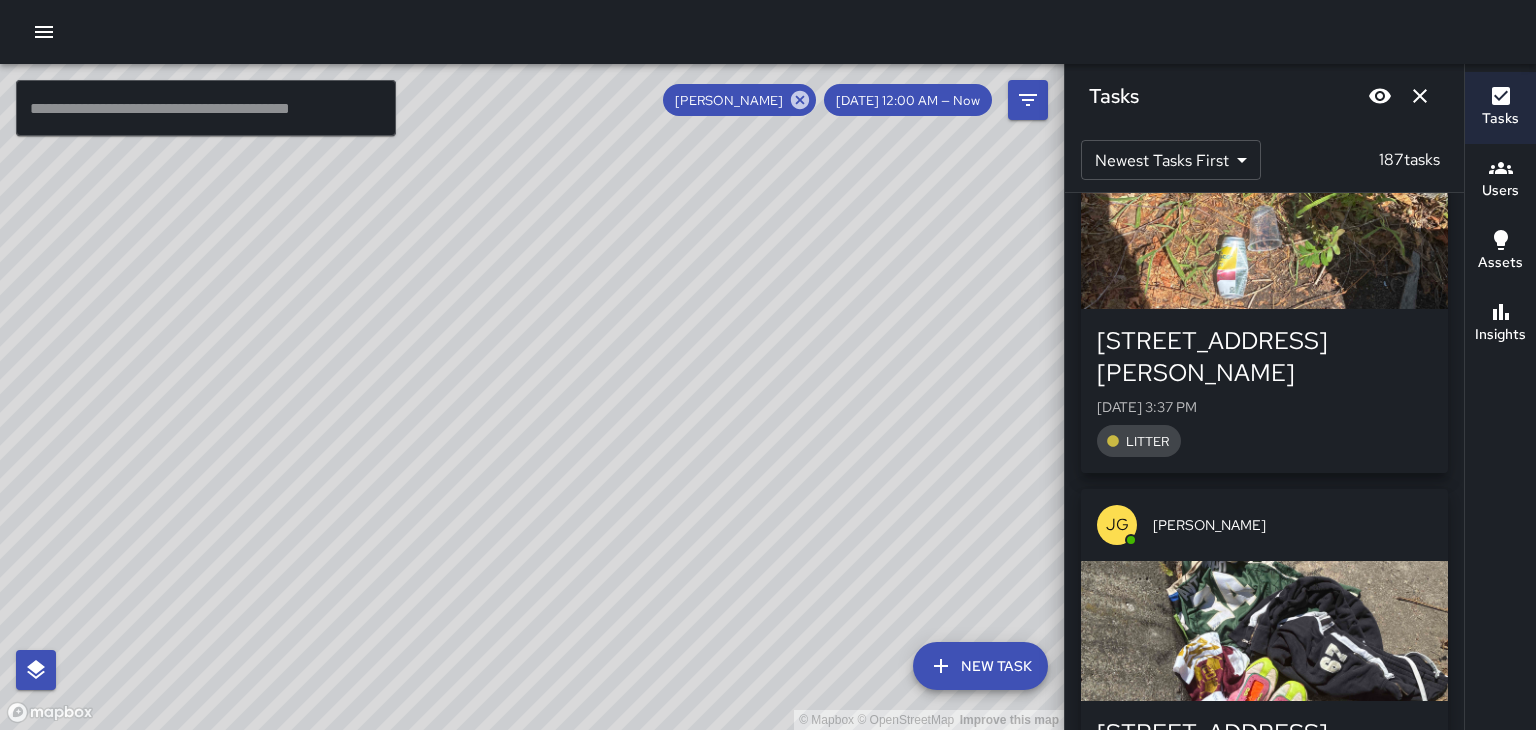 click on "[STREET_ADDRESS][PERSON_NAME][DATE] 3:35 PM LITTER" at bounding box center [1264, 1567] 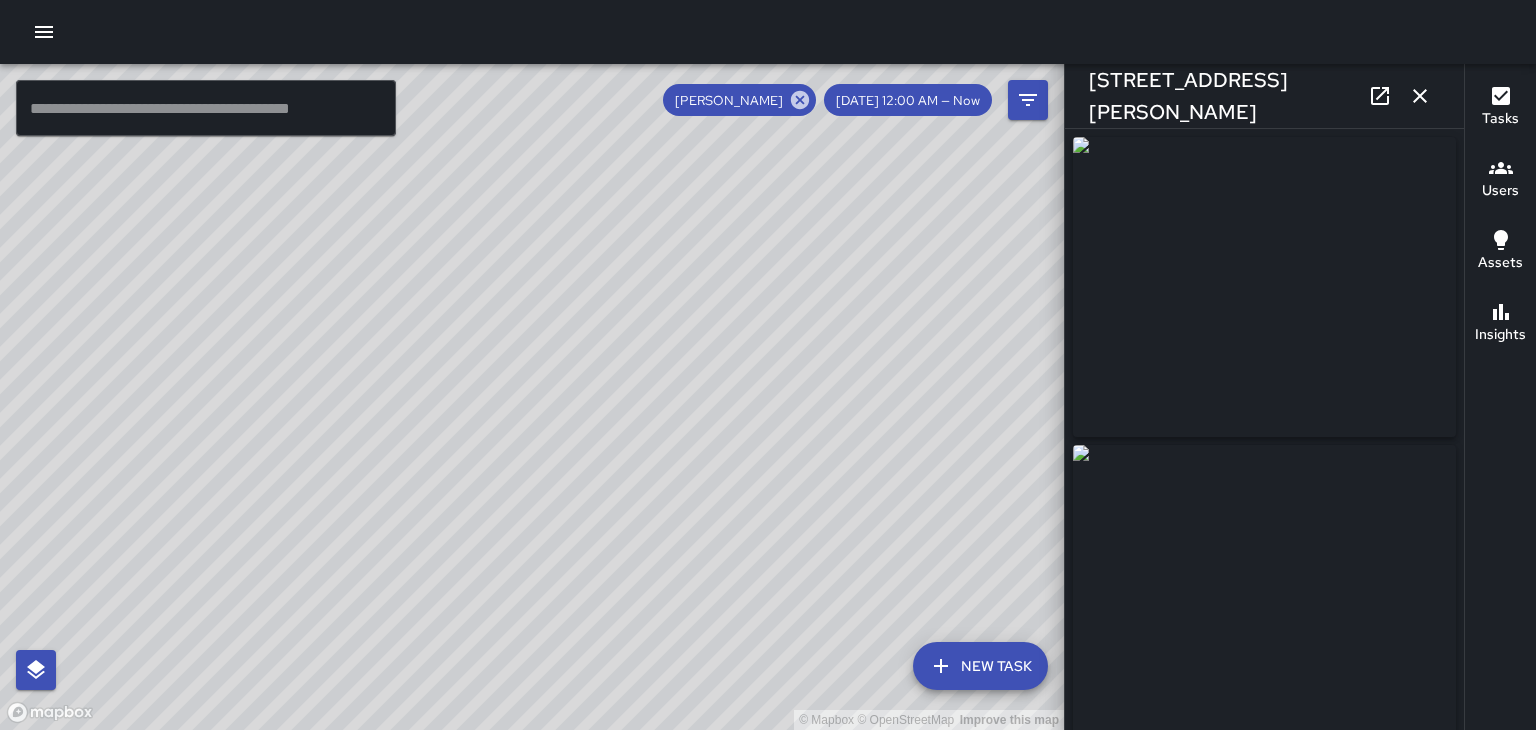 type on "**********" 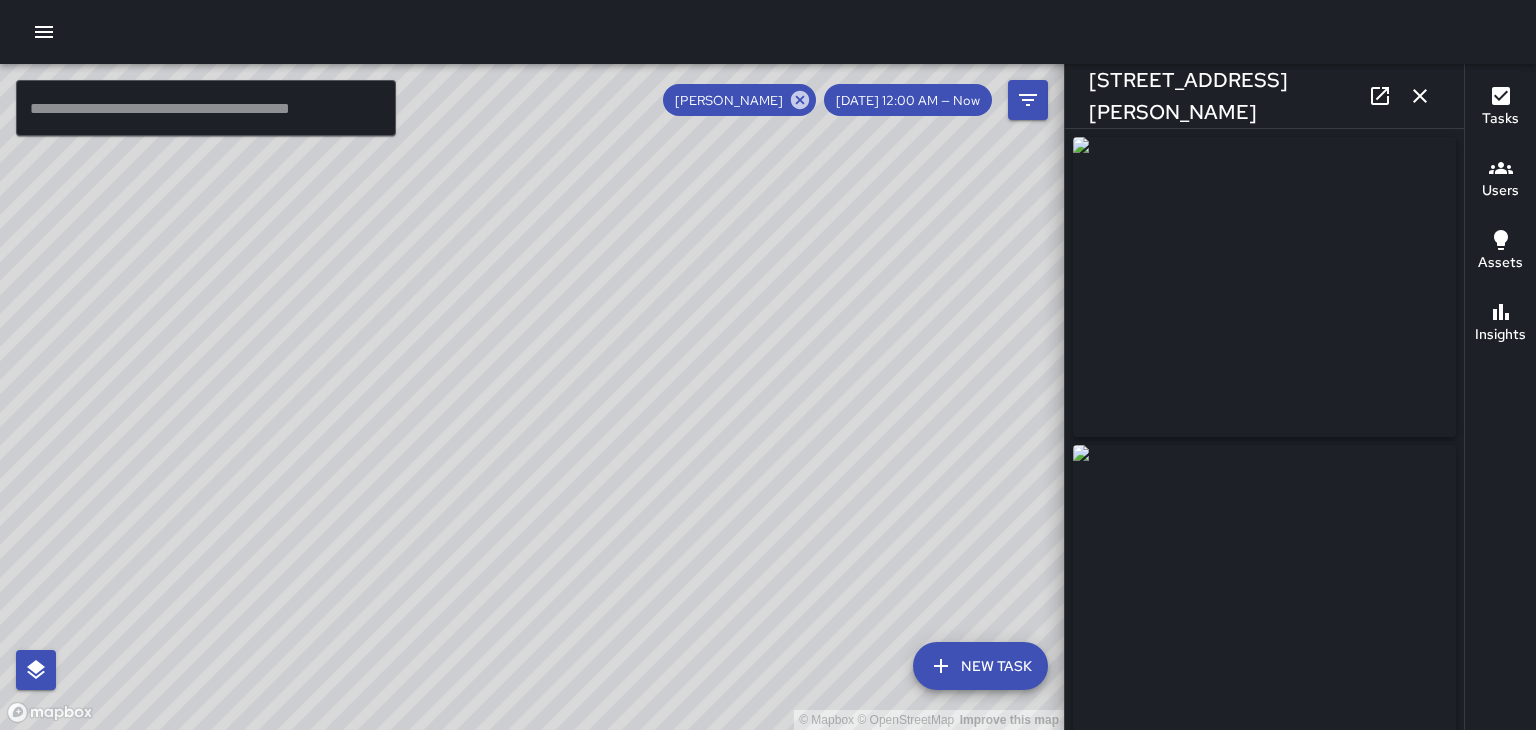 click 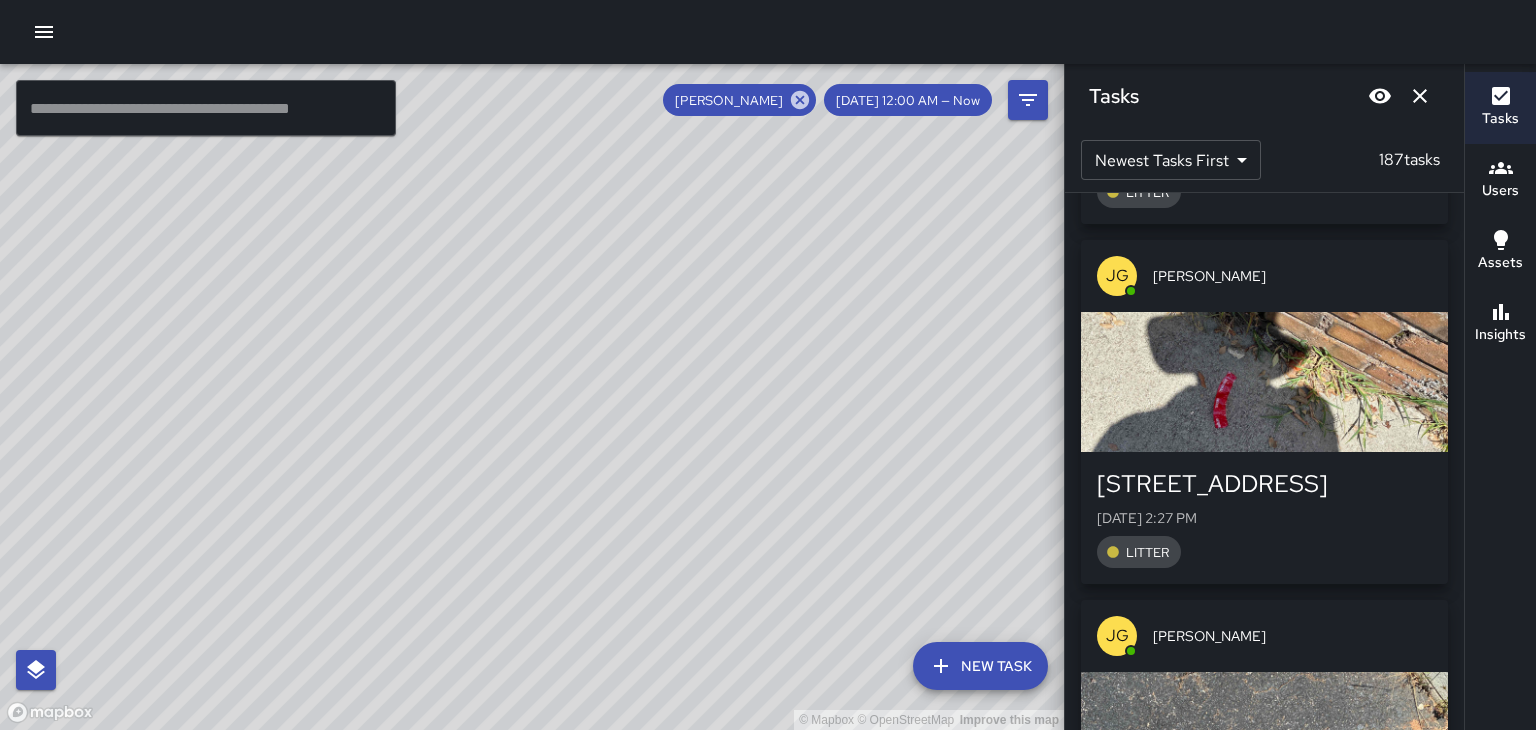 scroll, scrollTop: 64012, scrollLeft: 0, axis: vertical 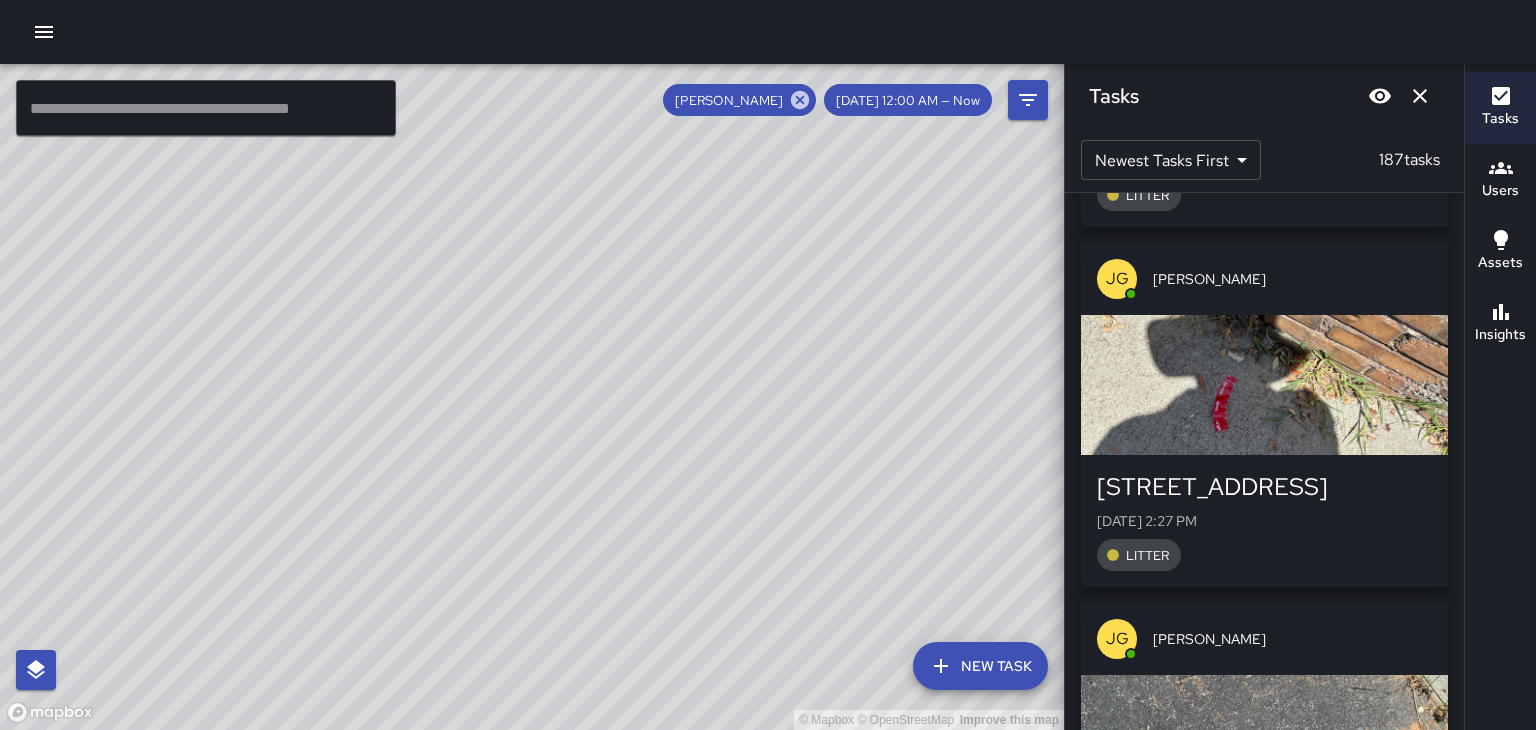 click at bounding box center [1264, 2185] 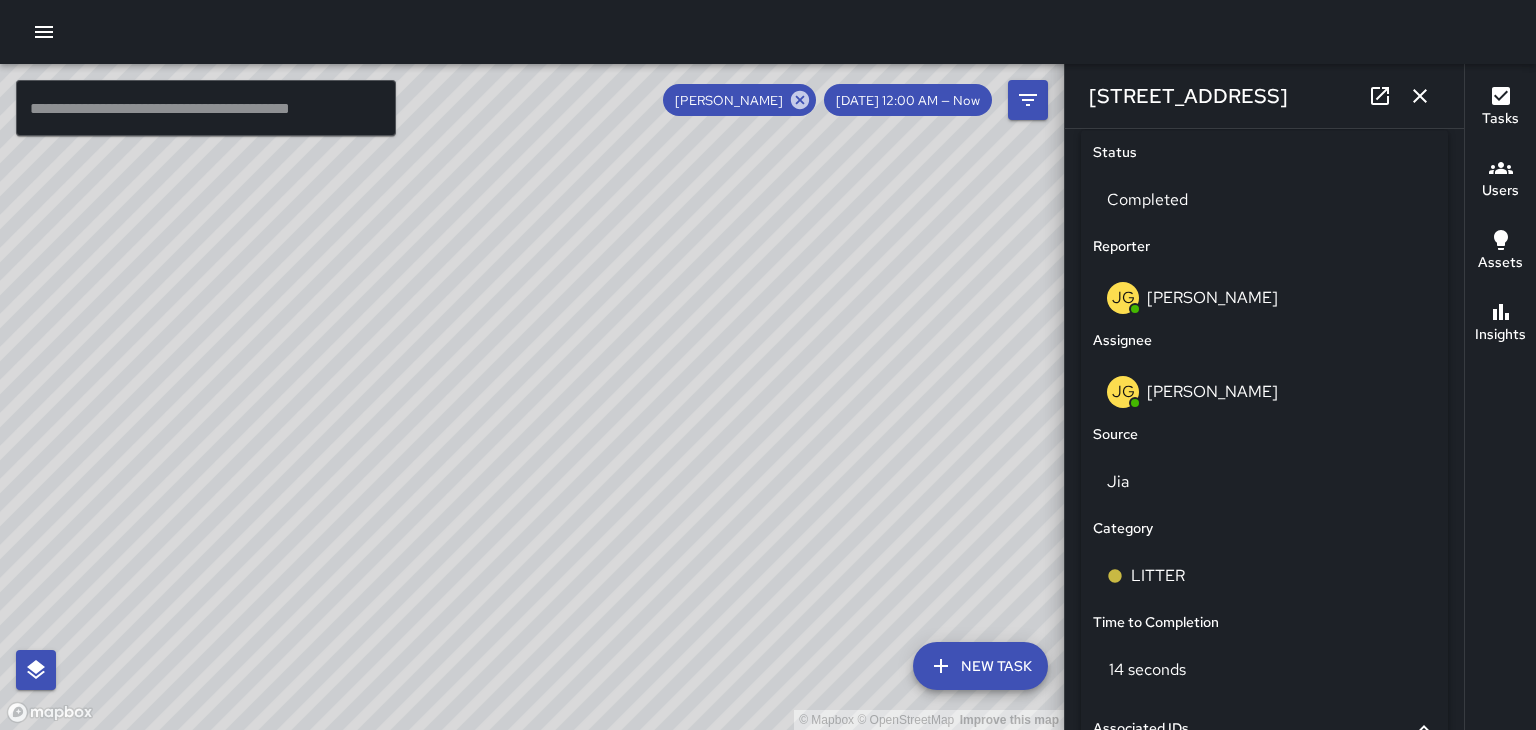 scroll, scrollTop: 937, scrollLeft: 0, axis: vertical 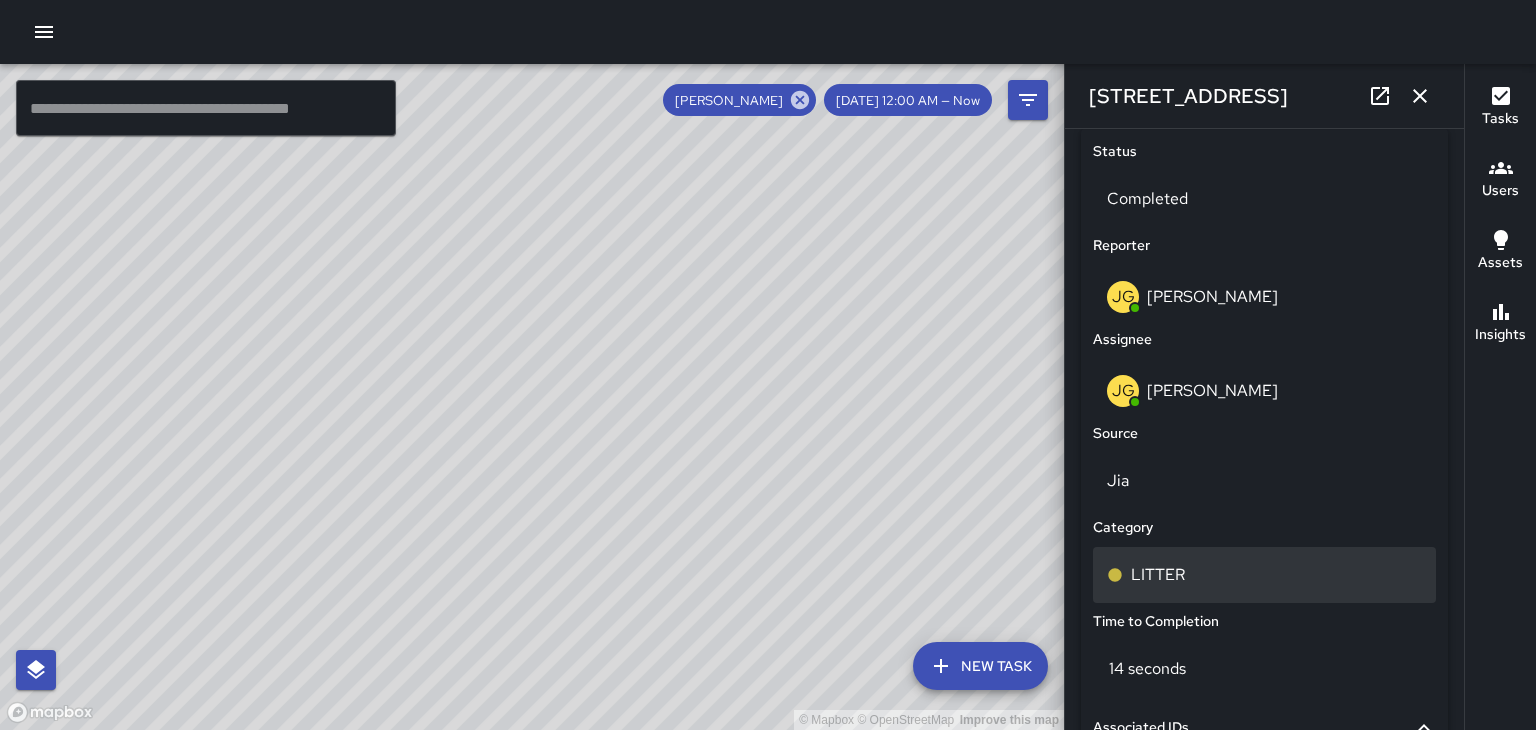 click on "LITTER" at bounding box center [1264, 575] 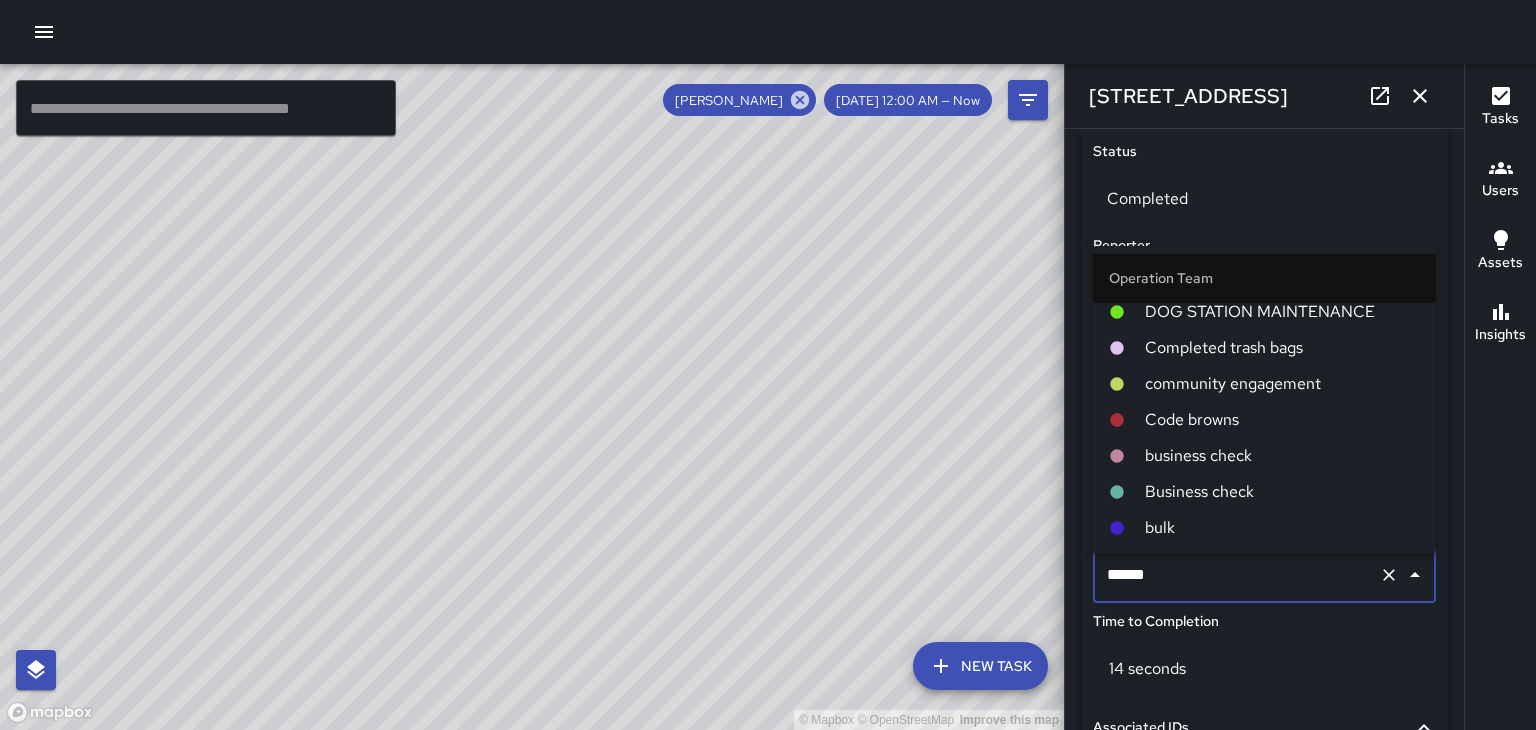 scroll, scrollTop: 444, scrollLeft: 0, axis: vertical 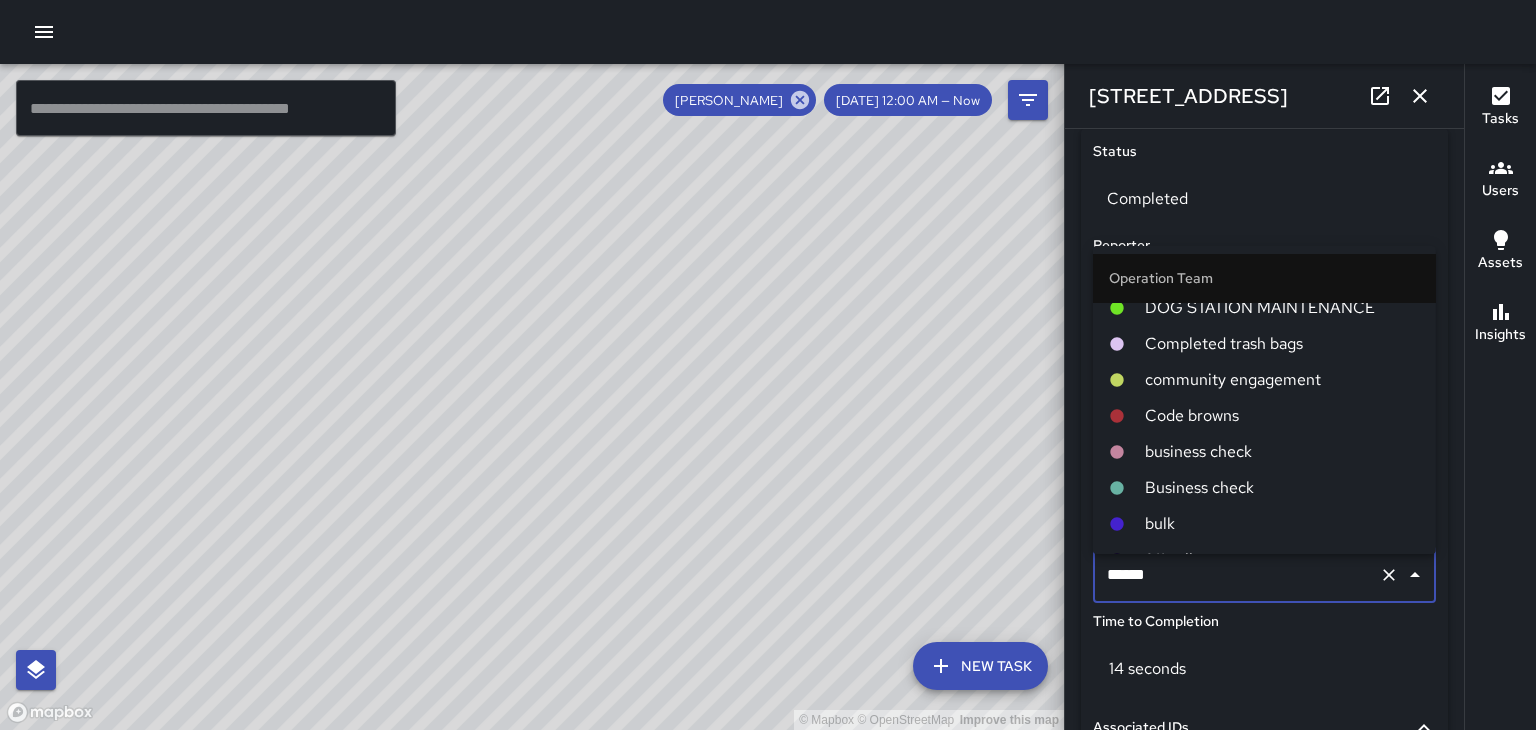 click on "community engagement" at bounding box center (1282, 380) 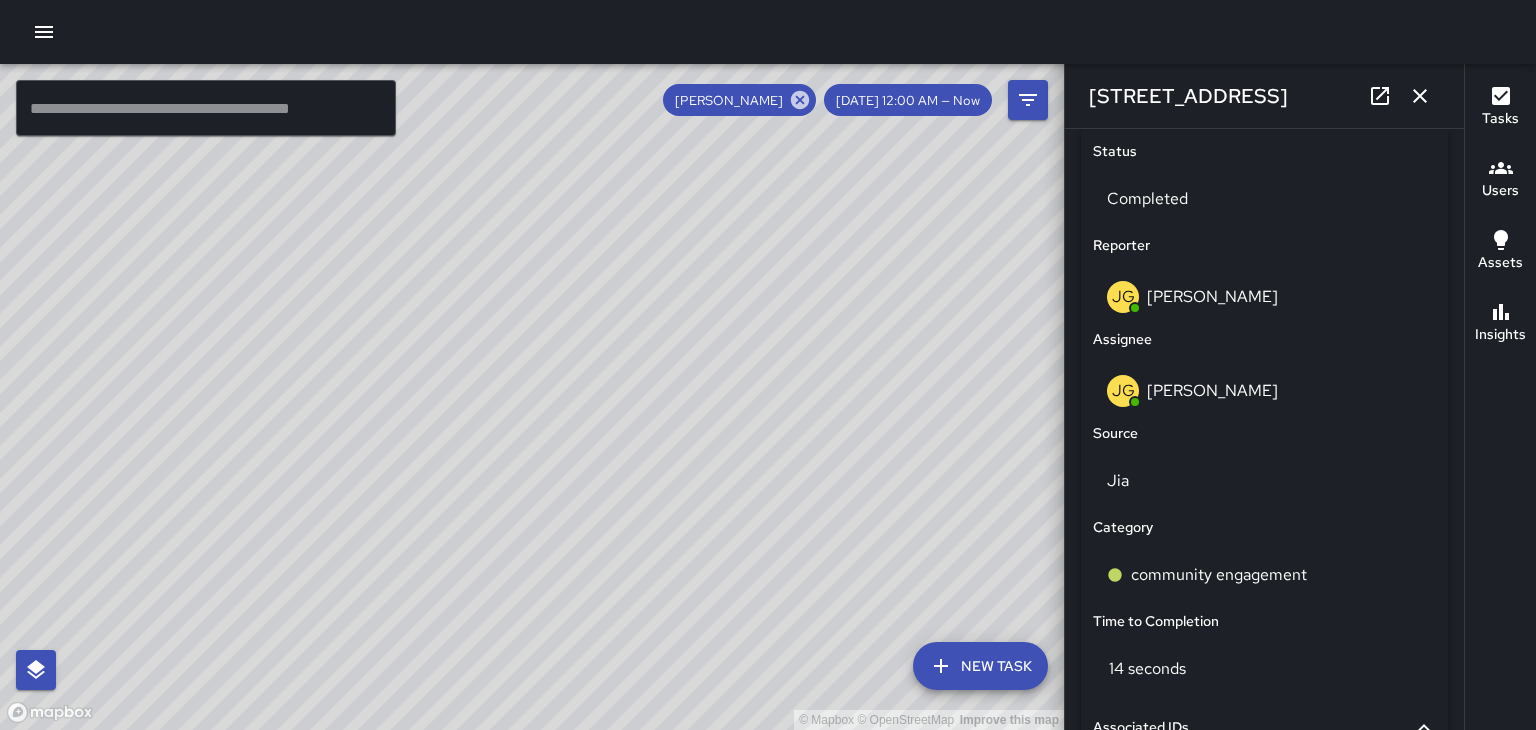 click at bounding box center [1420, 96] 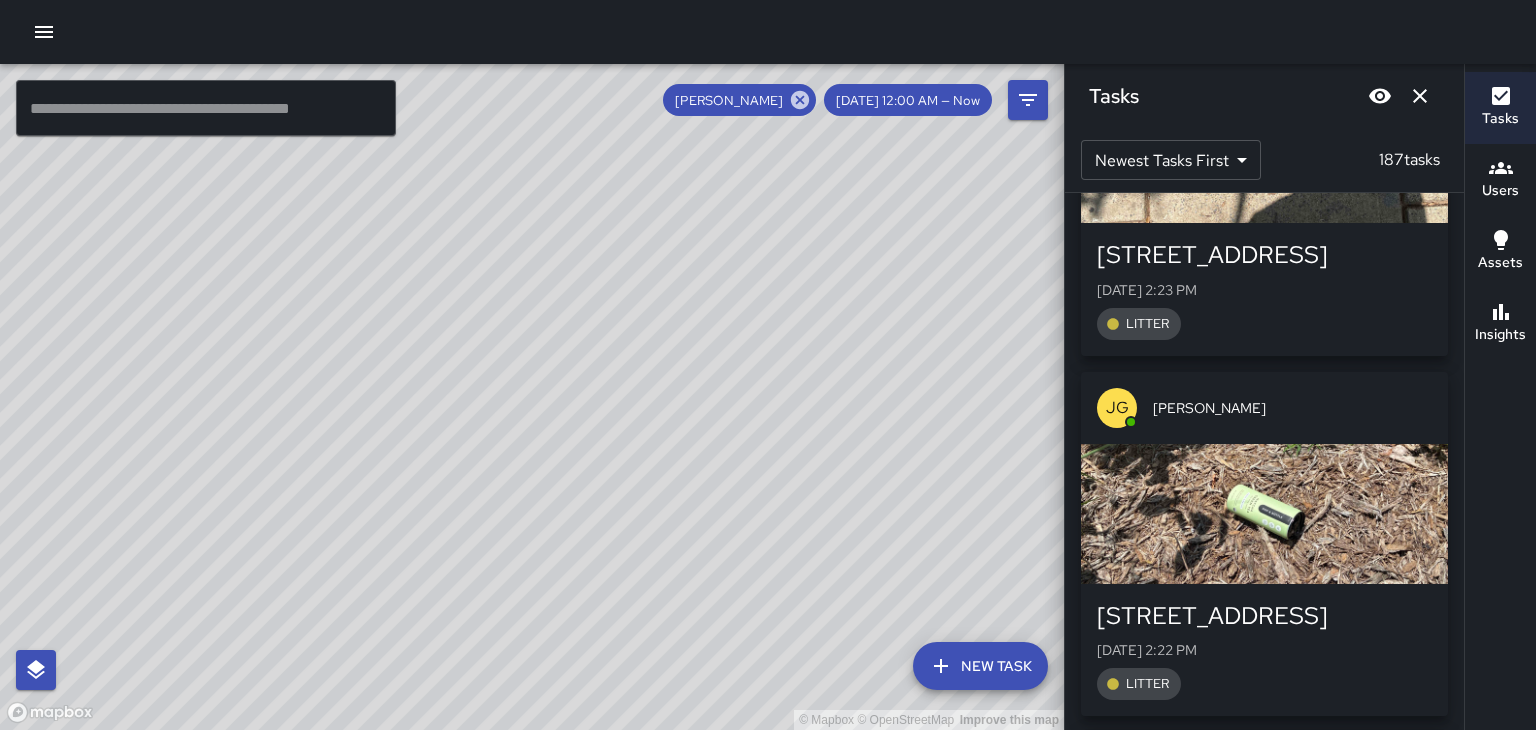 scroll, scrollTop: 66772, scrollLeft: 0, axis: vertical 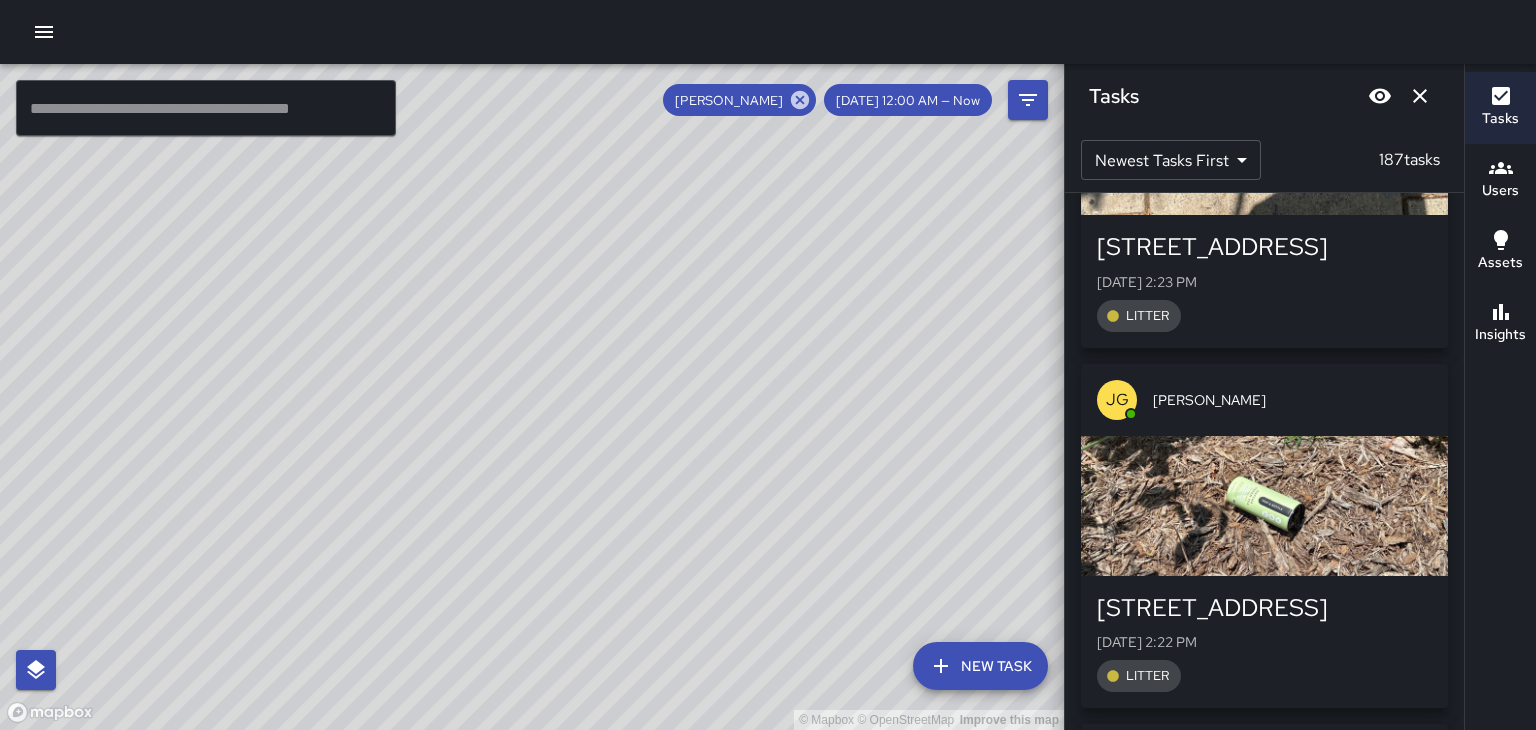 click at bounding box center (1264, 2370) 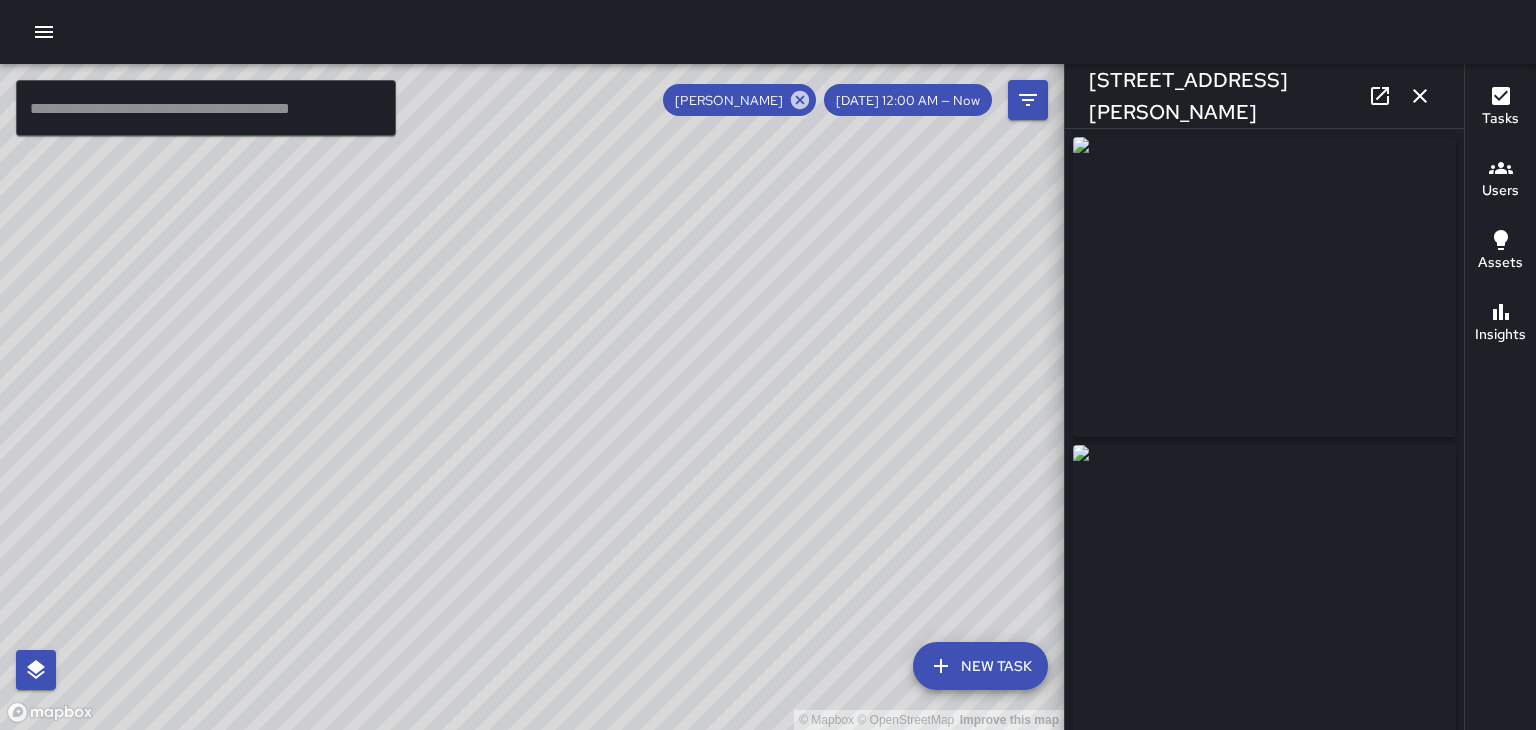 click 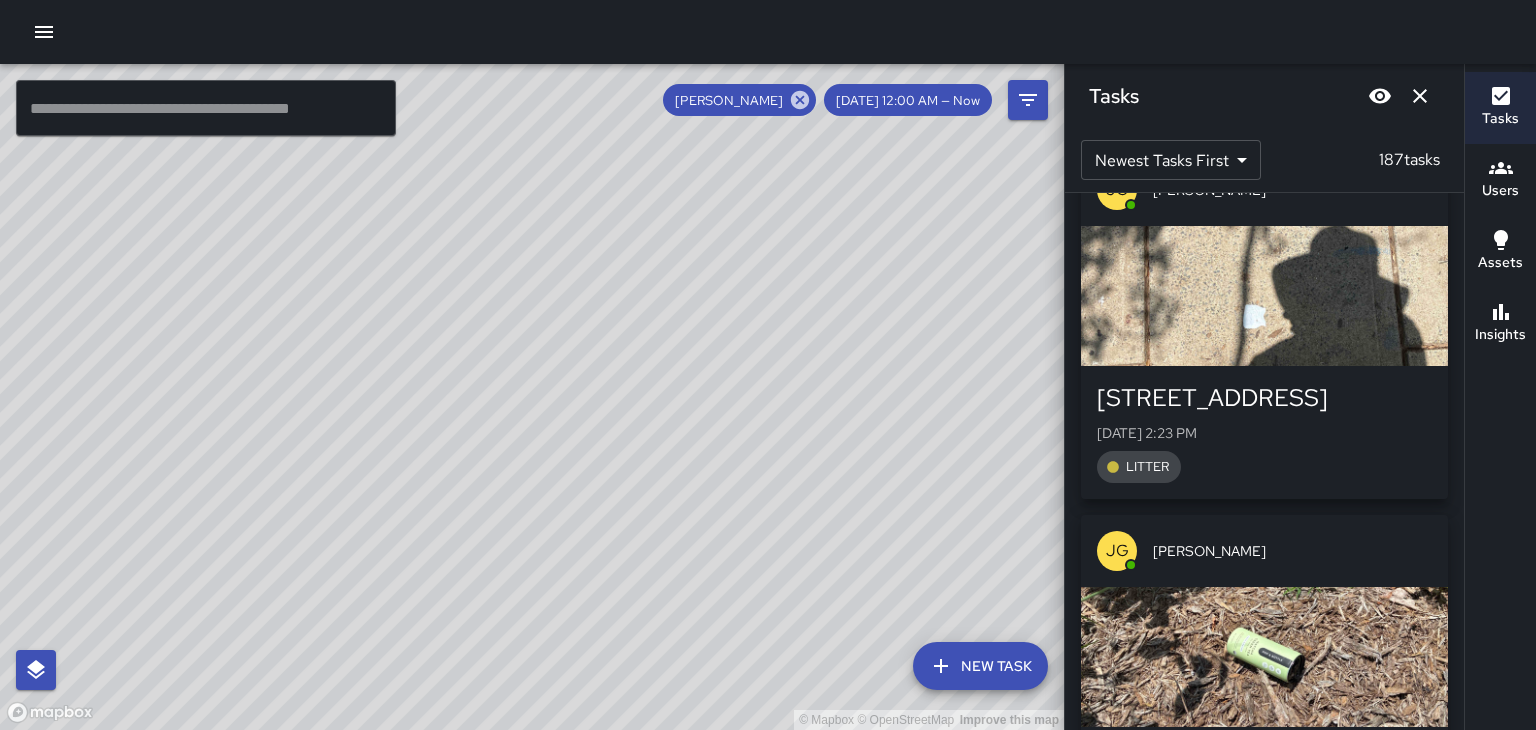 scroll, scrollTop: 66772, scrollLeft: 0, axis: vertical 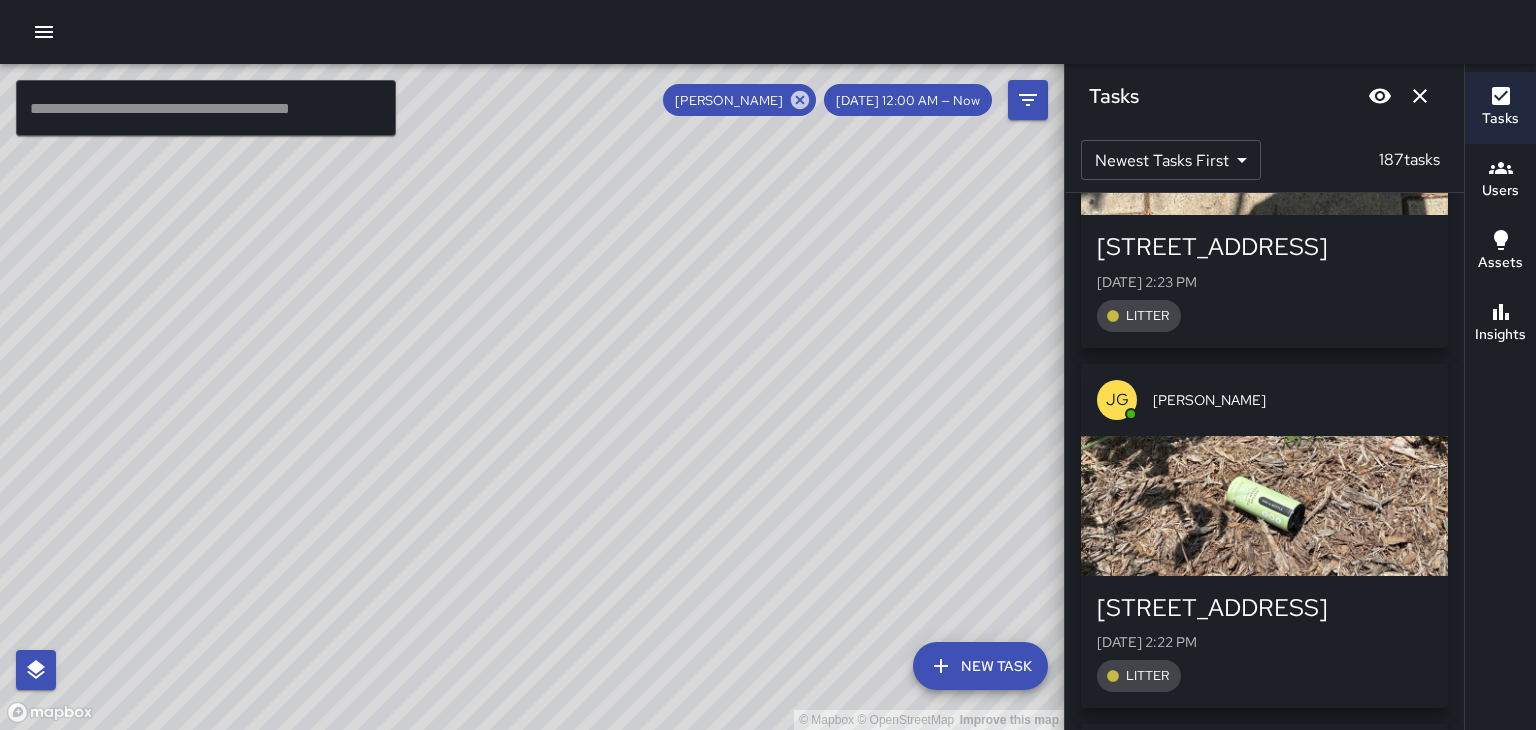 click 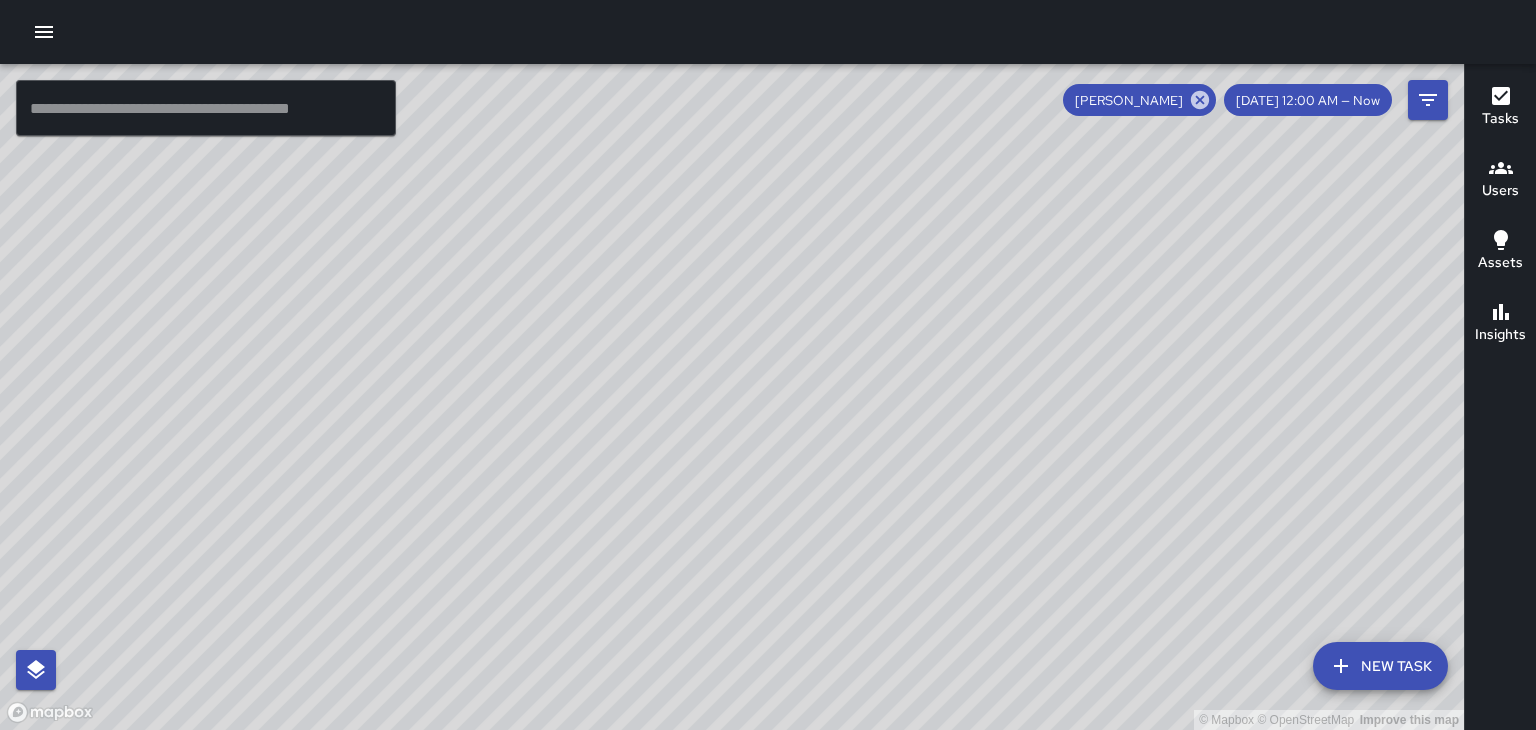 click 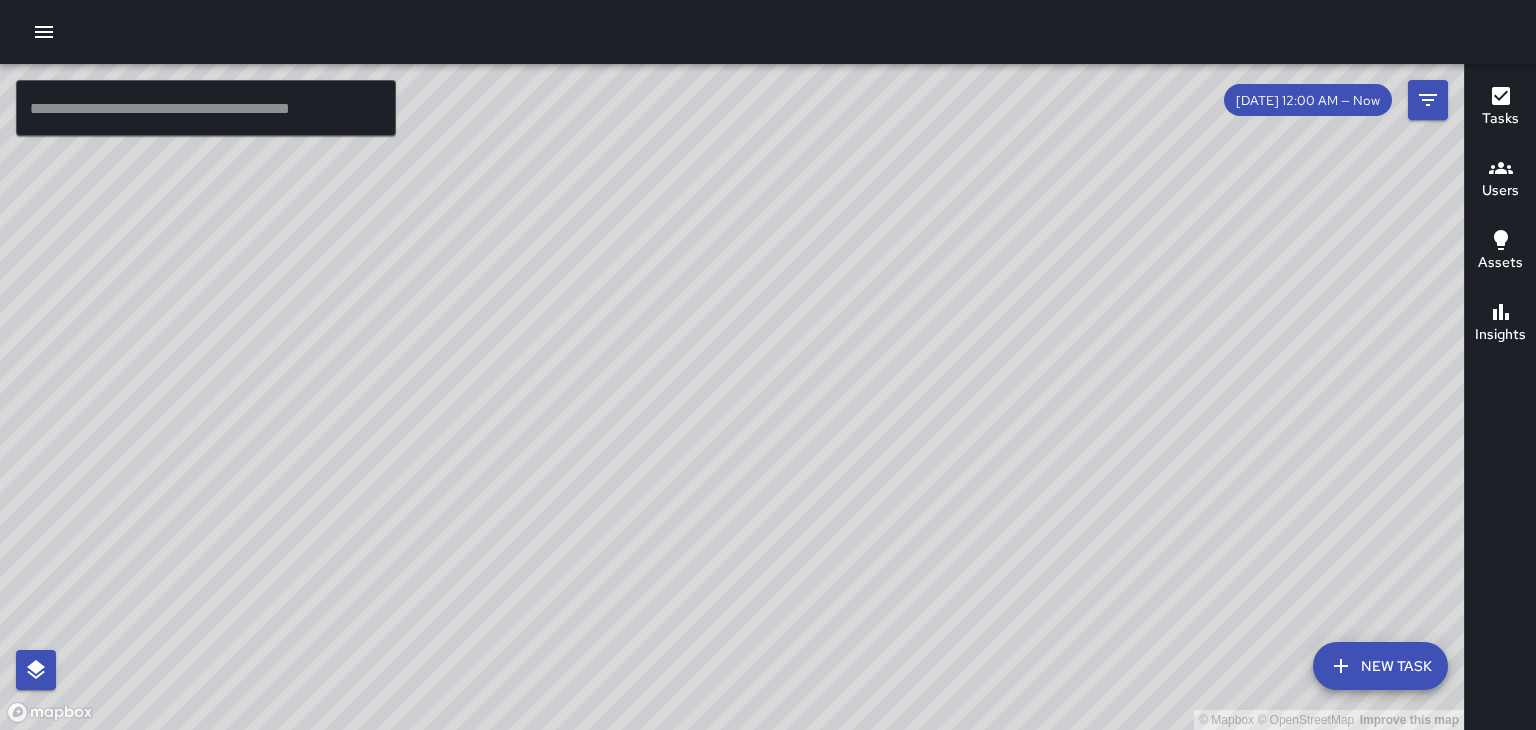 scroll, scrollTop: 159010, scrollLeft: 0, axis: vertical 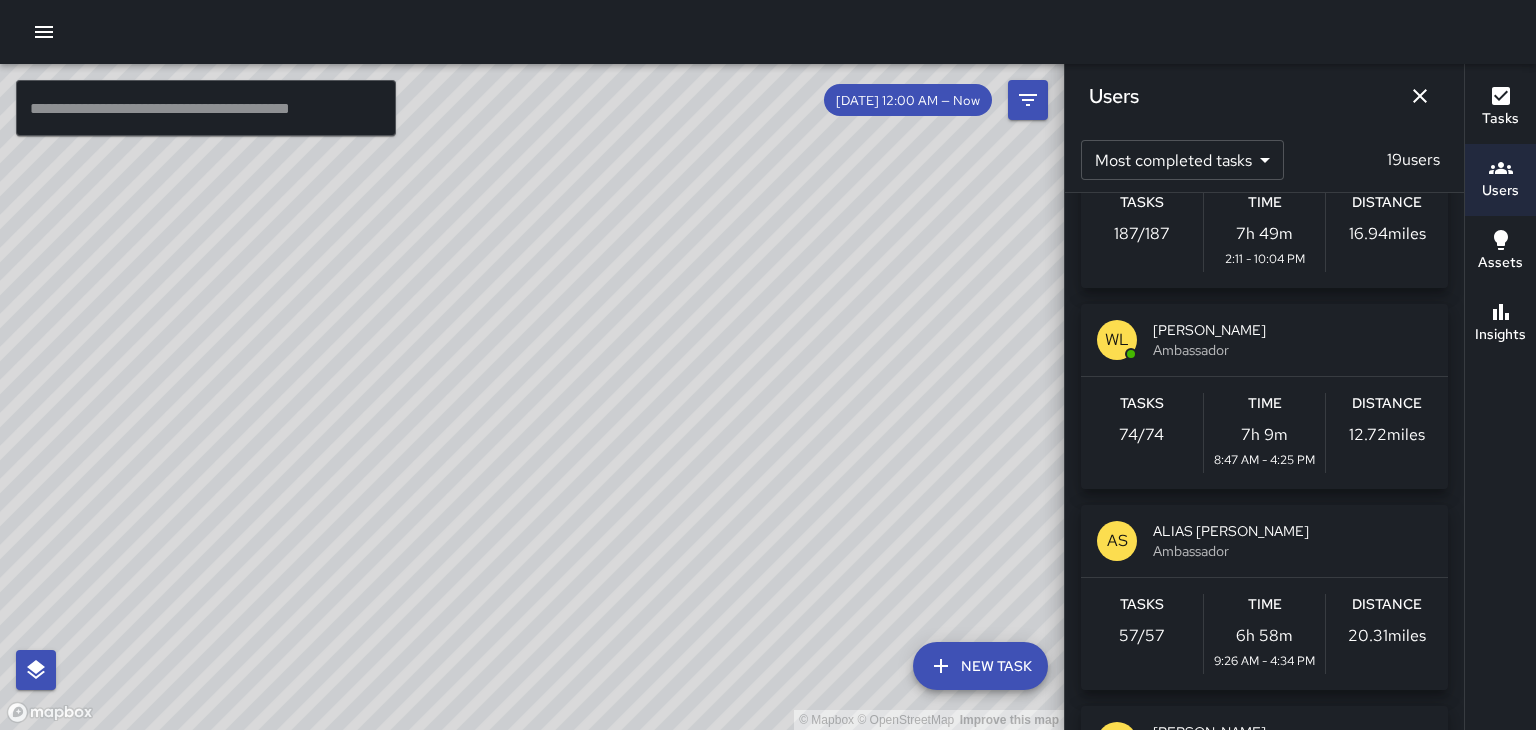 click on "[PERSON_NAME]" at bounding box center (1292, 330) 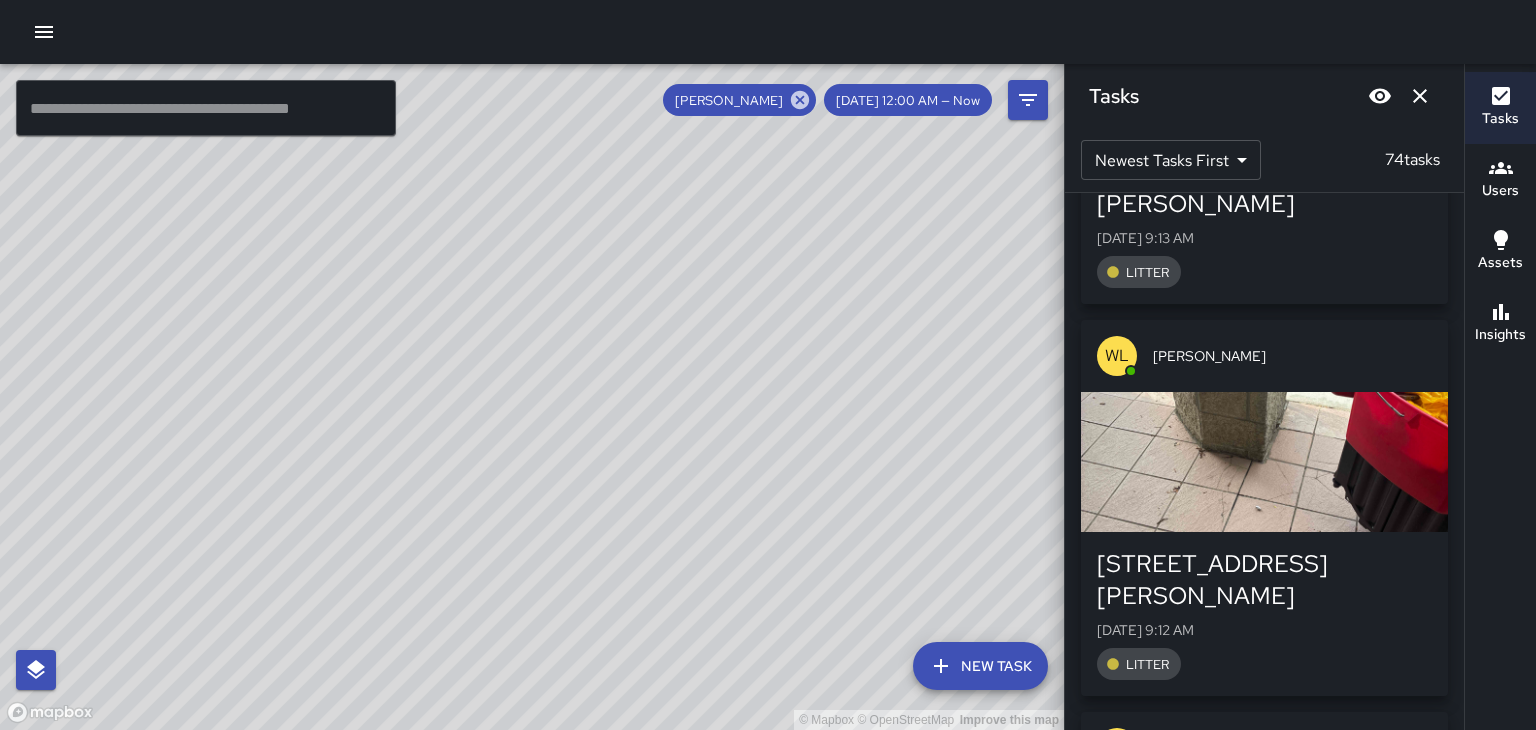 scroll, scrollTop: 22640, scrollLeft: 0, axis: vertical 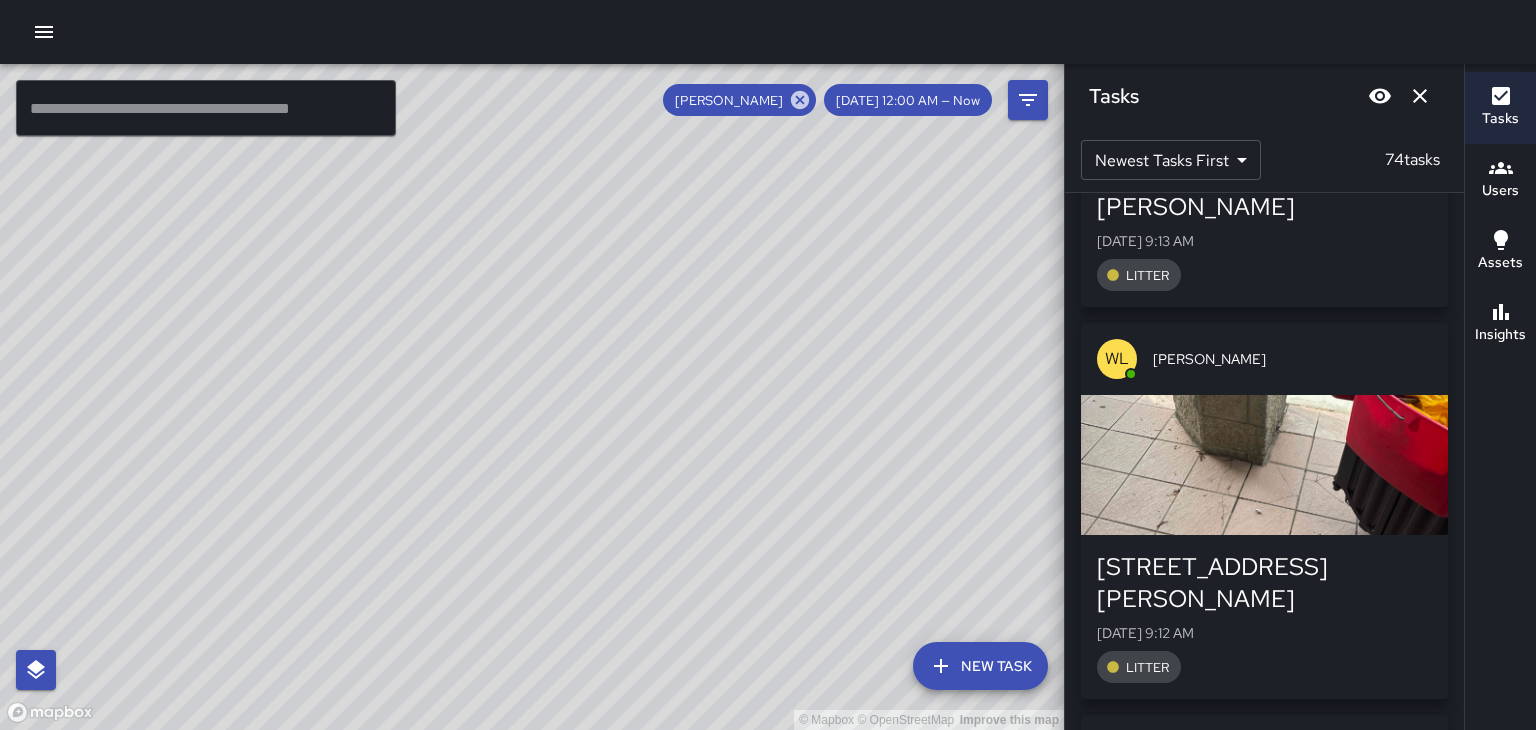 click at bounding box center (1264, 1610) 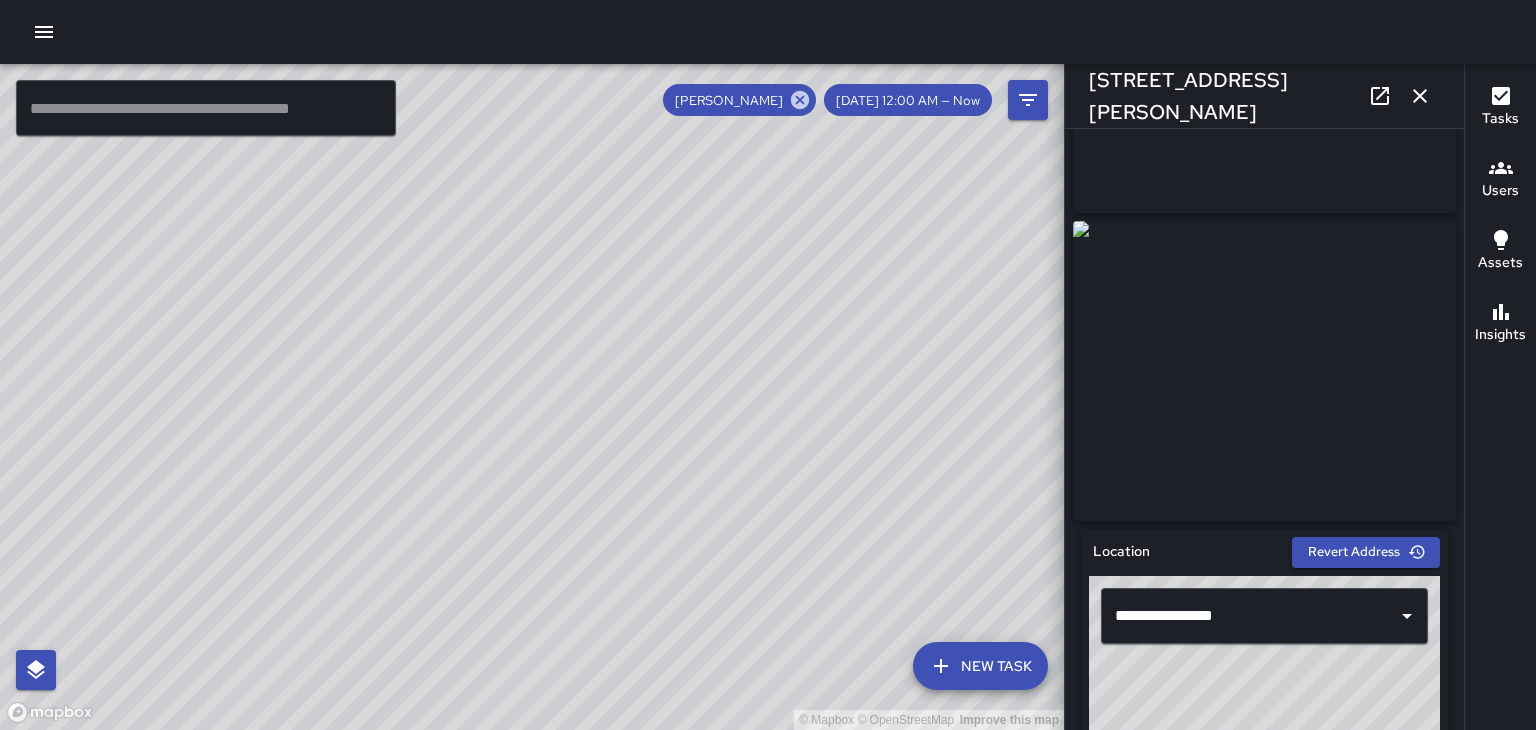 scroll, scrollTop: 0, scrollLeft: 0, axis: both 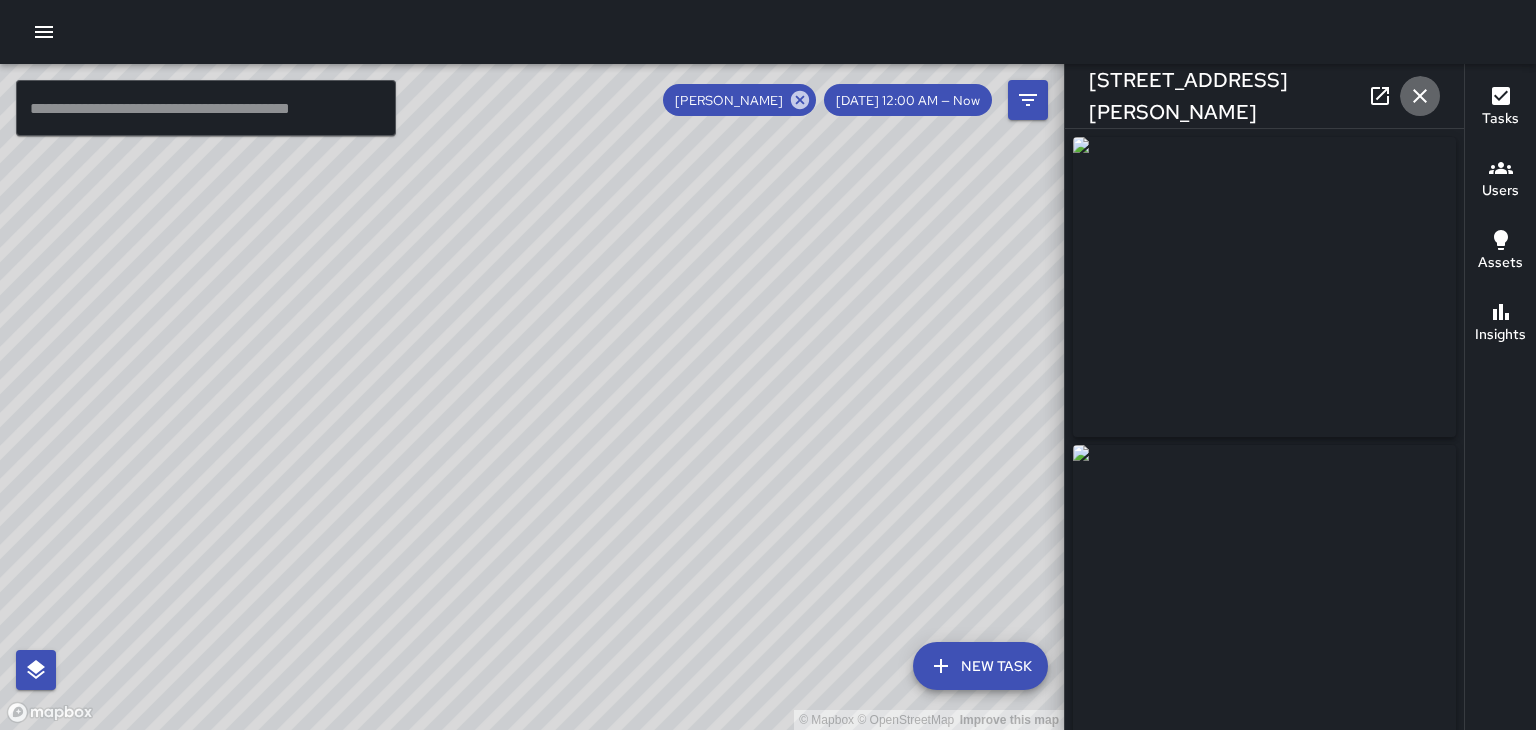 click 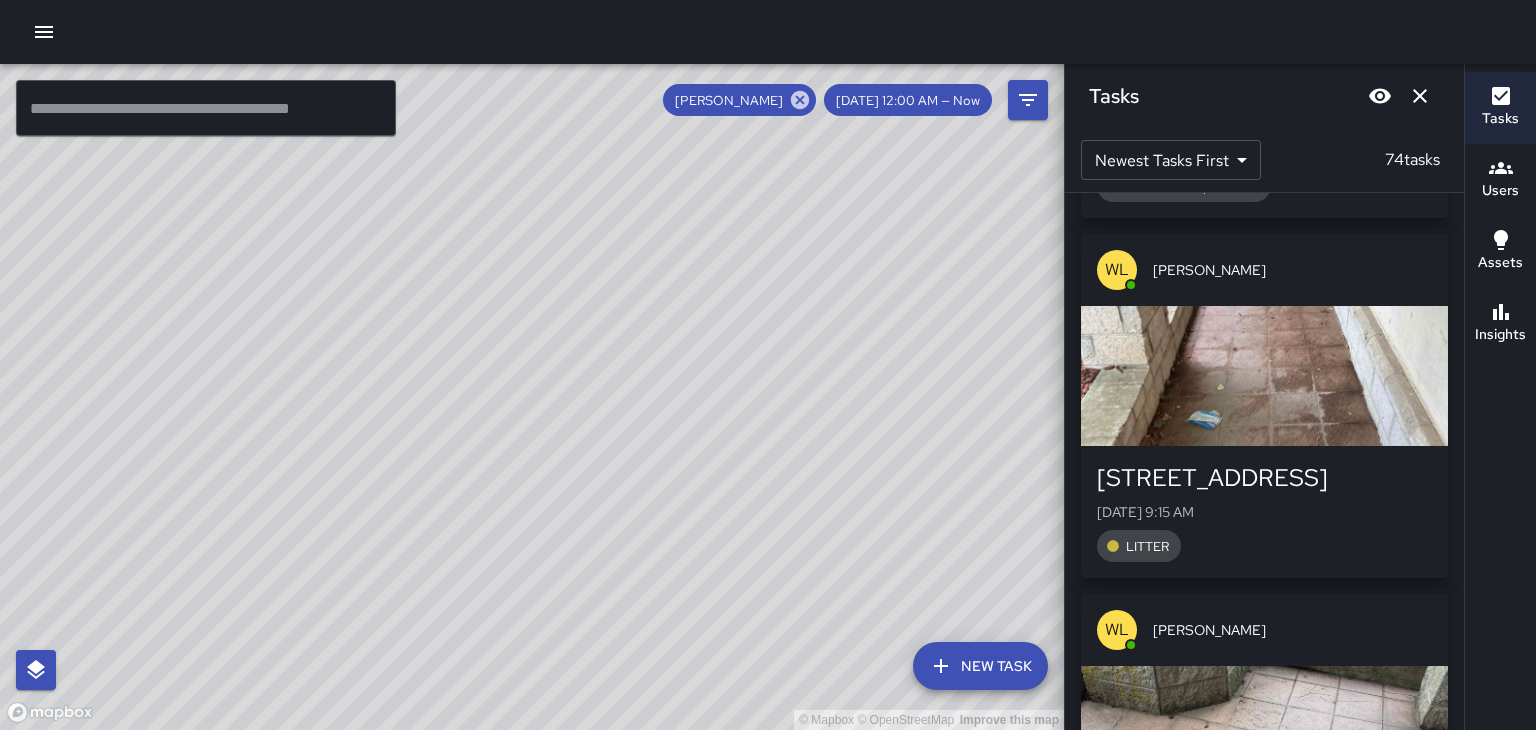 scroll, scrollTop: 21582, scrollLeft: 0, axis: vertical 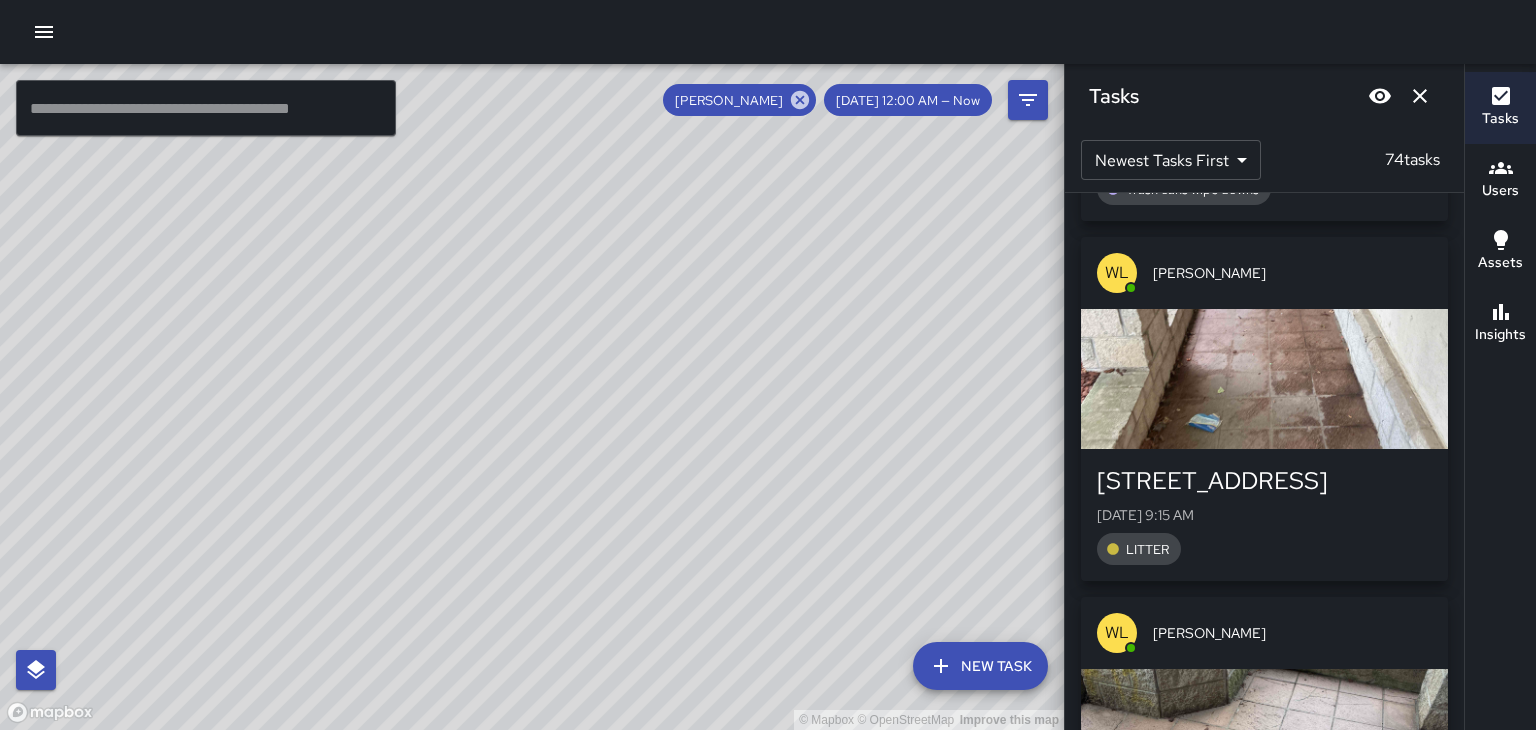 click at bounding box center (1264, 1523) 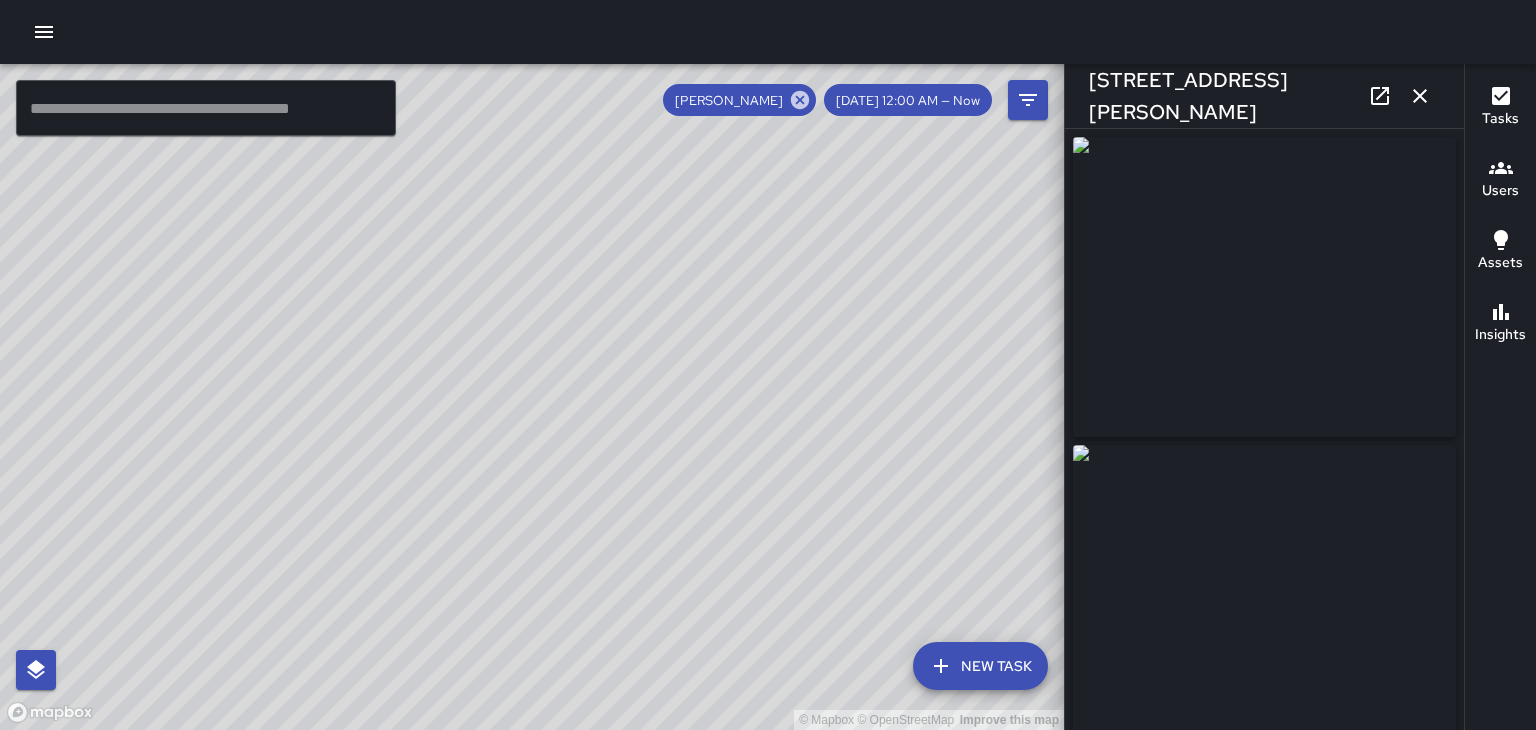 type on "**********" 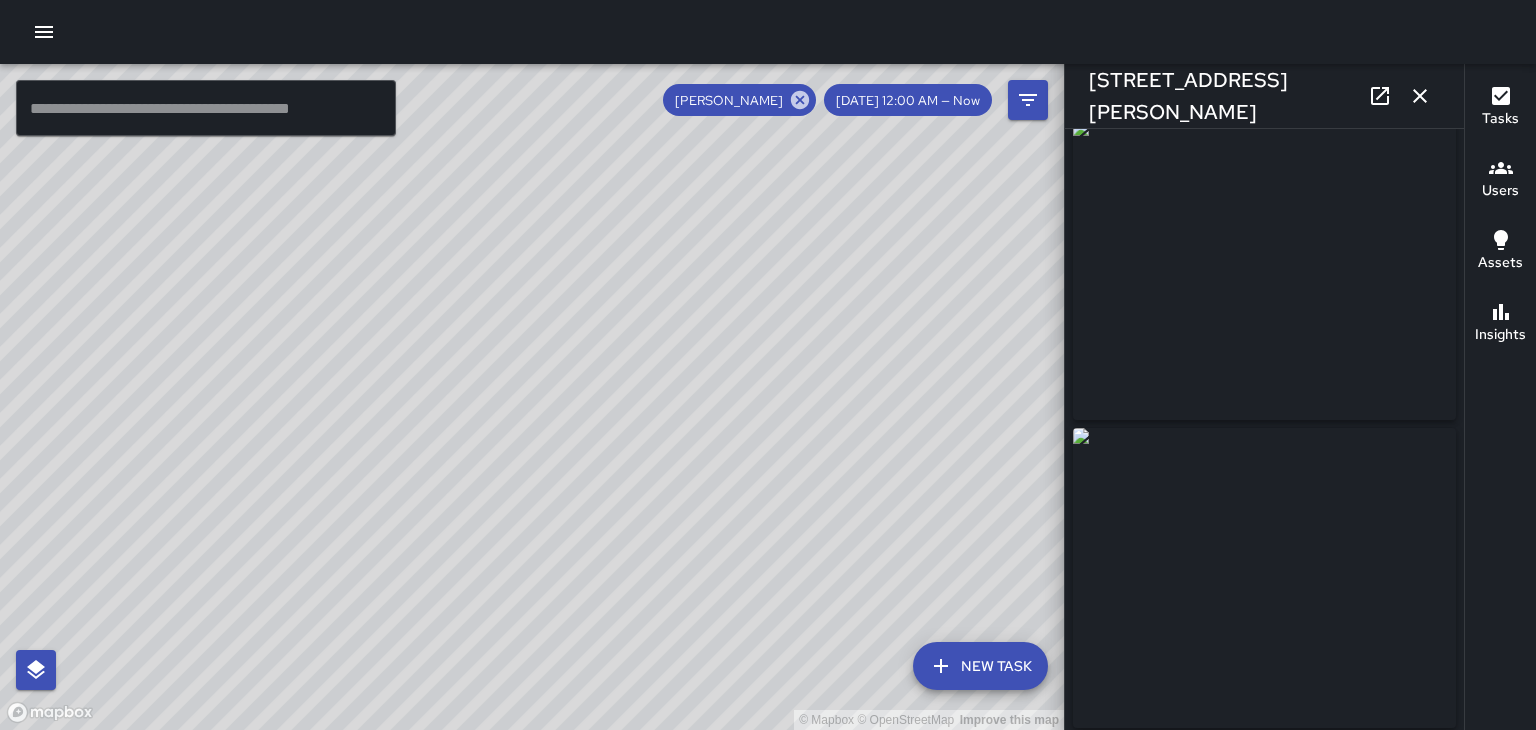 scroll, scrollTop: 0, scrollLeft: 0, axis: both 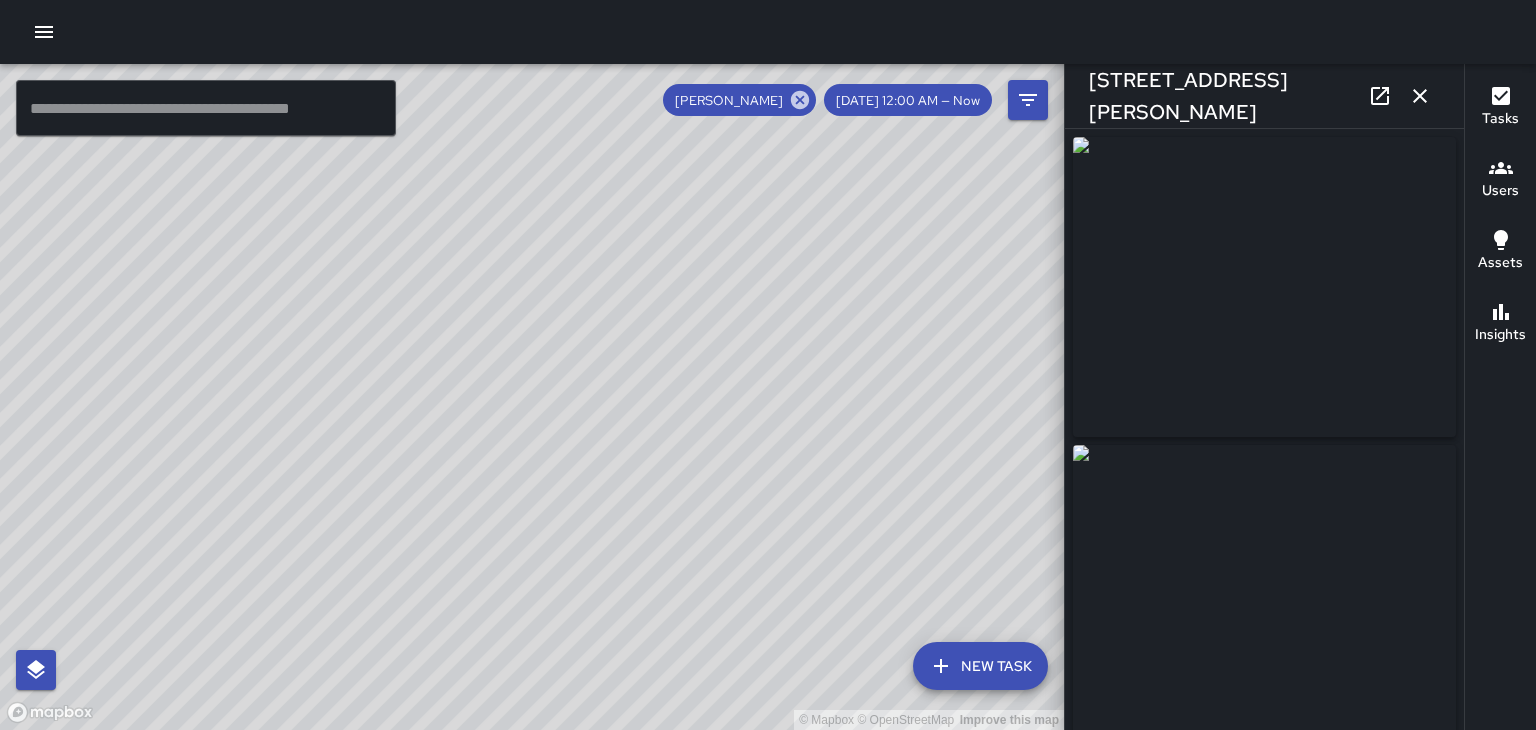 click at bounding box center (1420, 96) 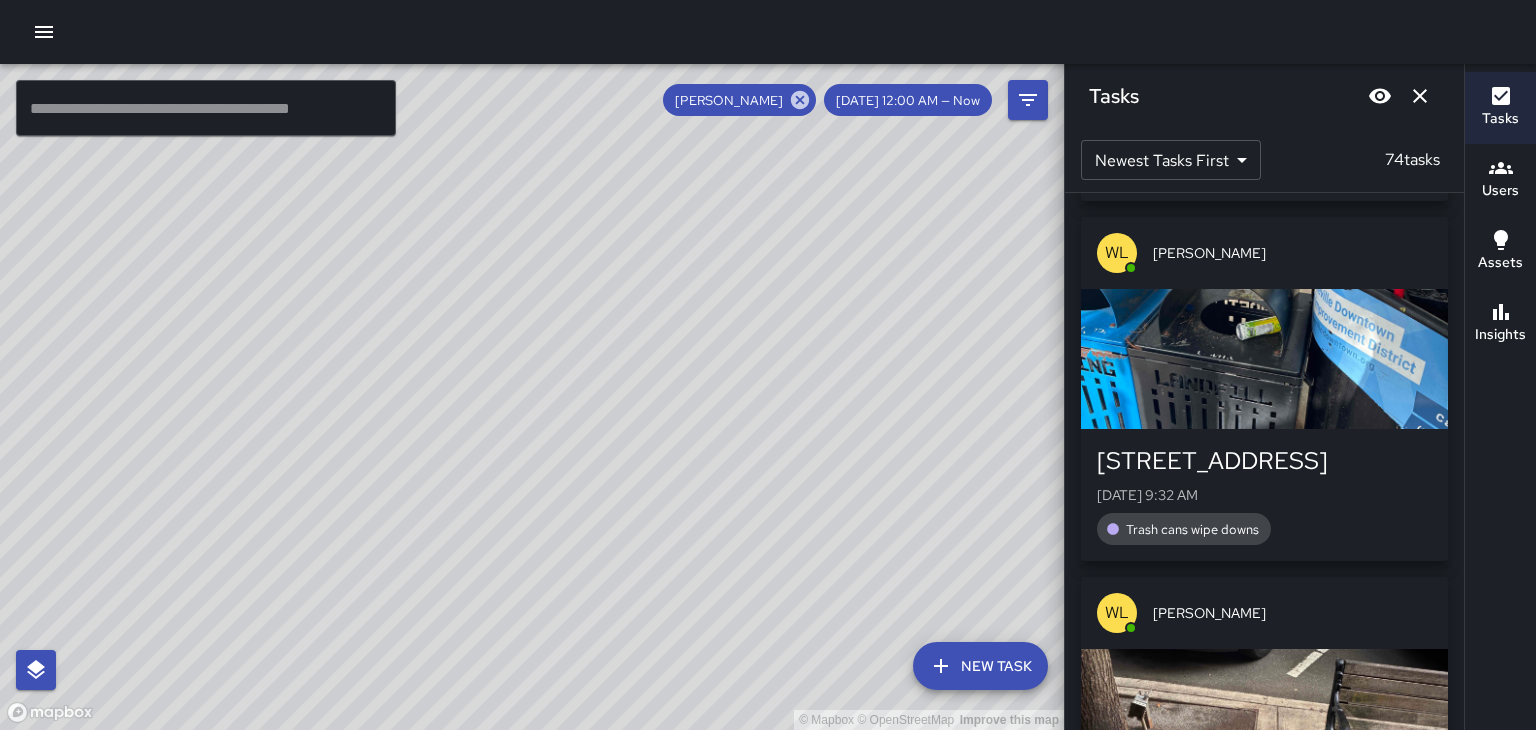 scroll, scrollTop: 19792, scrollLeft: 0, axis: vertical 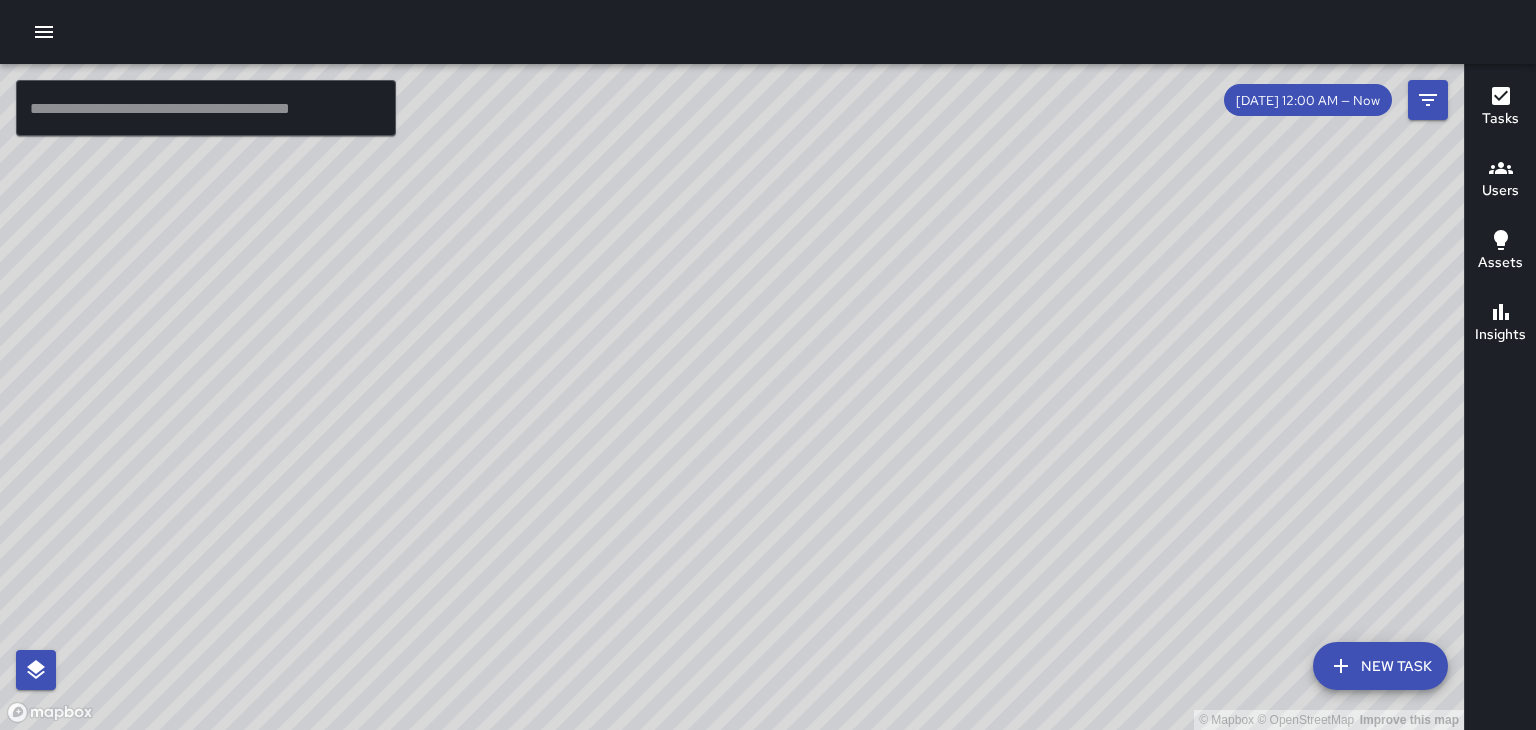 click 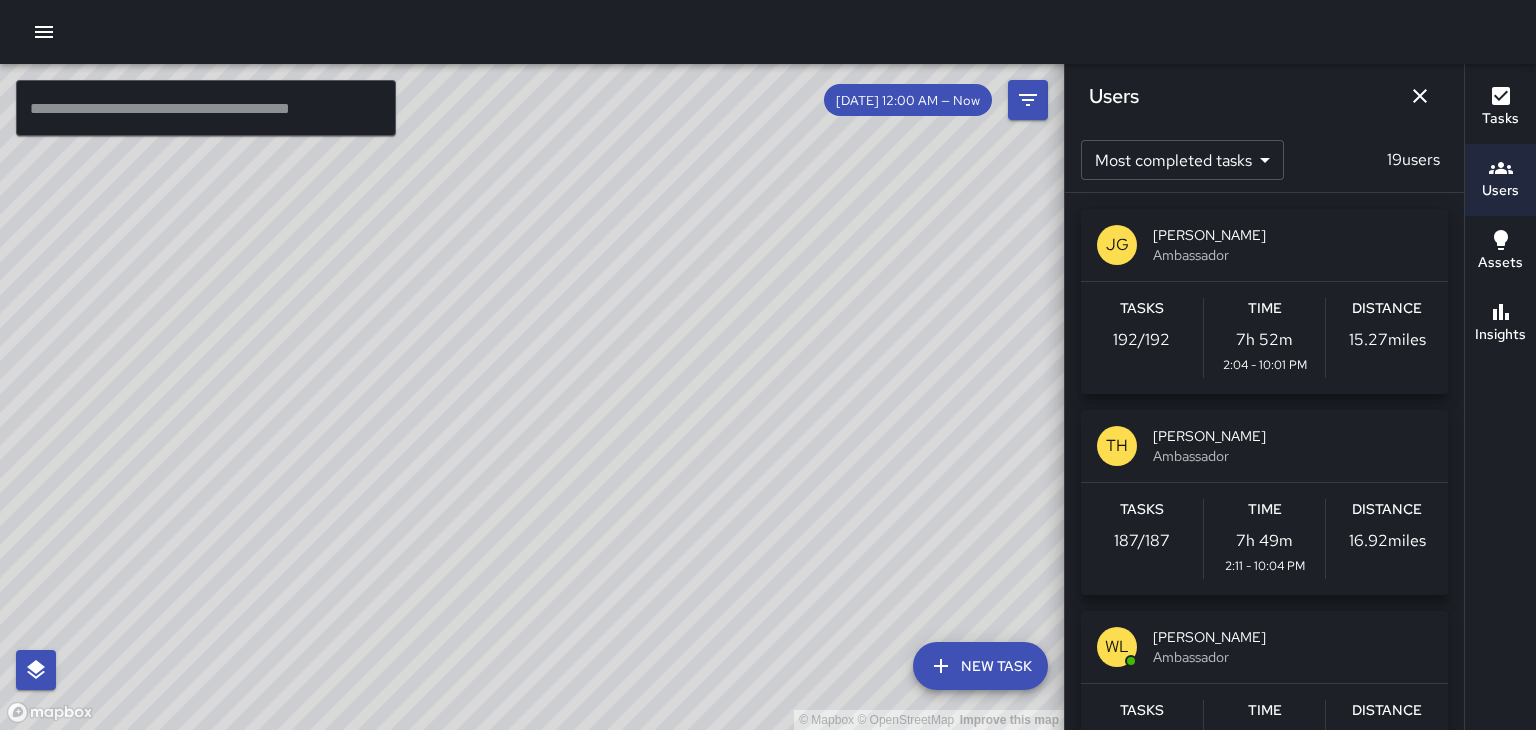 click on "[PERSON_NAME]" at bounding box center (1292, 637) 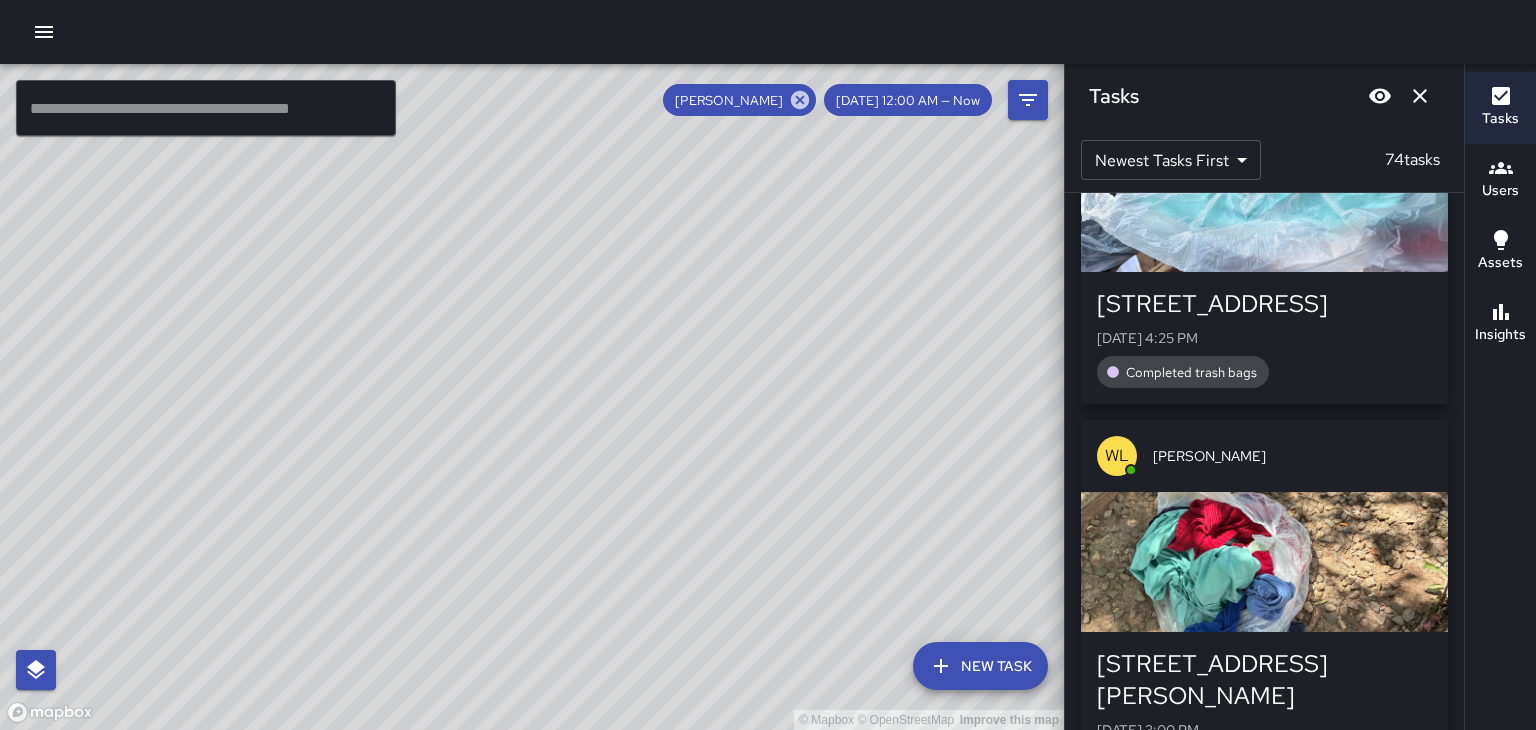 scroll, scrollTop: 0, scrollLeft: 0, axis: both 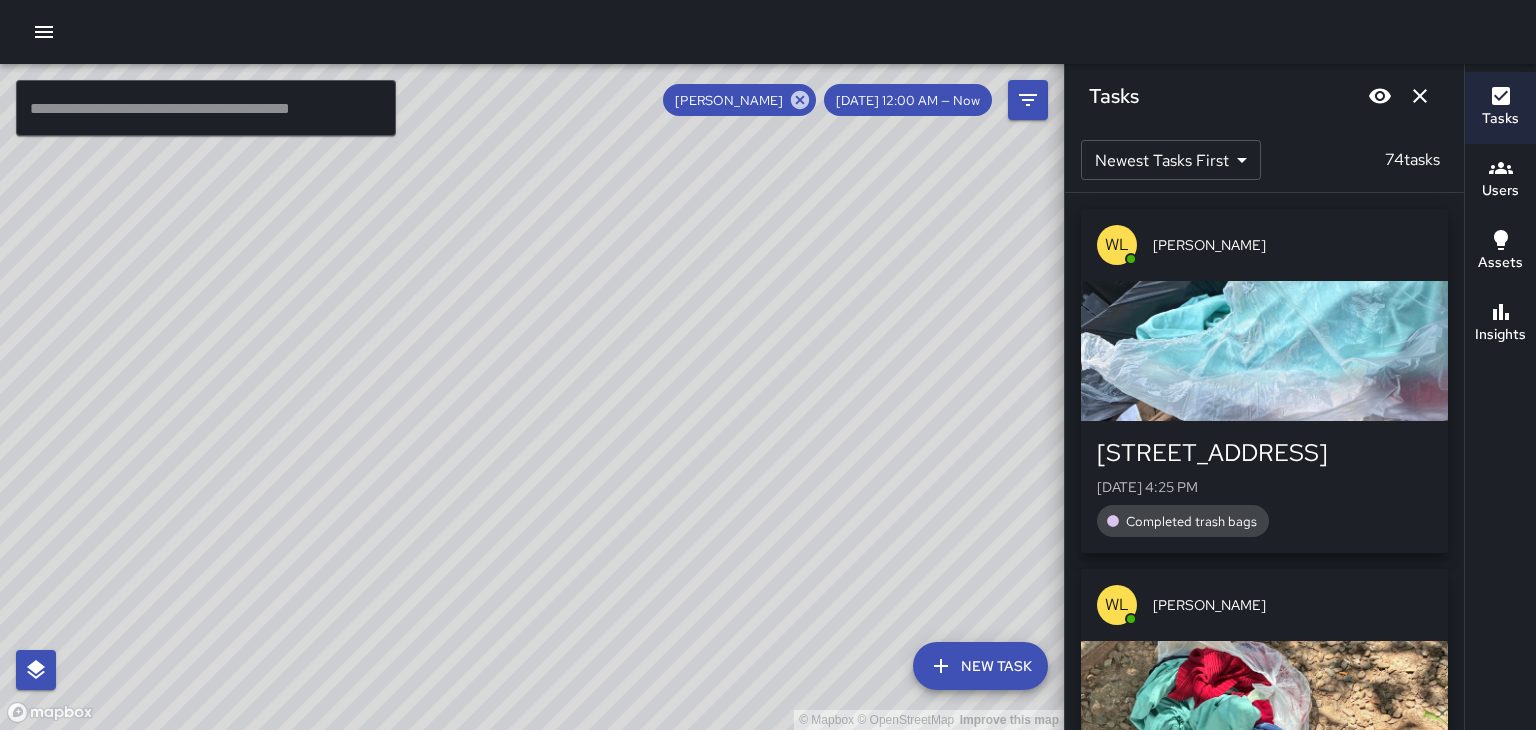 click at bounding box center [1264, 351] 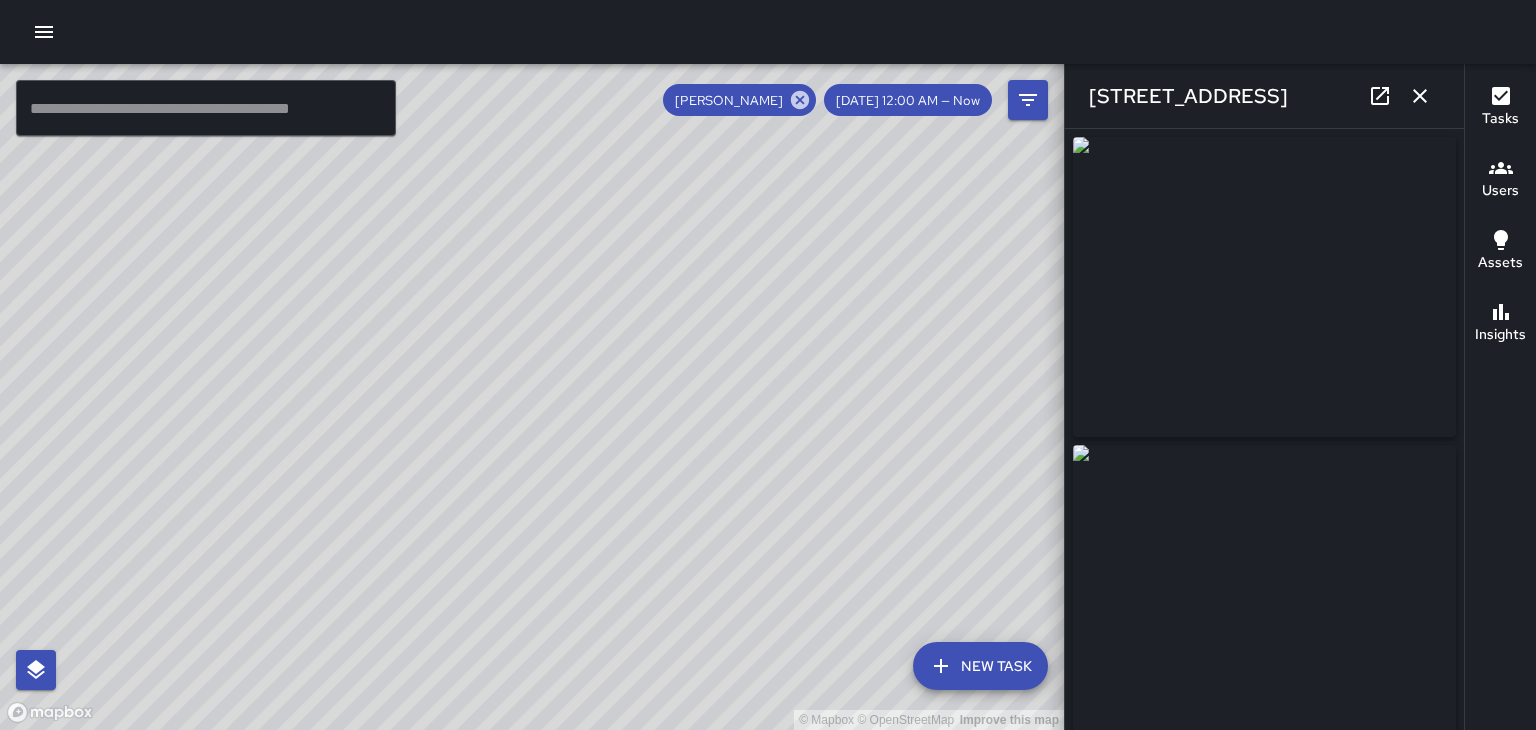 type on "**********" 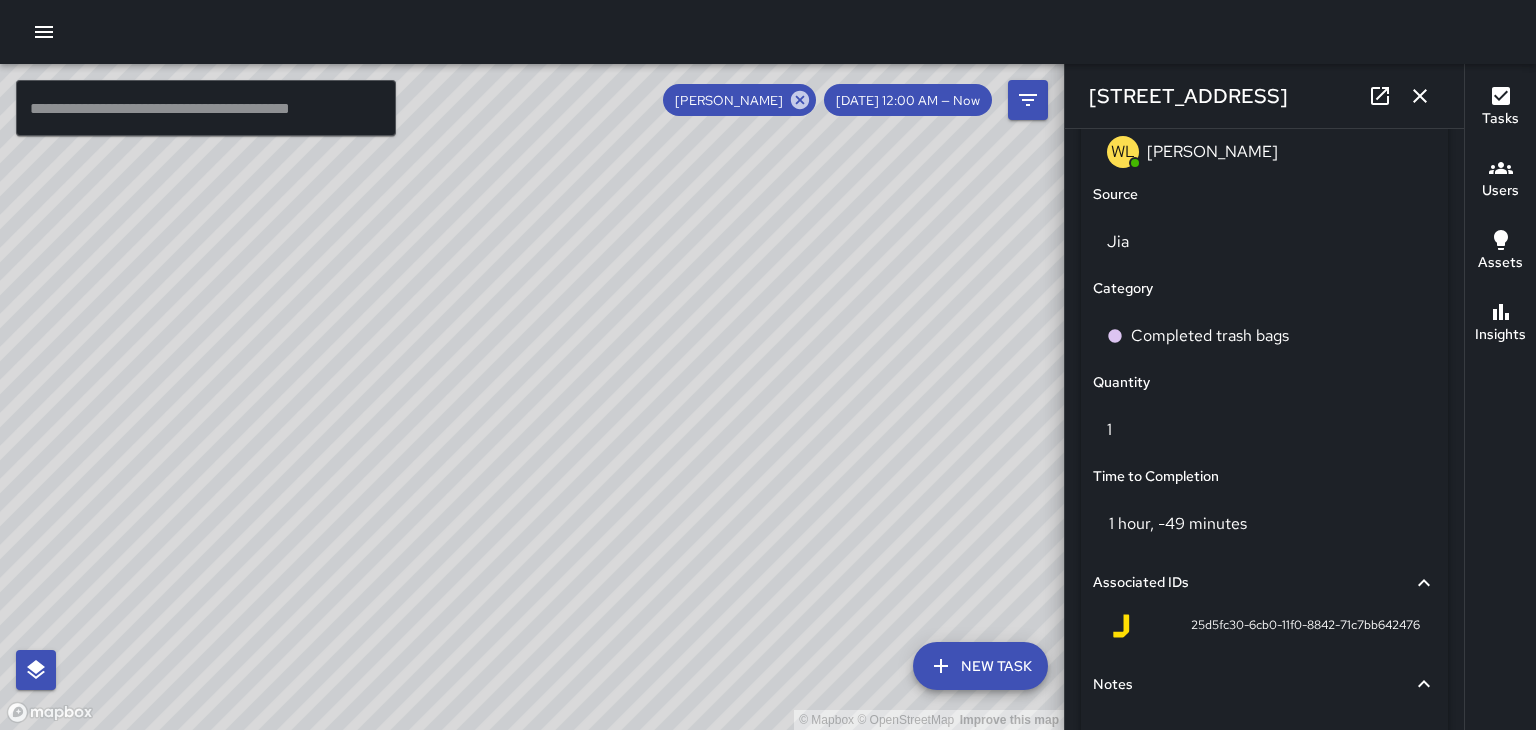 scroll, scrollTop: 1172, scrollLeft: 0, axis: vertical 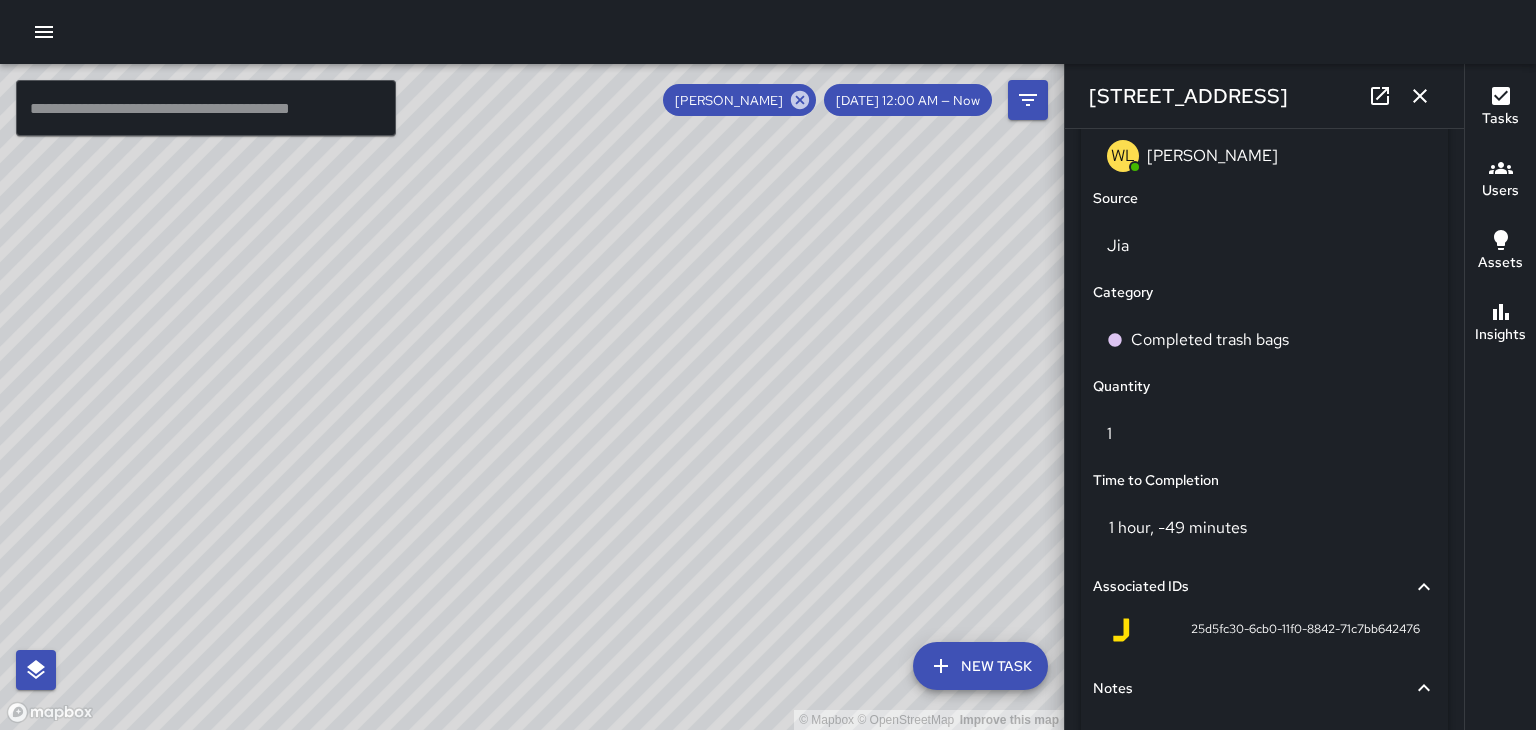 click 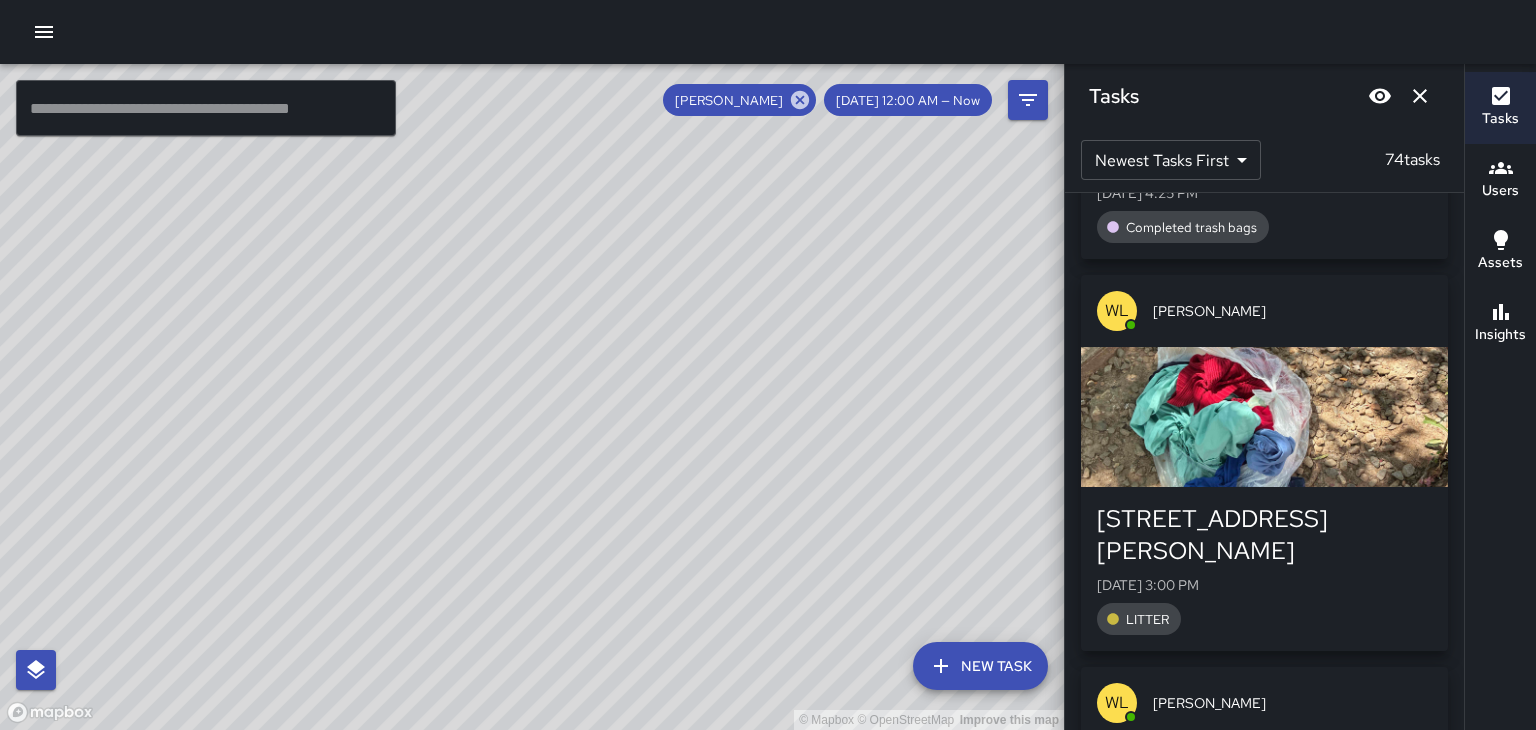 scroll, scrollTop: 295, scrollLeft: 0, axis: vertical 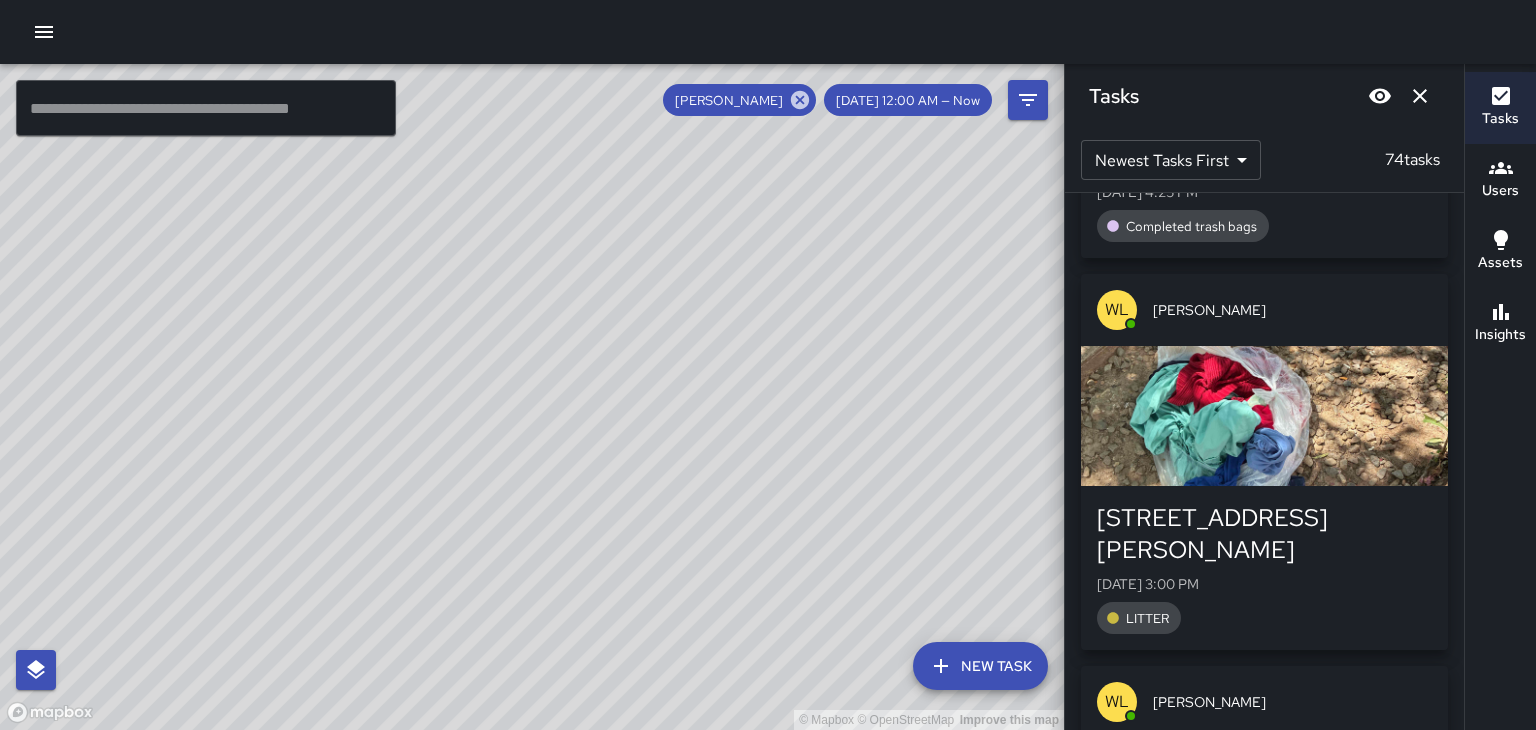 click on "[STREET_ADDRESS][PERSON_NAME]" at bounding box center (1264, 534) 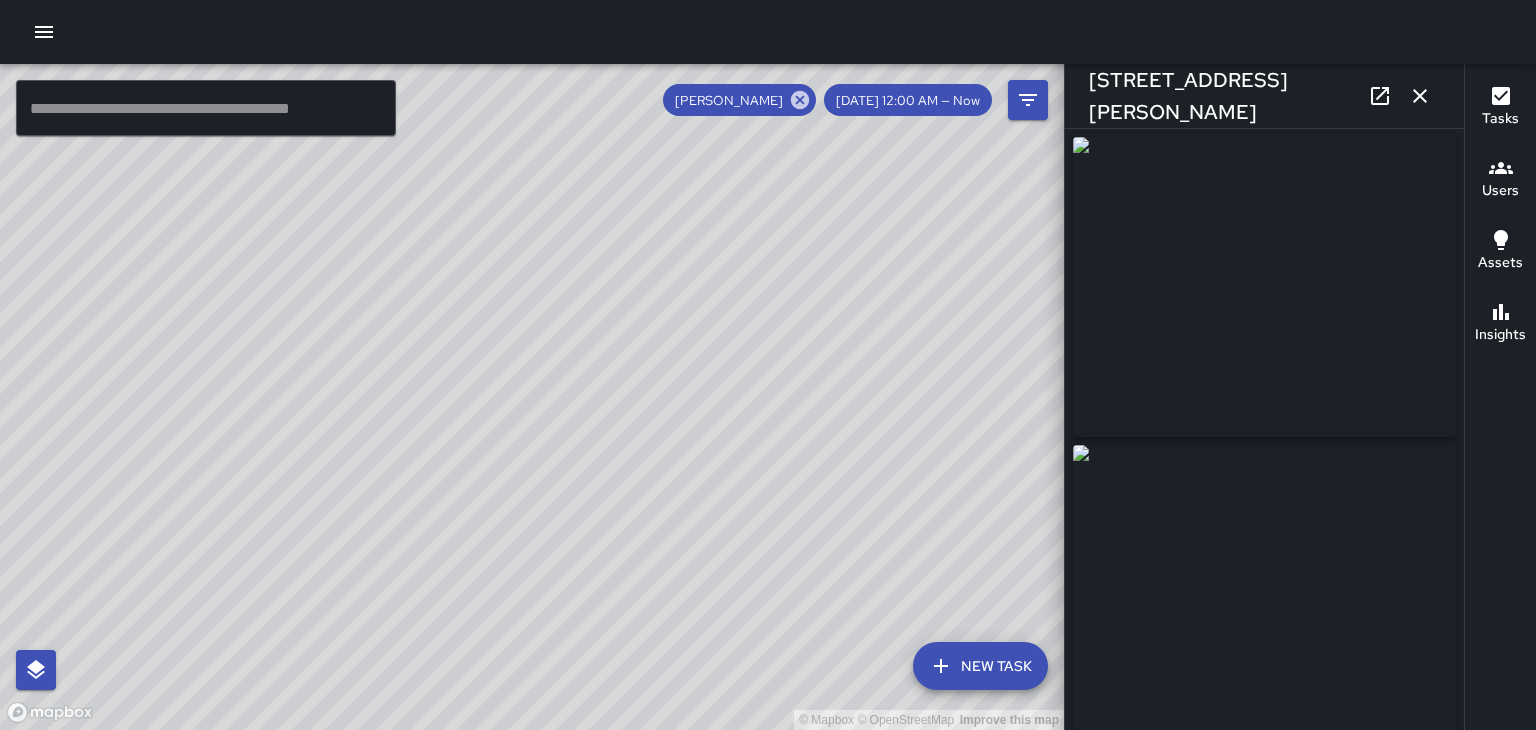 type on "**********" 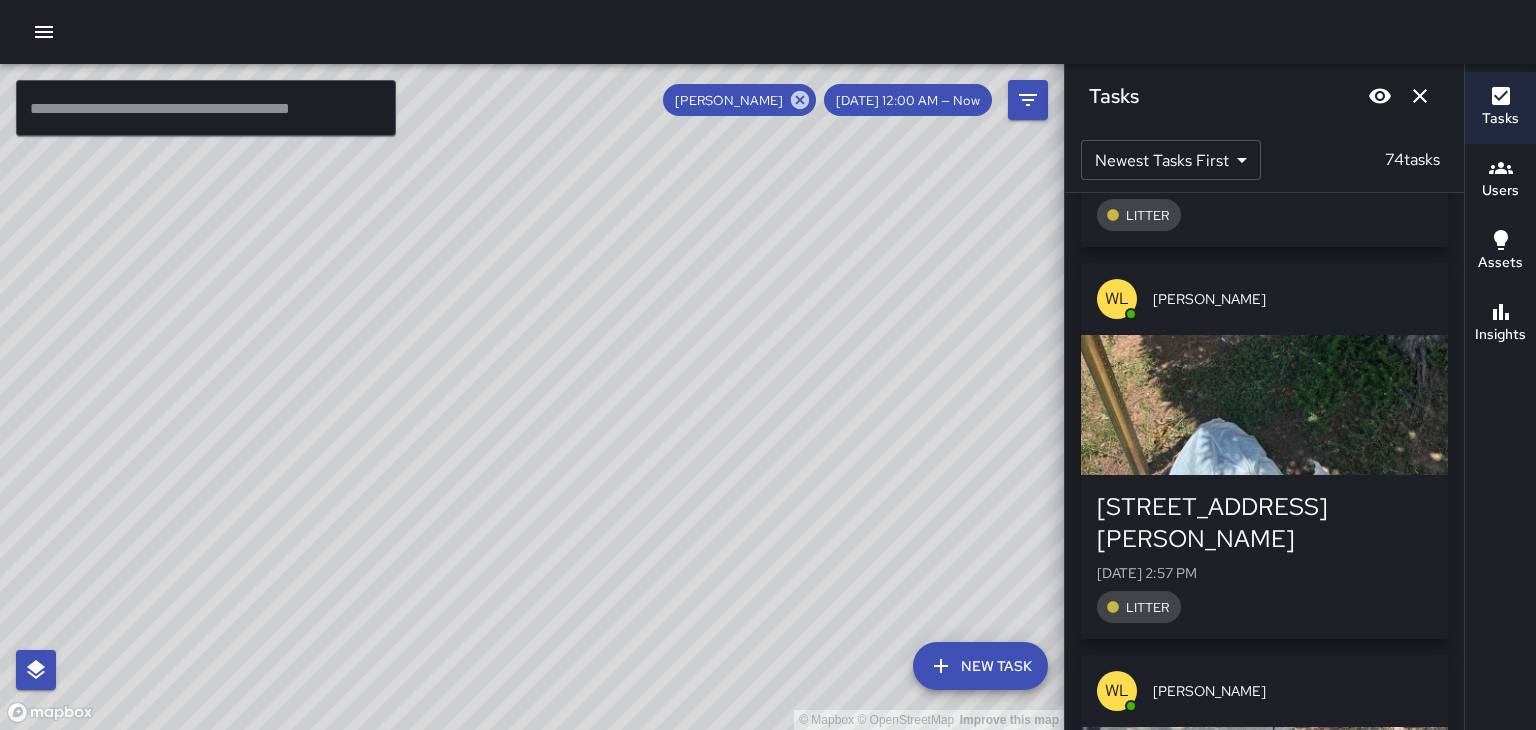 scroll, scrollTop: 1094, scrollLeft: 0, axis: vertical 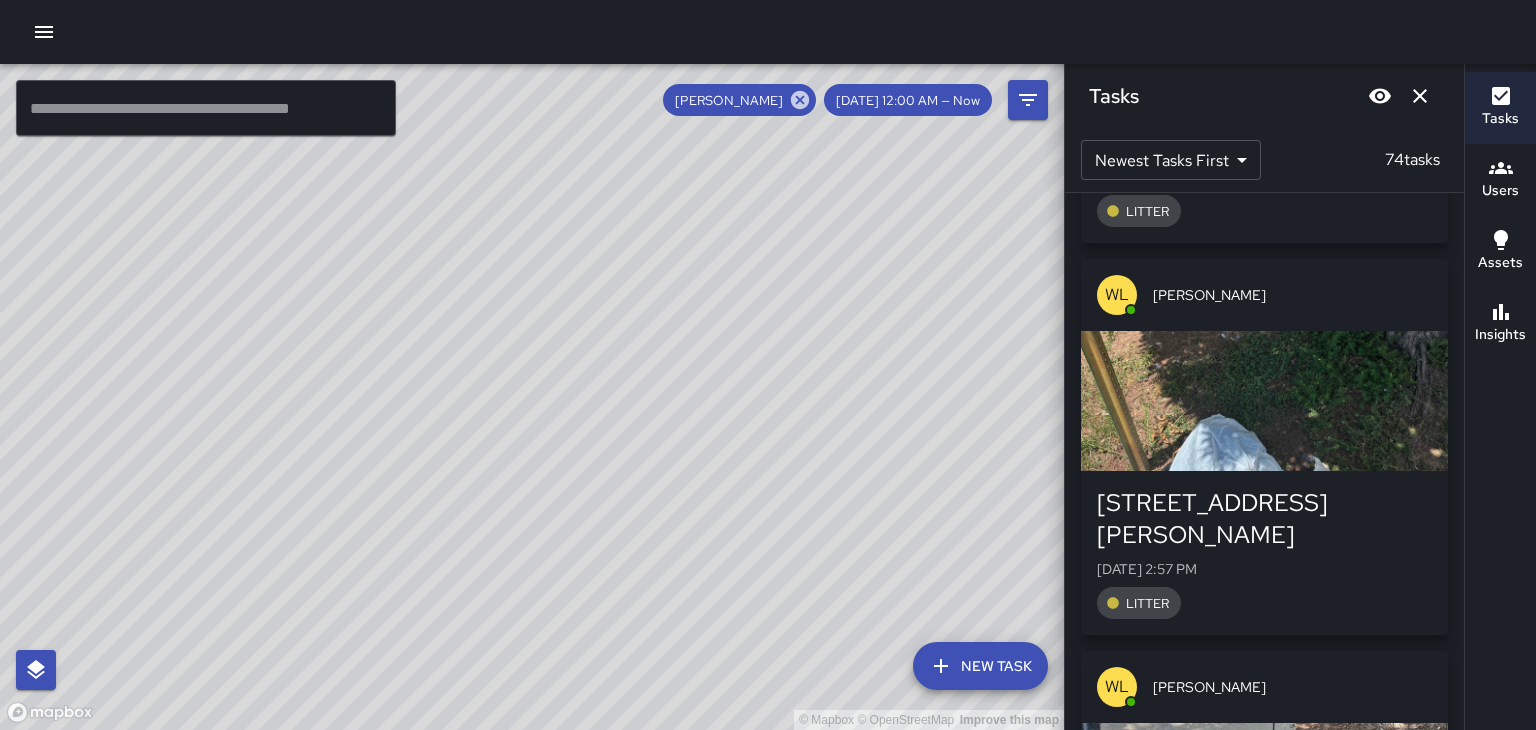 click on "[DATE] 2:57 PM" at bounding box center [1264, 569] 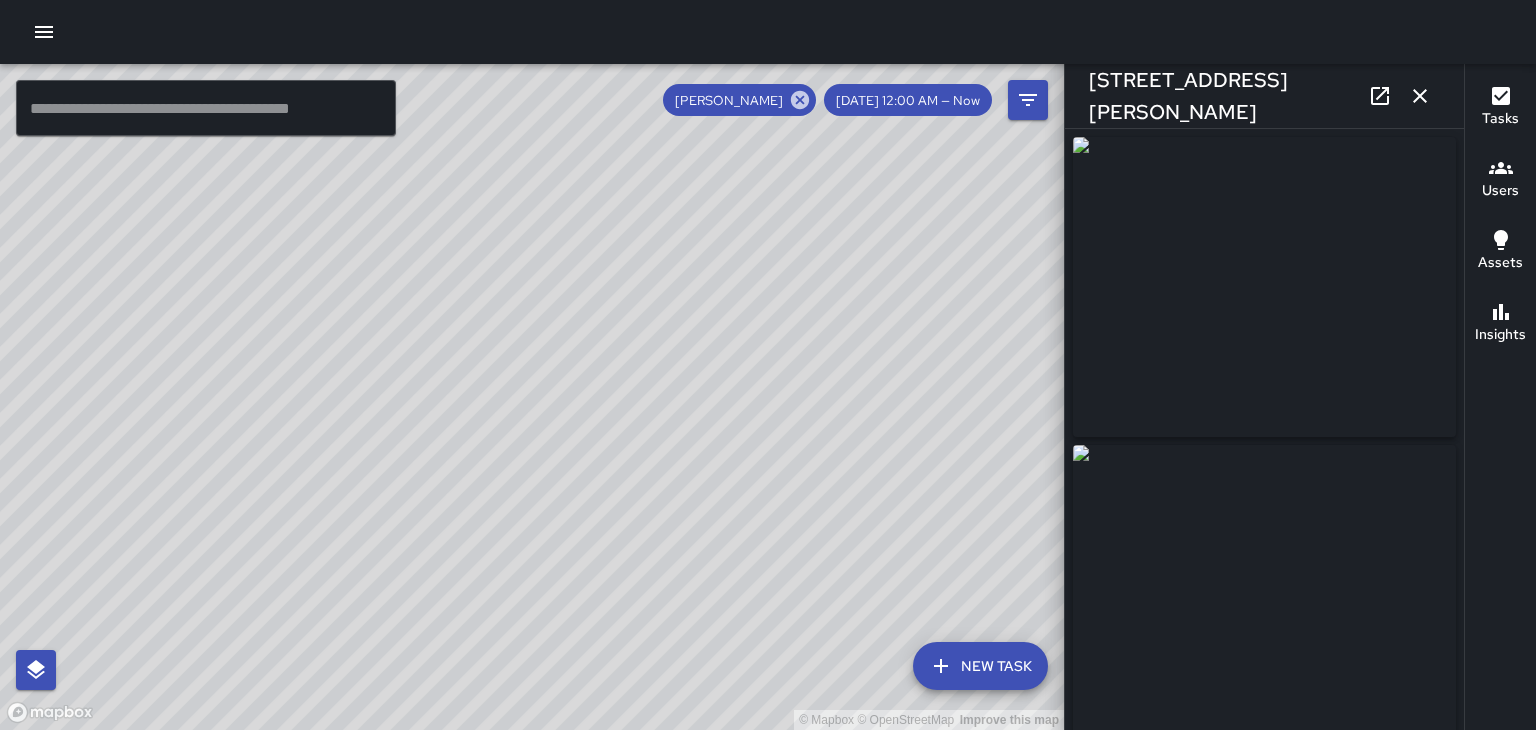 type on "**********" 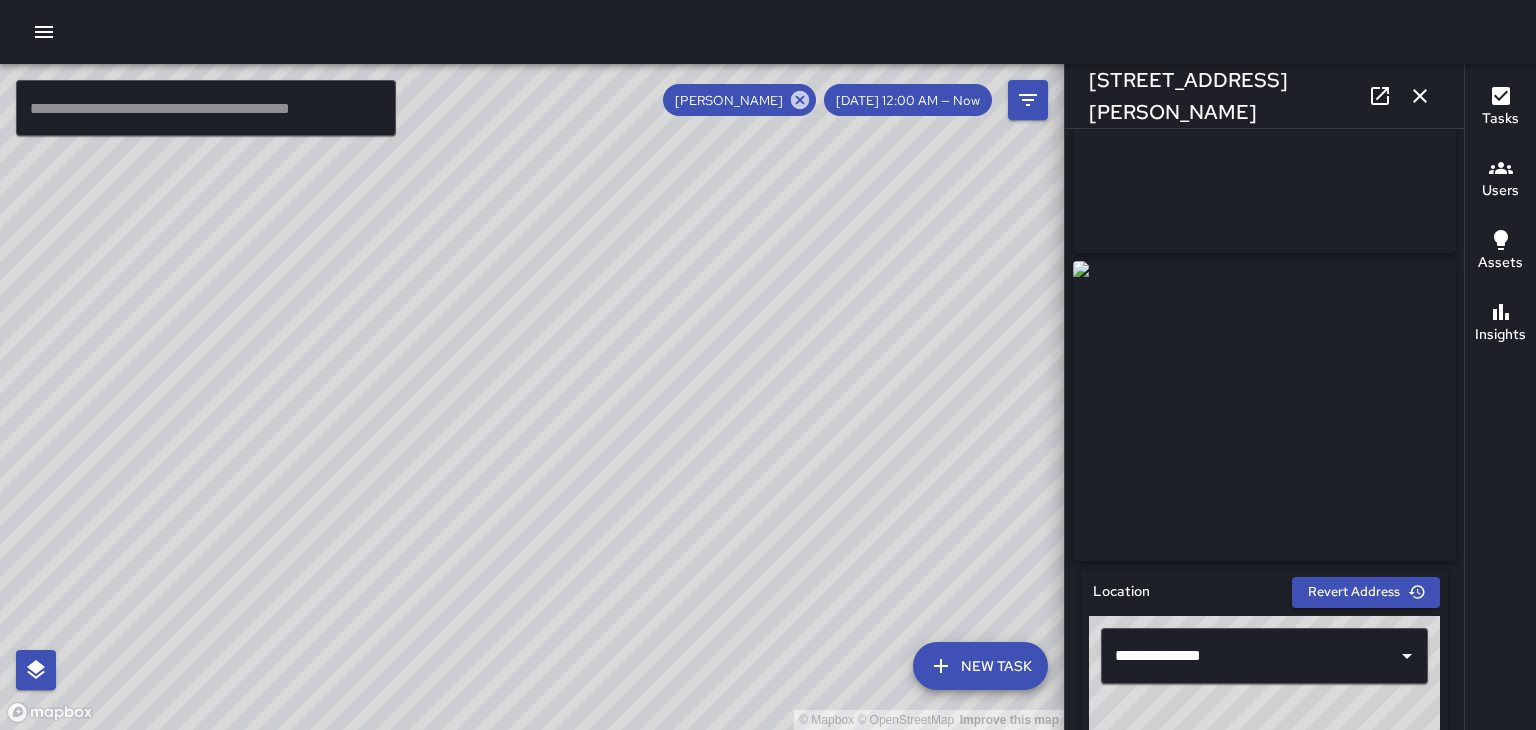 scroll, scrollTop: 154, scrollLeft: 0, axis: vertical 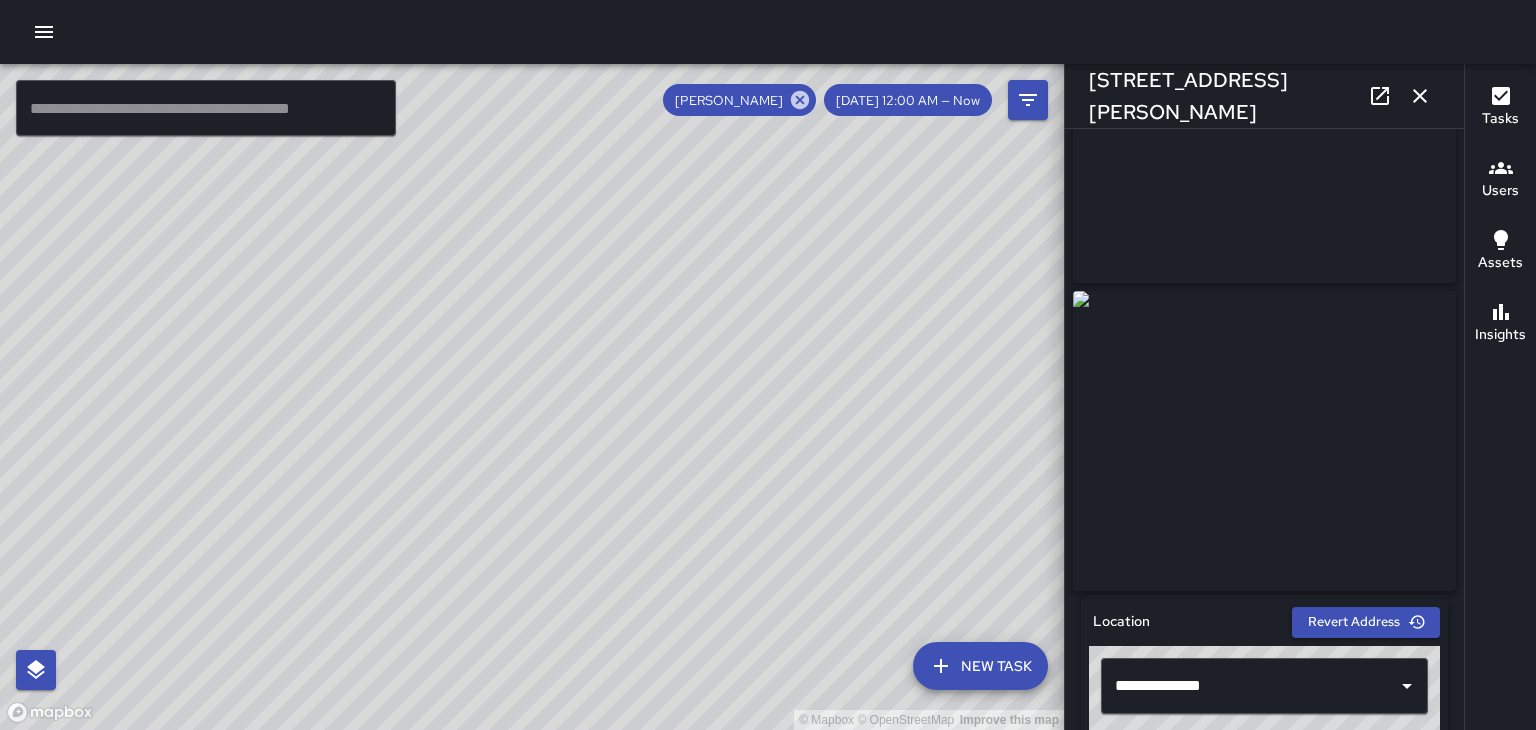 click at bounding box center [1420, 96] 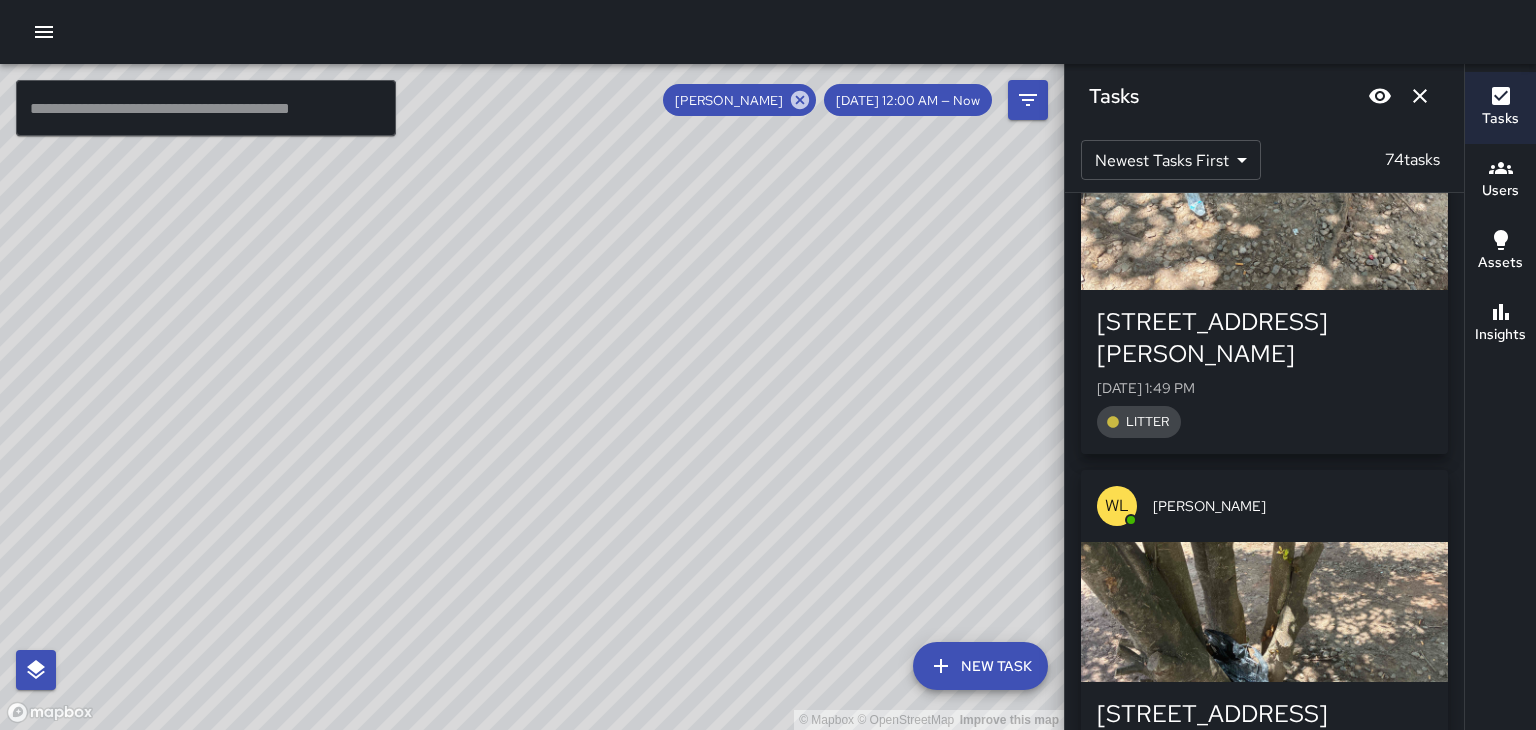 scroll, scrollTop: 6284, scrollLeft: 0, axis: vertical 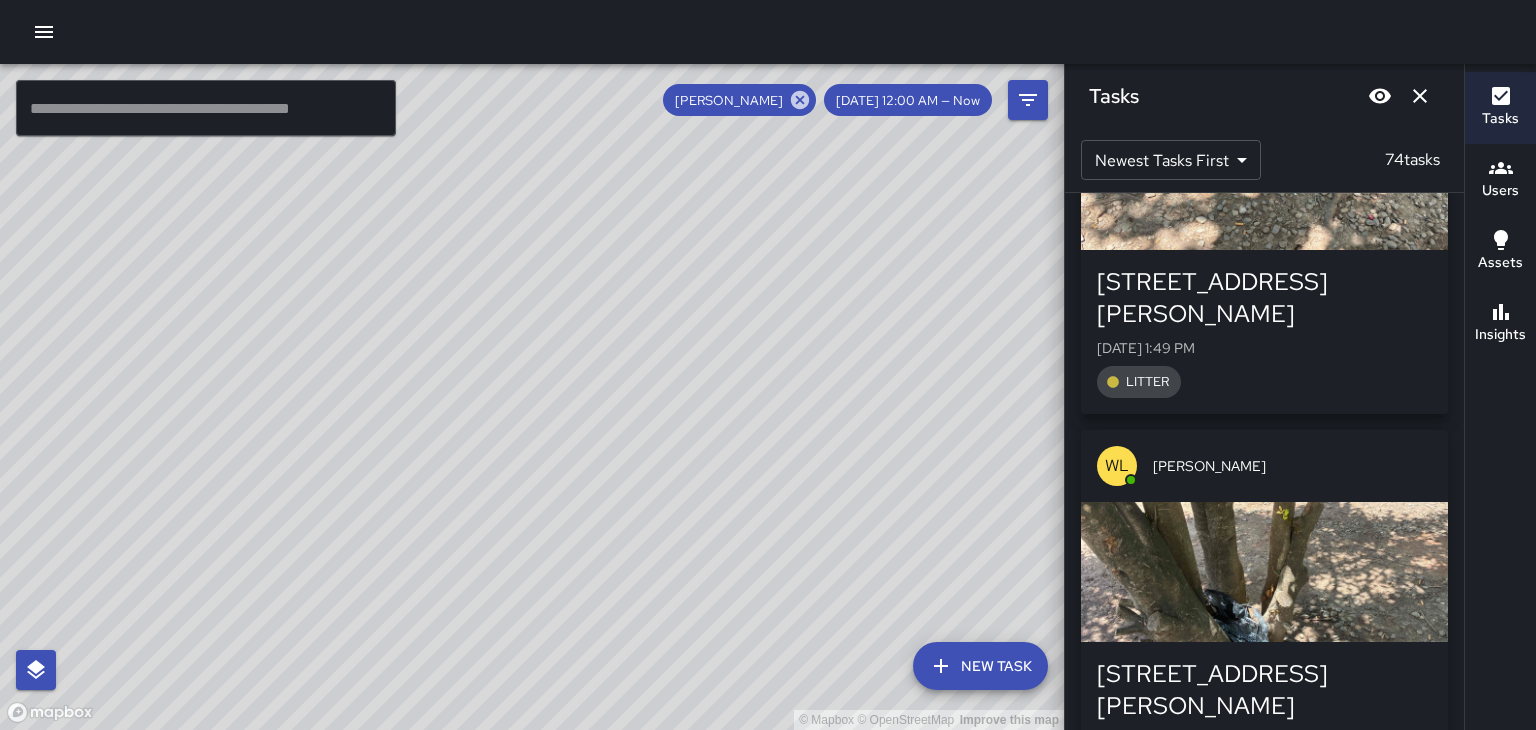 click at bounding box center [1264, 964] 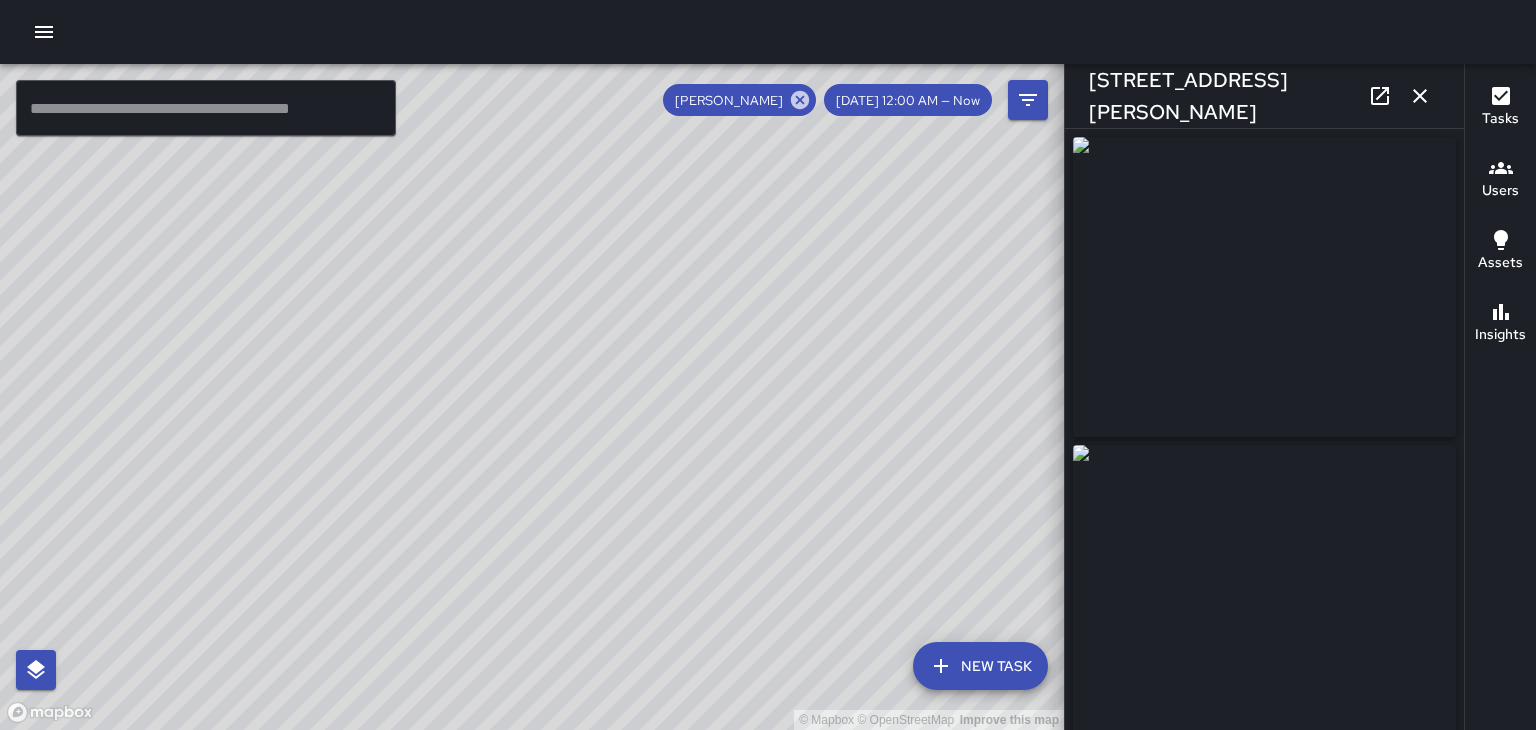 type on "**********" 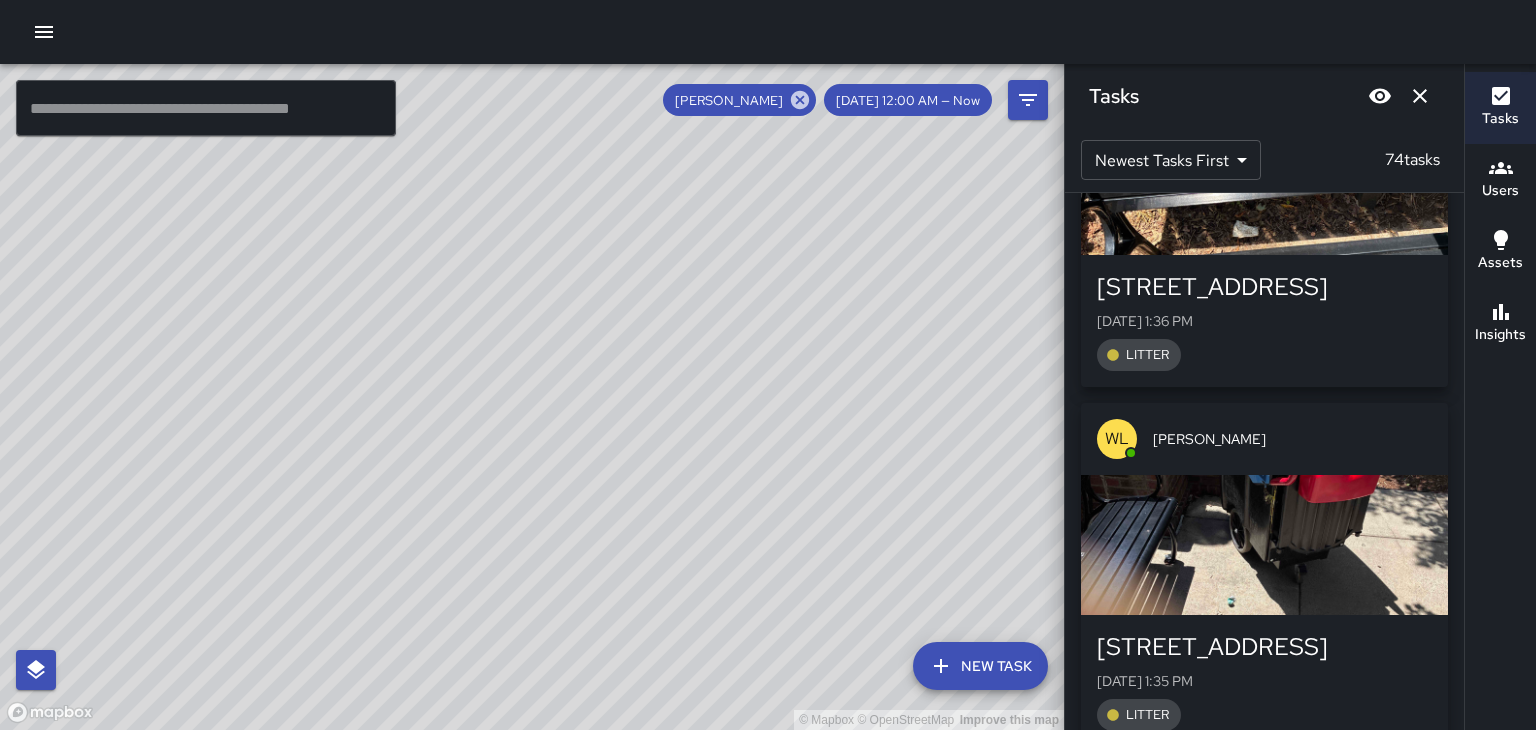 scroll, scrollTop: 7850, scrollLeft: 0, axis: vertical 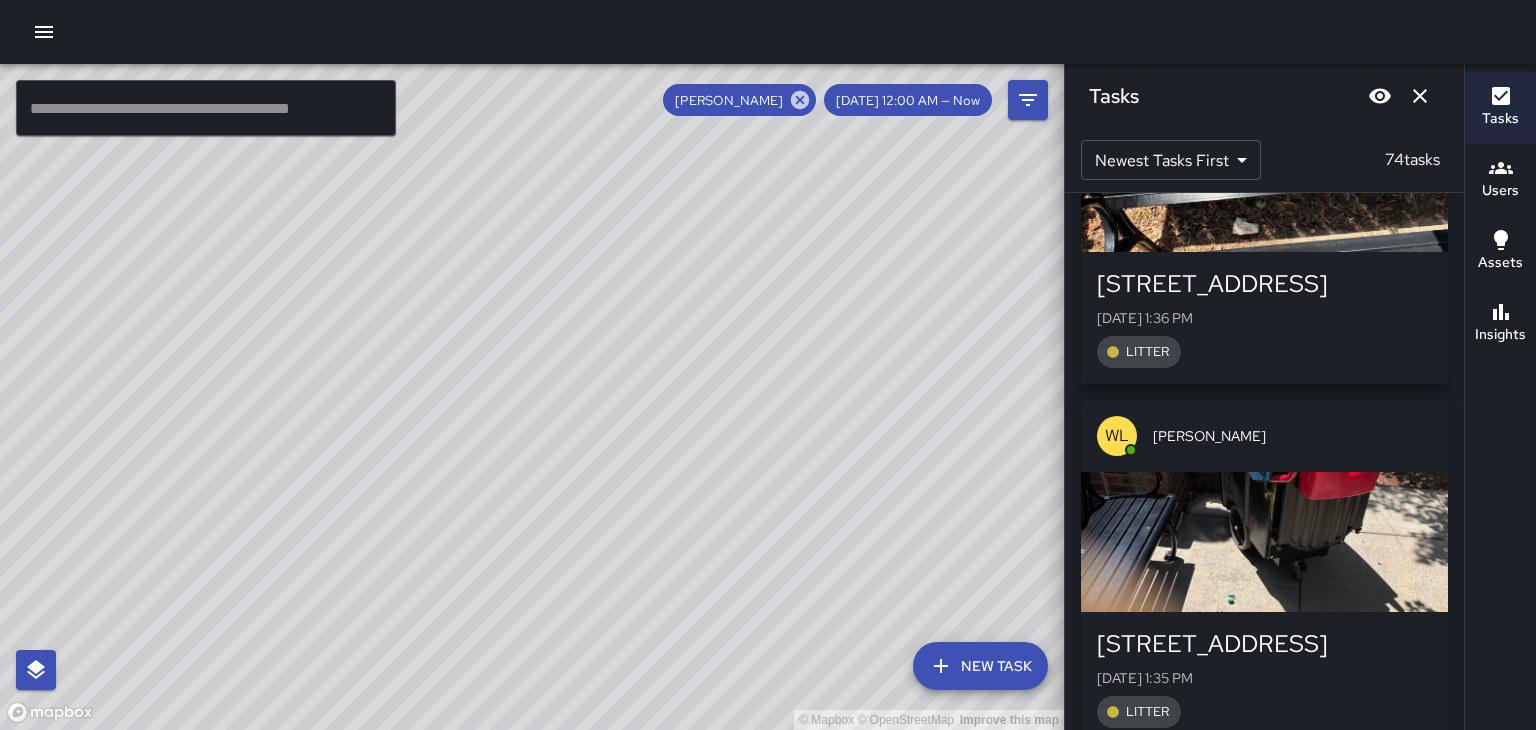 click at bounding box center [1264, 902] 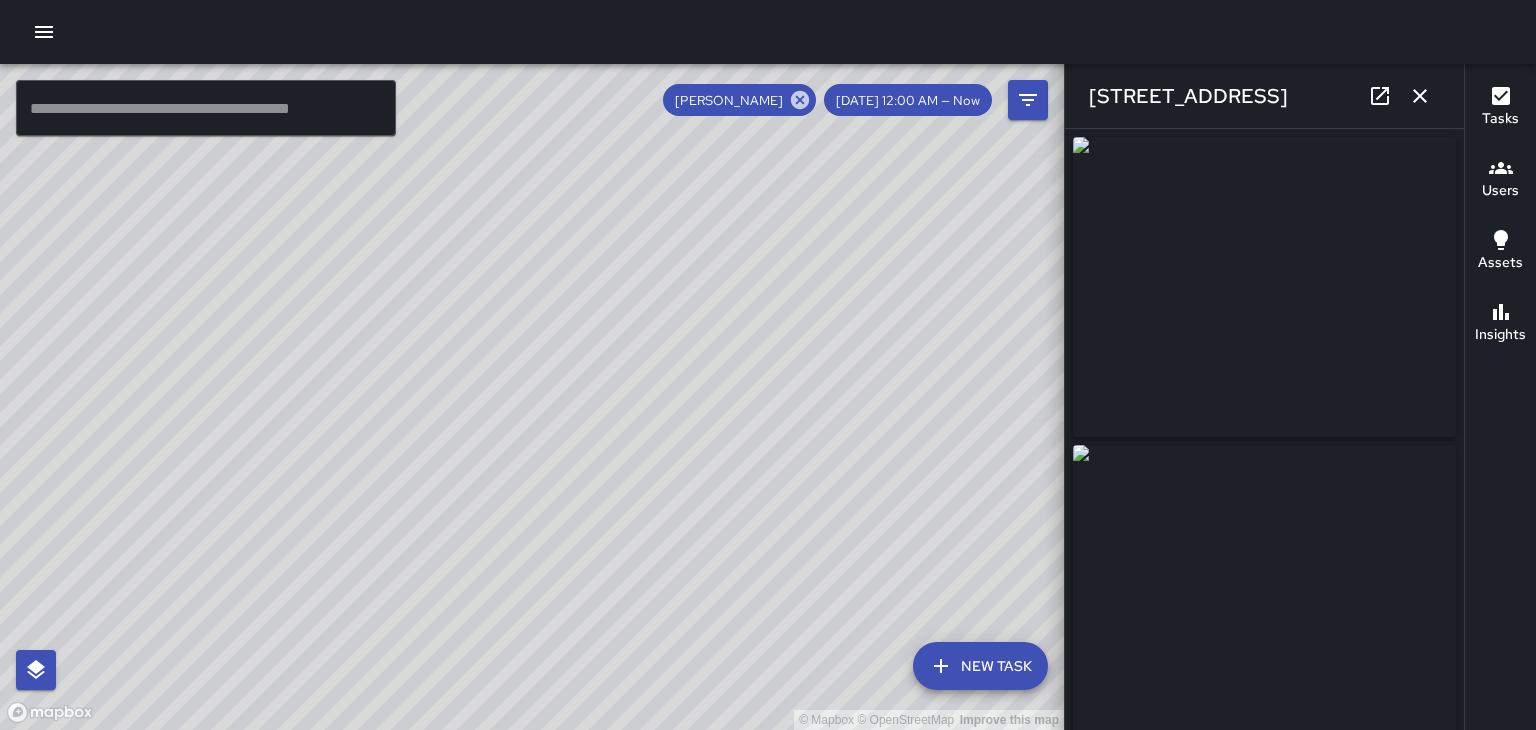 click at bounding box center (1420, 96) 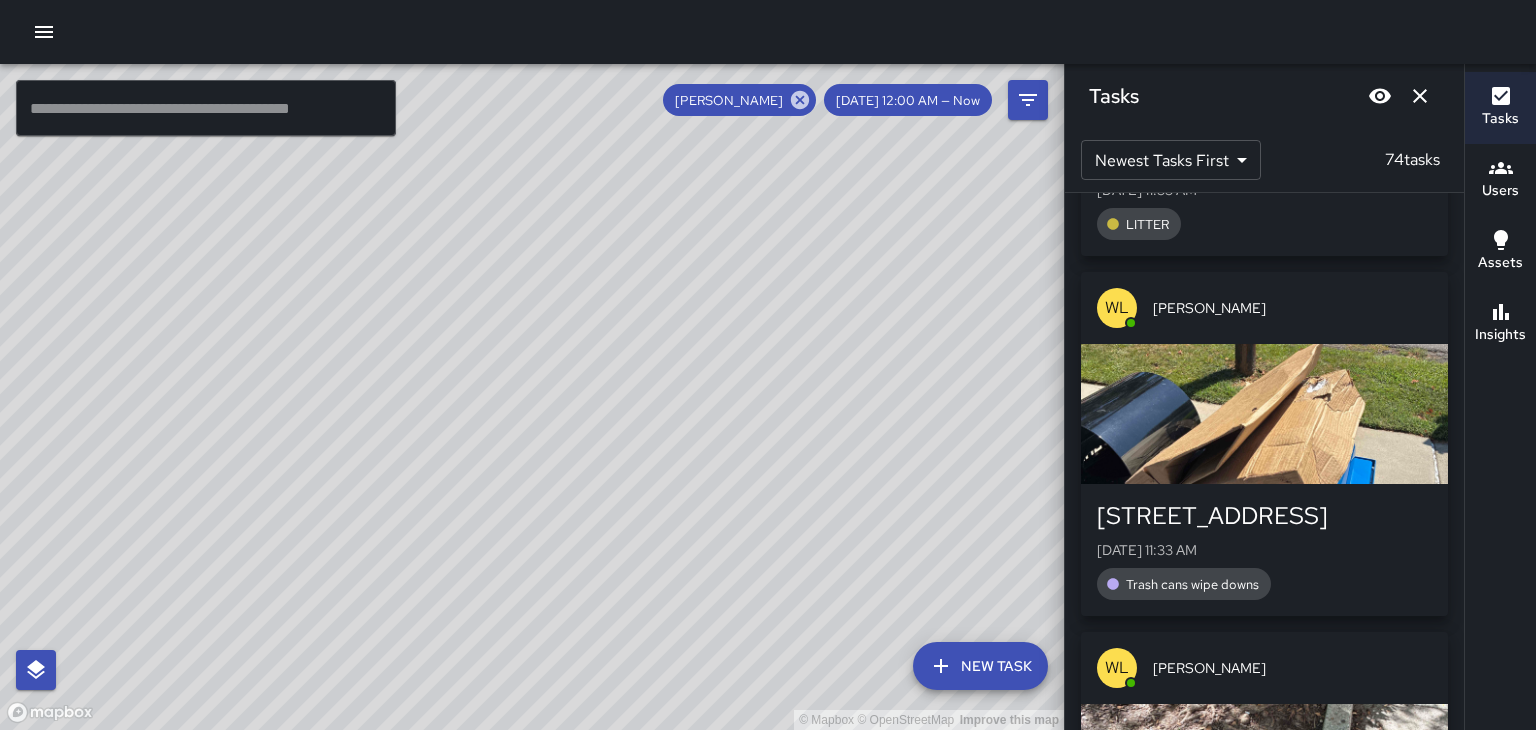 scroll, scrollTop: 11051, scrollLeft: 0, axis: vertical 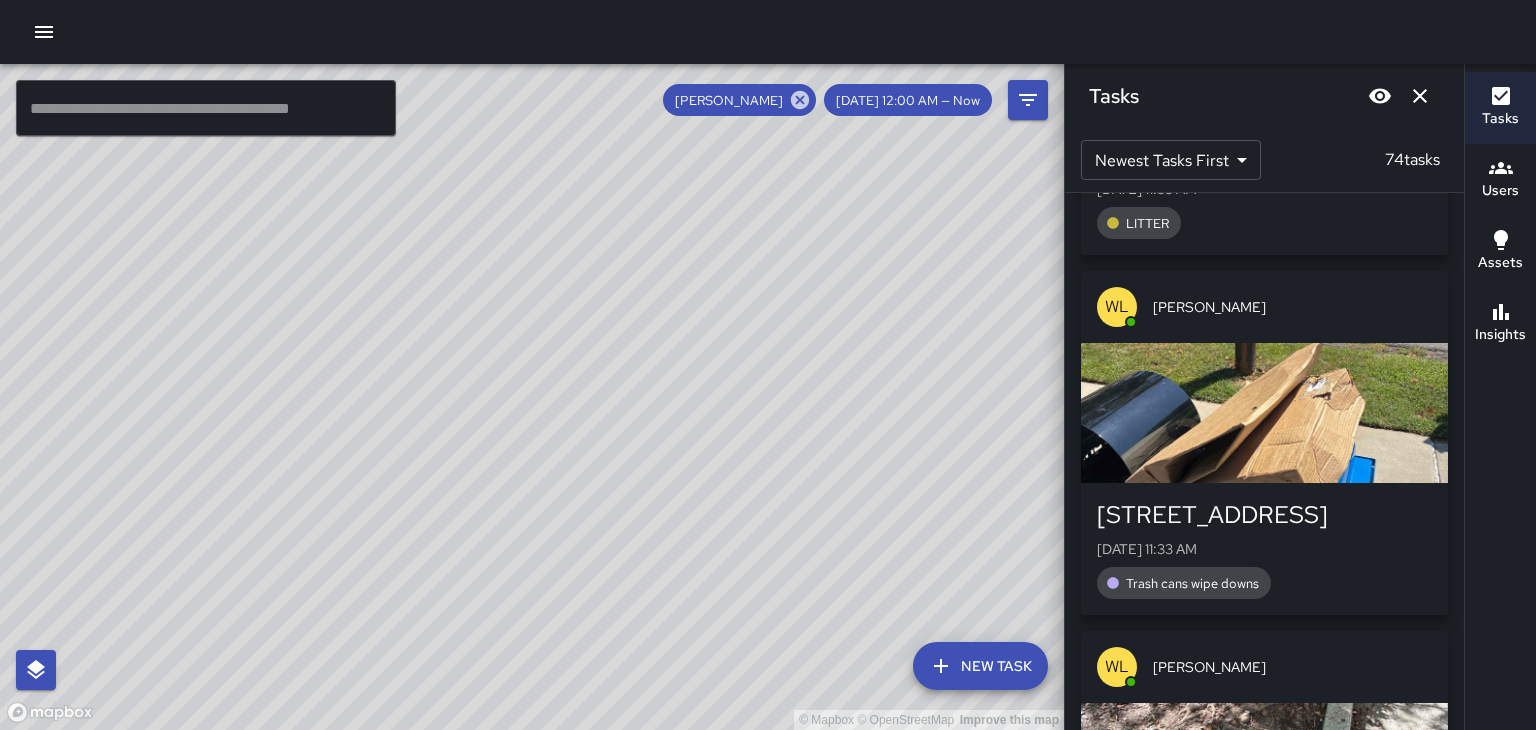 click at bounding box center [1264, 1165] 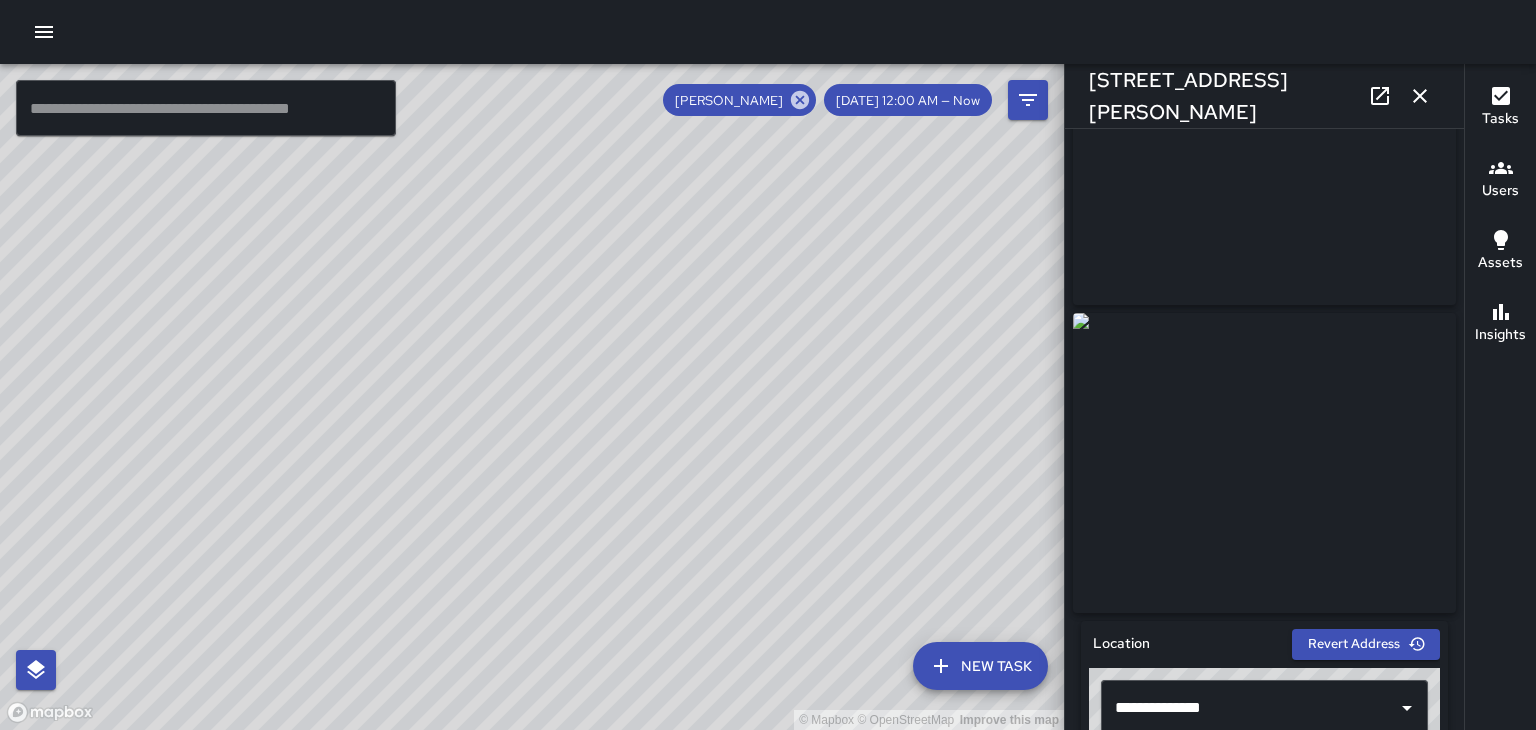 scroll, scrollTop: 0, scrollLeft: 0, axis: both 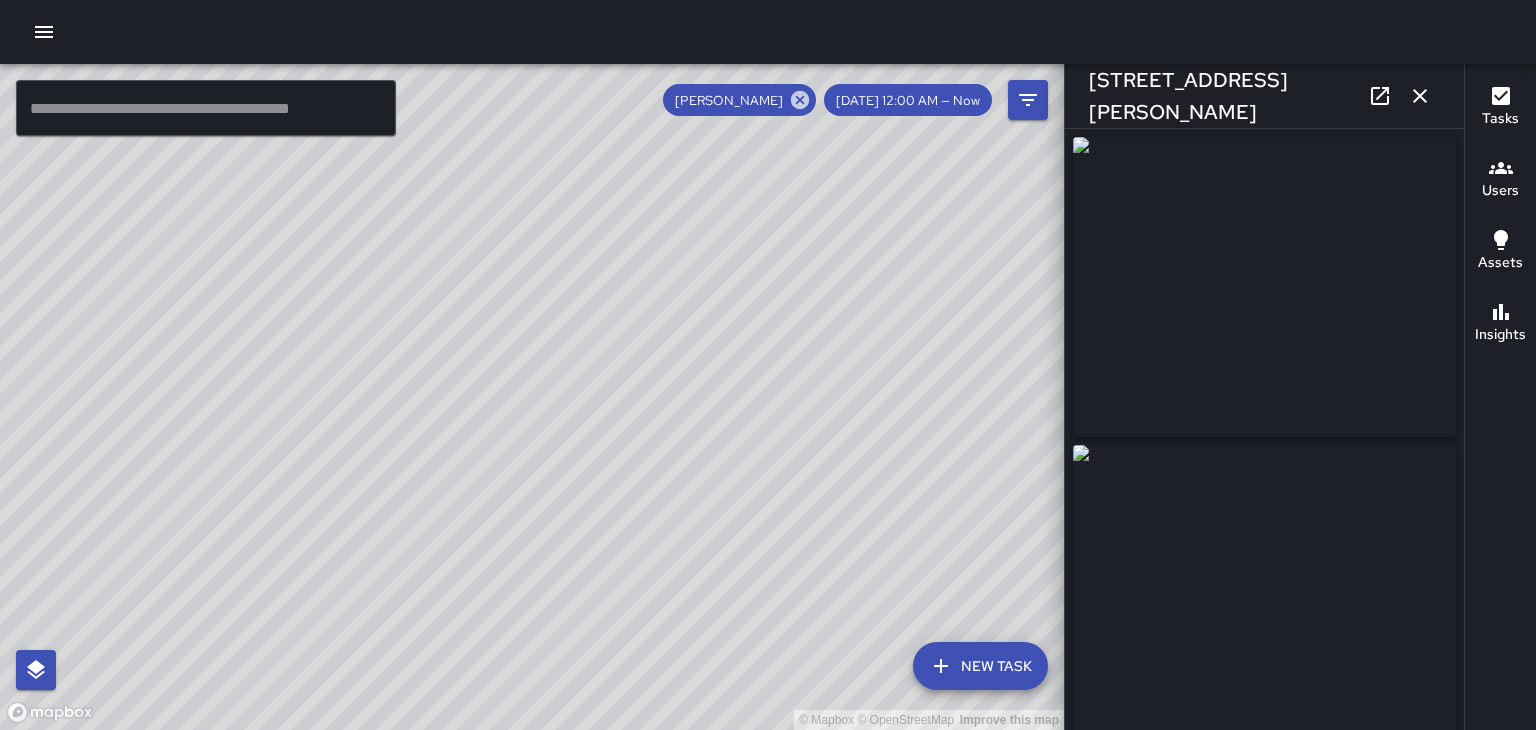 click 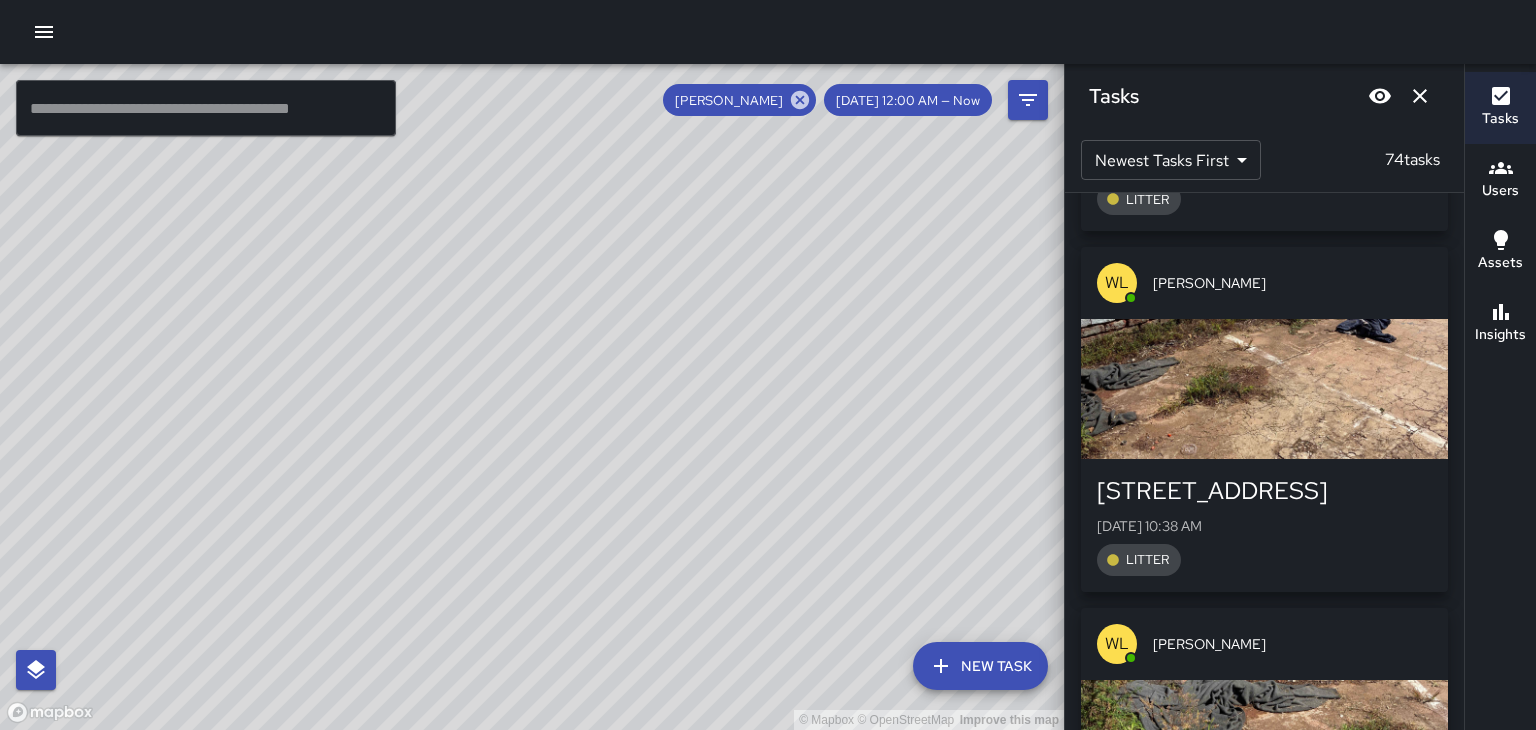 scroll, scrollTop: 13654, scrollLeft: 0, axis: vertical 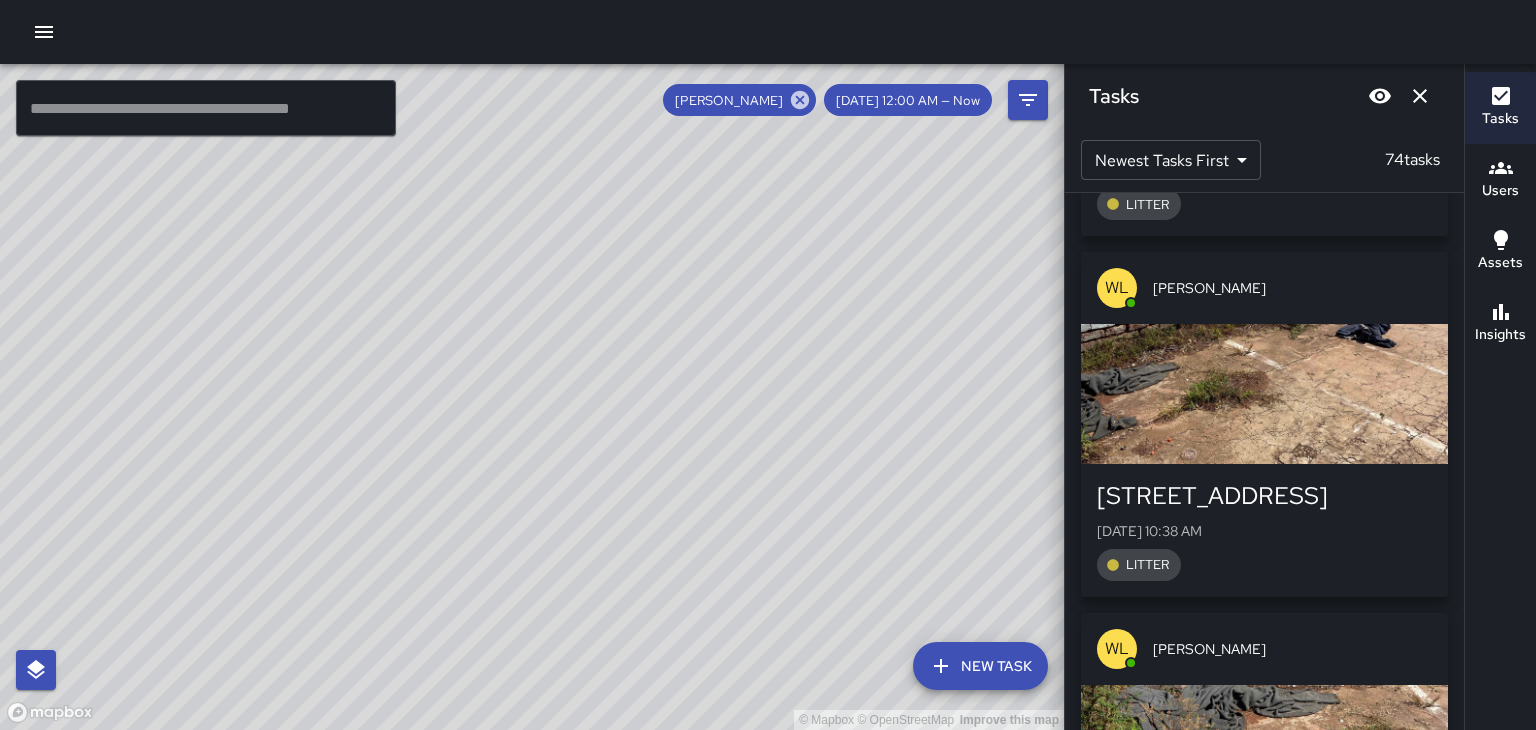 click at bounding box center (1264, 1115) 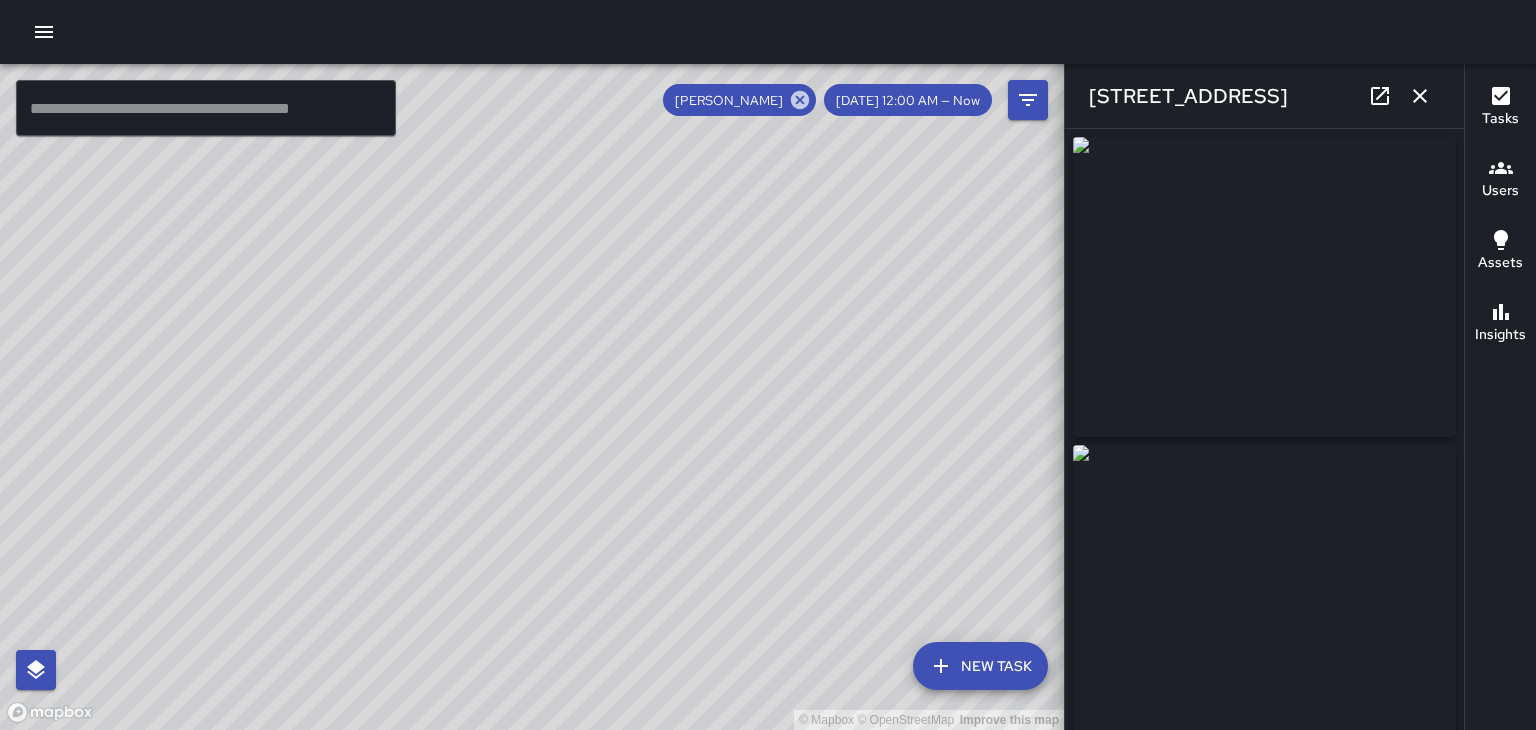type on "**********" 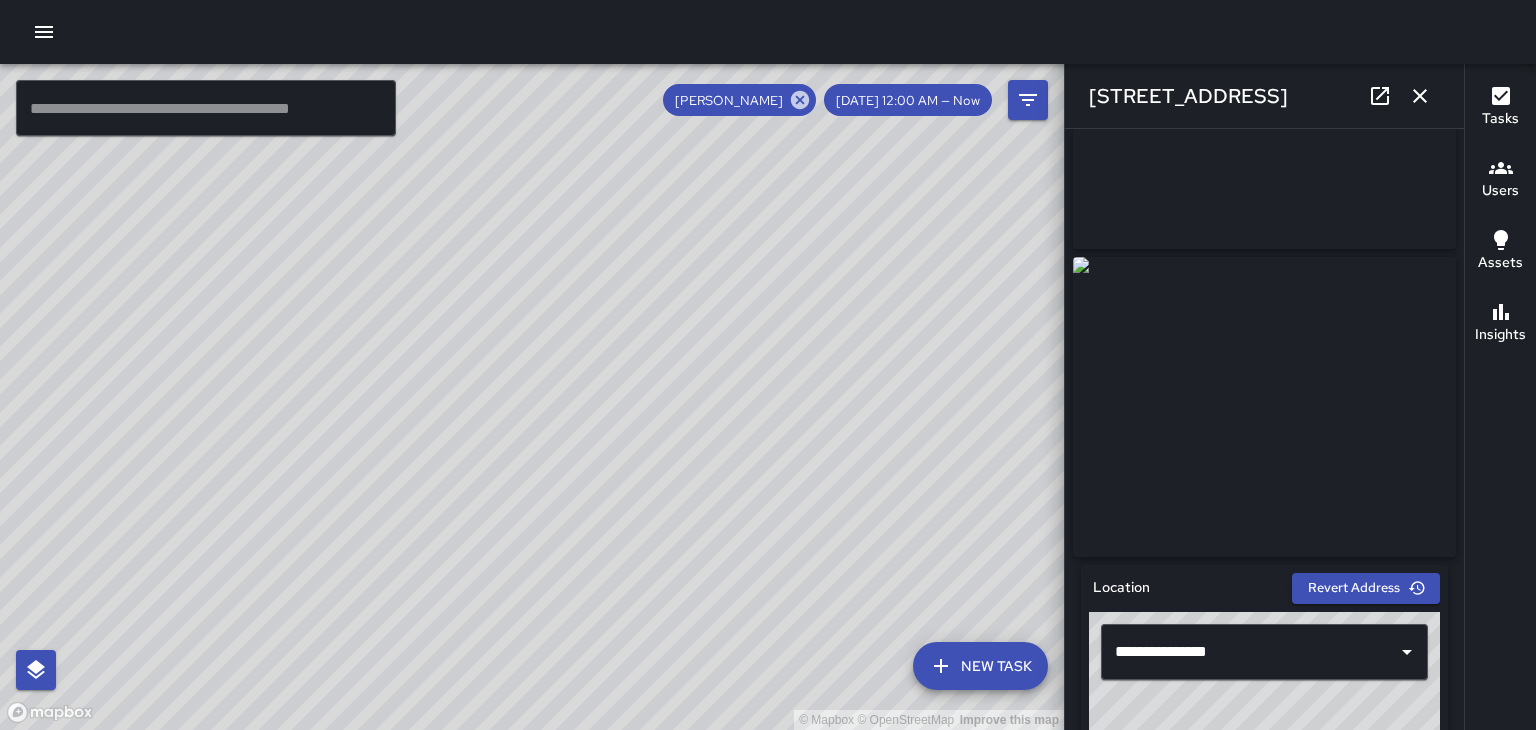 scroll, scrollTop: 0, scrollLeft: 0, axis: both 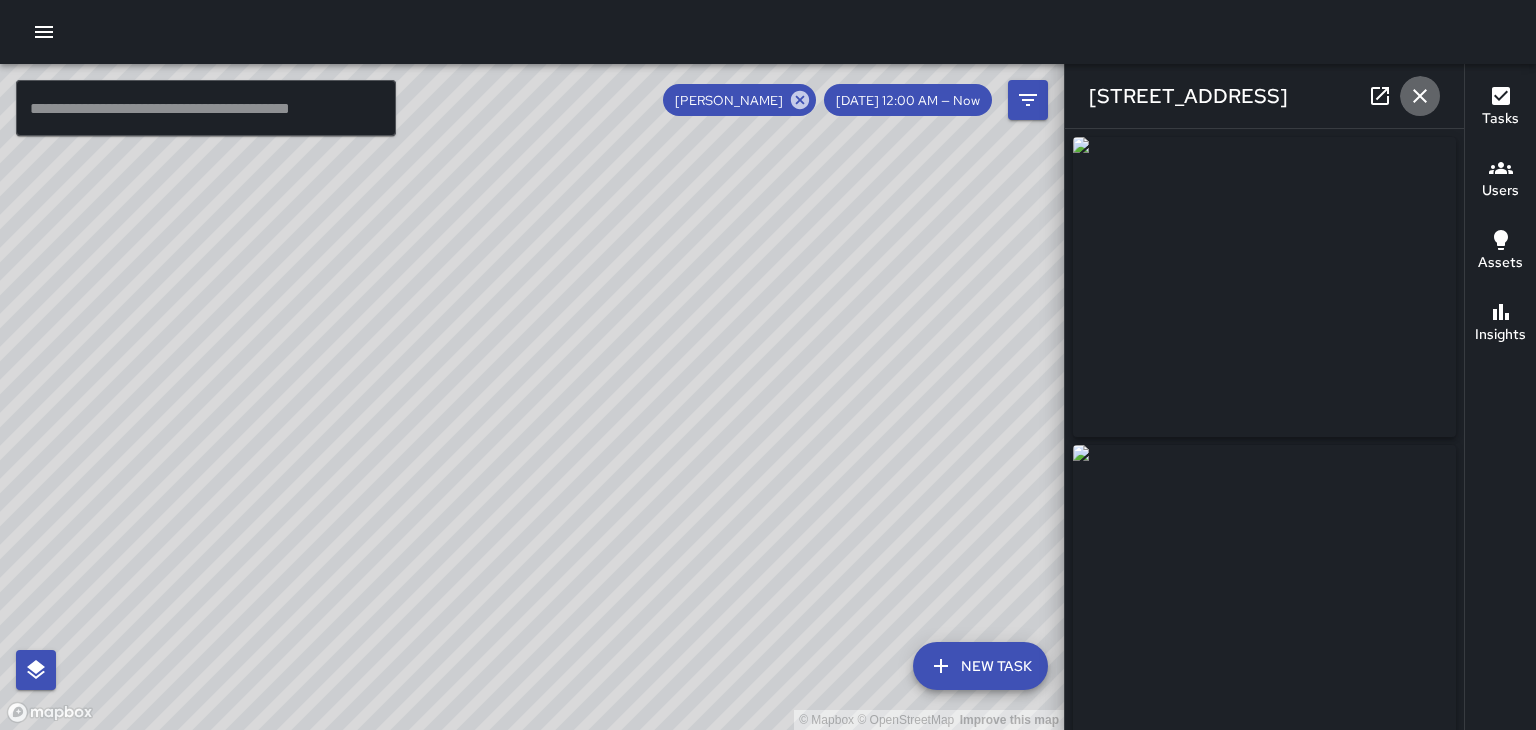 click 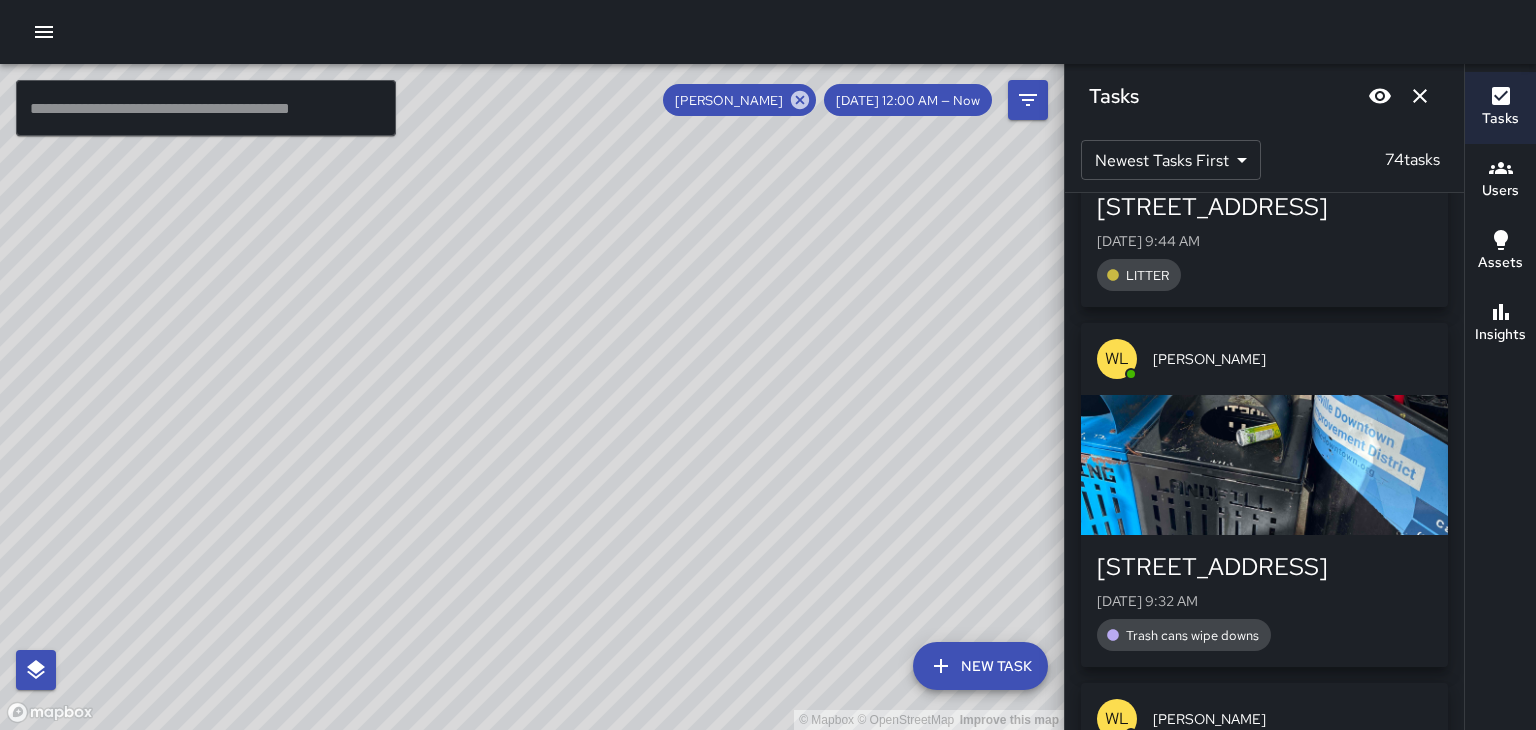 scroll, scrollTop: 19696, scrollLeft: 0, axis: vertical 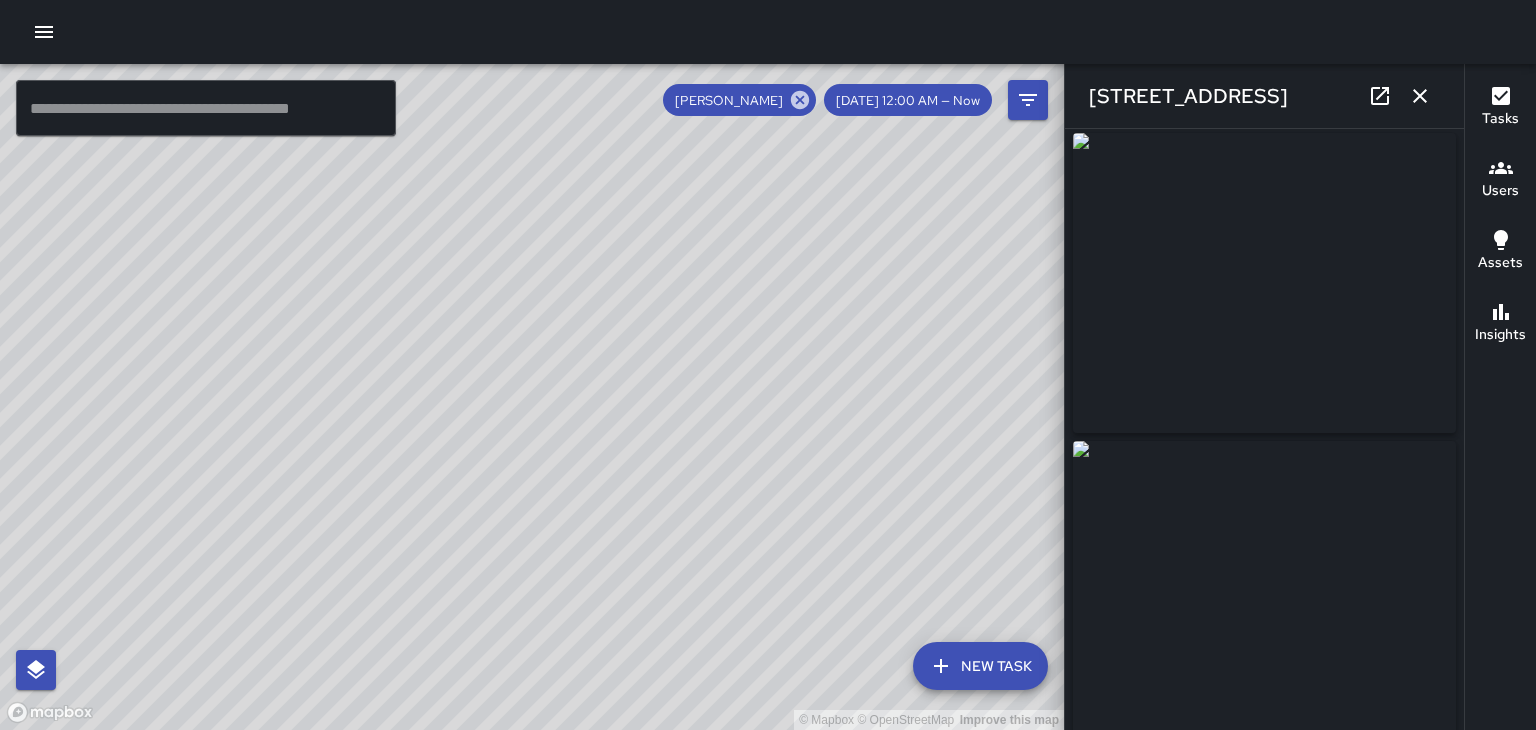 click 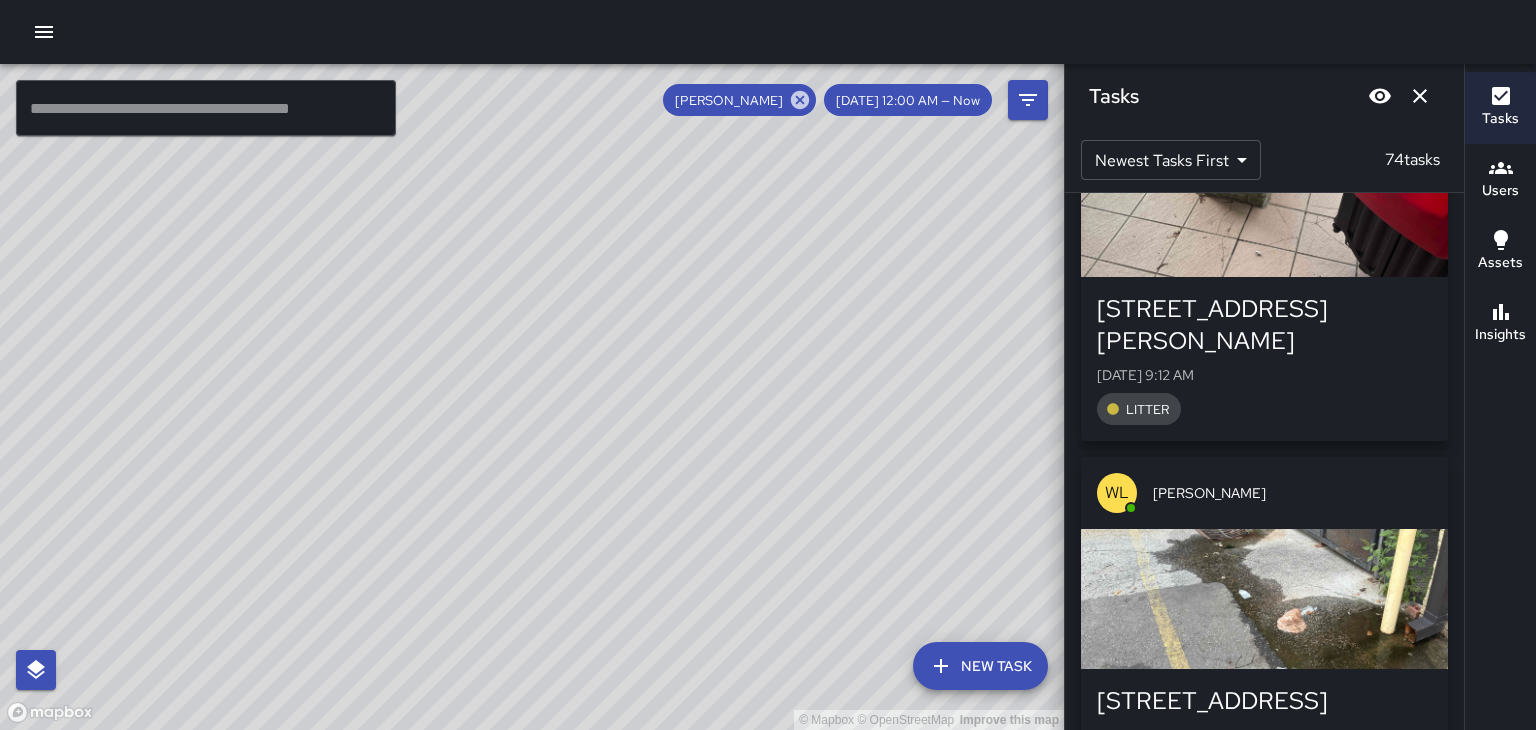 scroll, scrollTop: 22912, scrollLeft: 0, axis: vertical 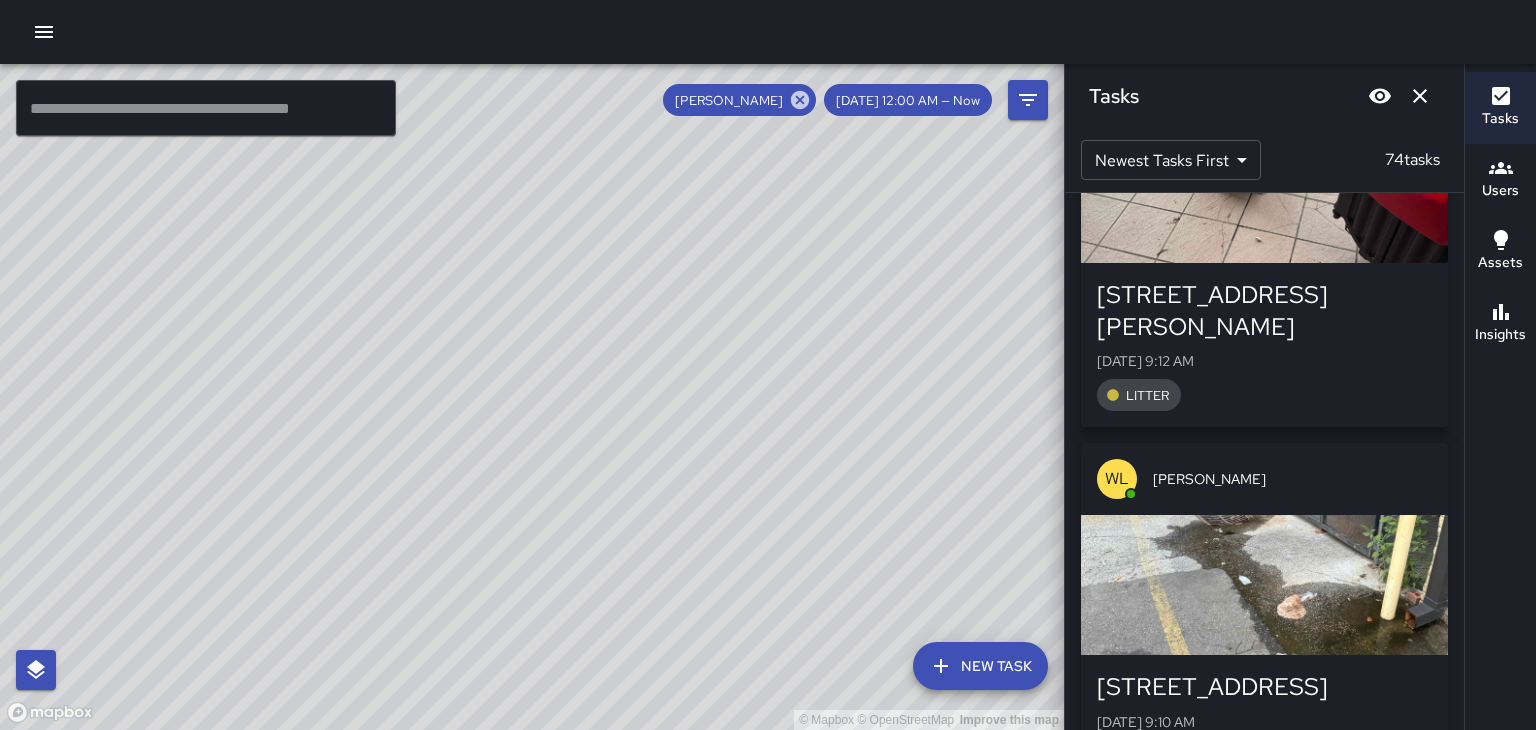 click on "Tasks" at bounding box center (1264, 96) 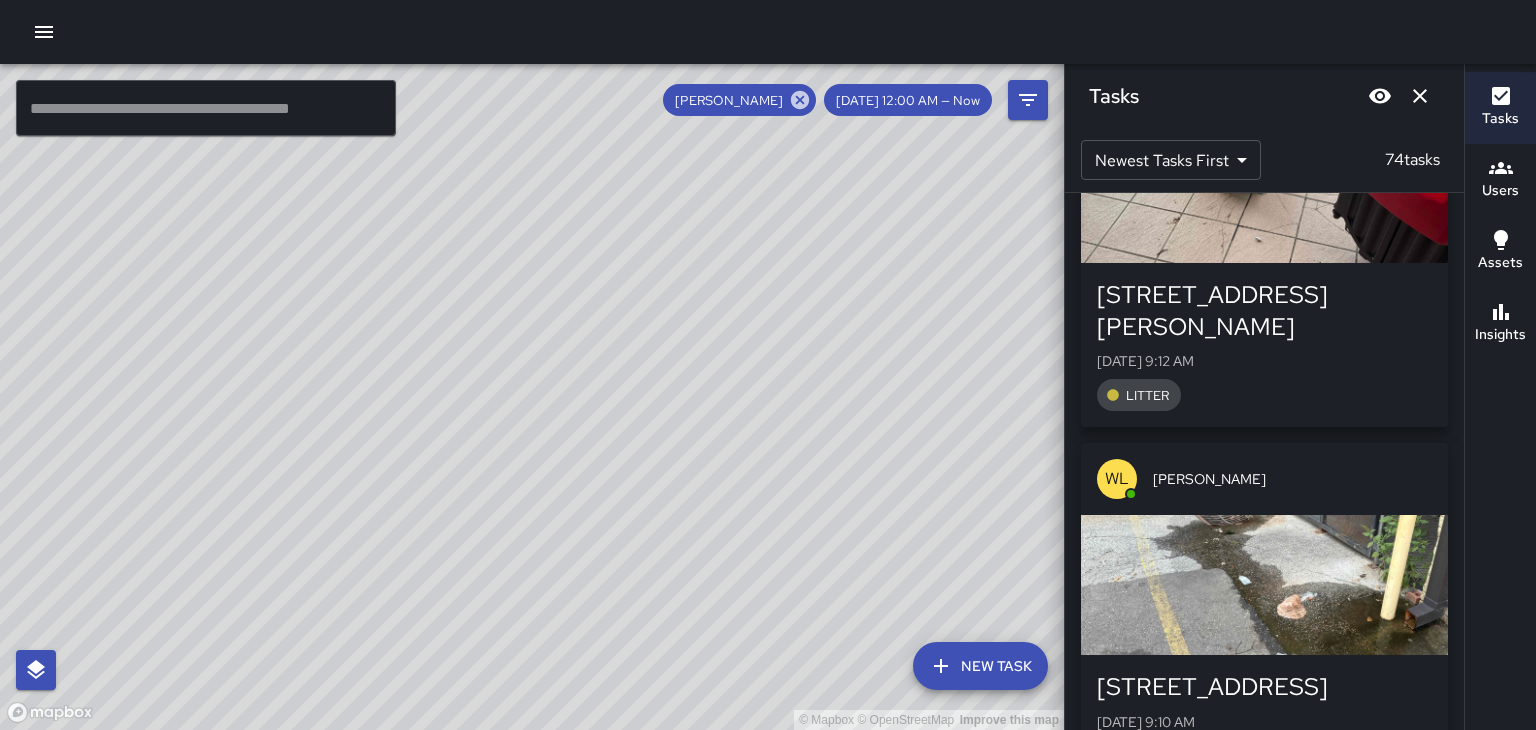 click at bounding box center (1420, 96) 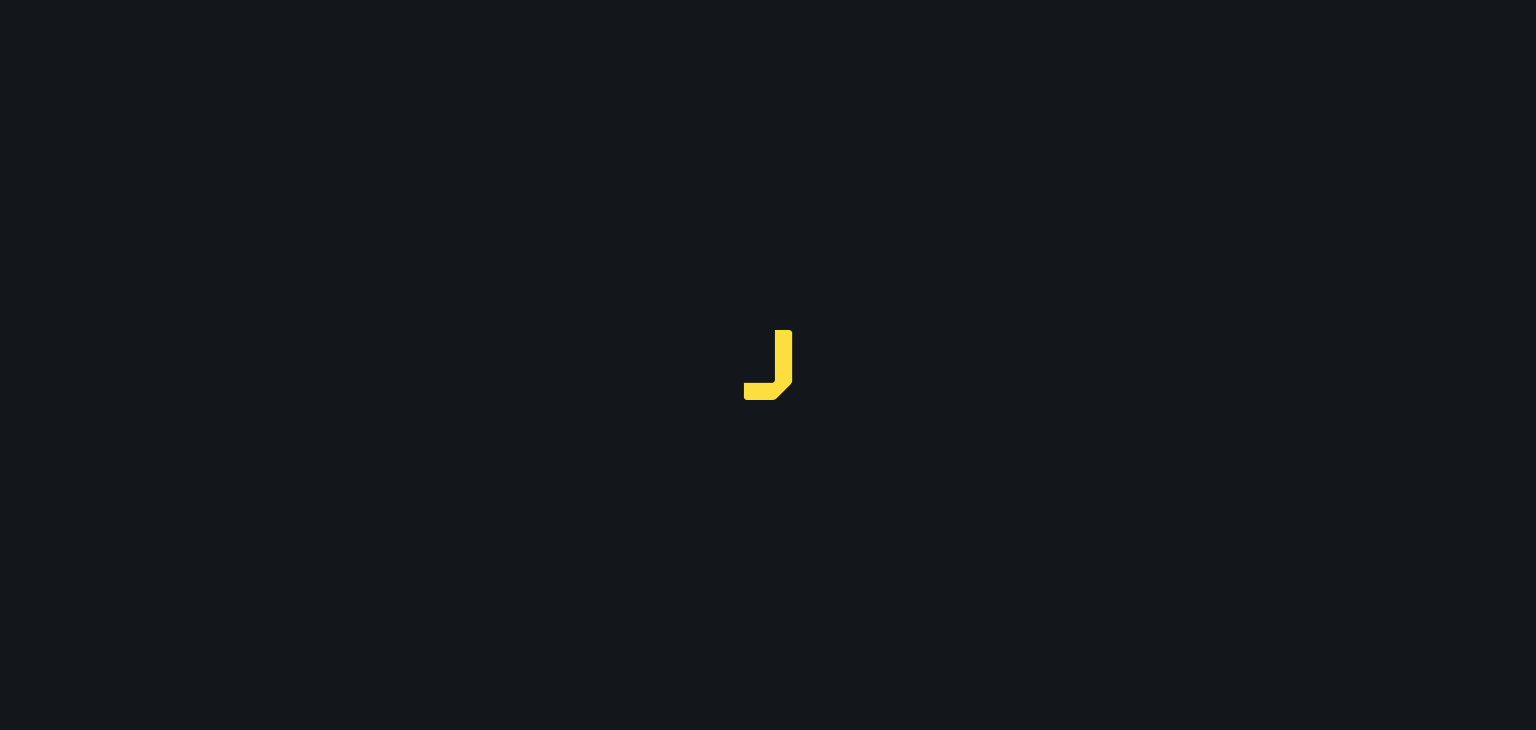 scroll, scrollTop: 0, scrollLeft: 0, axis: both 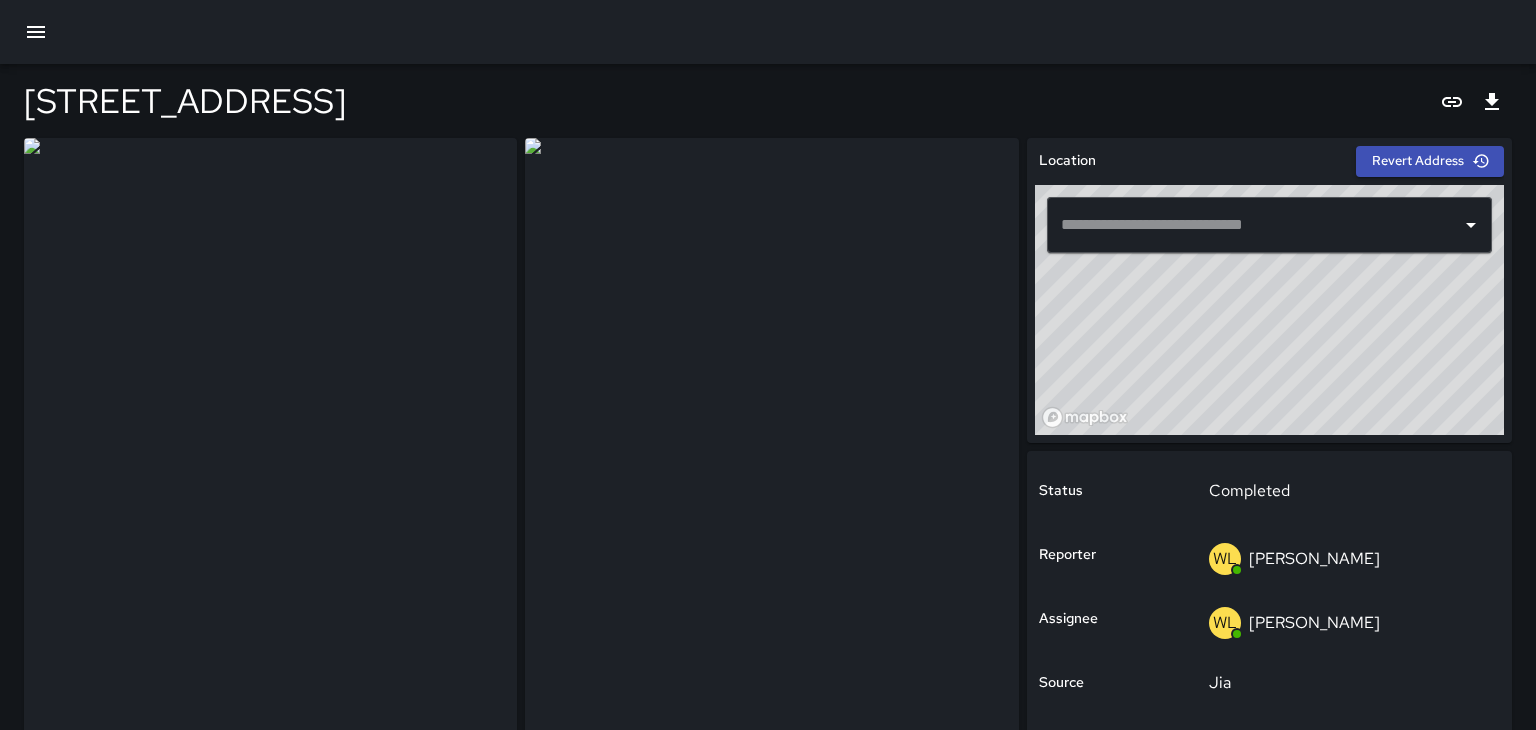 type on "**********" 